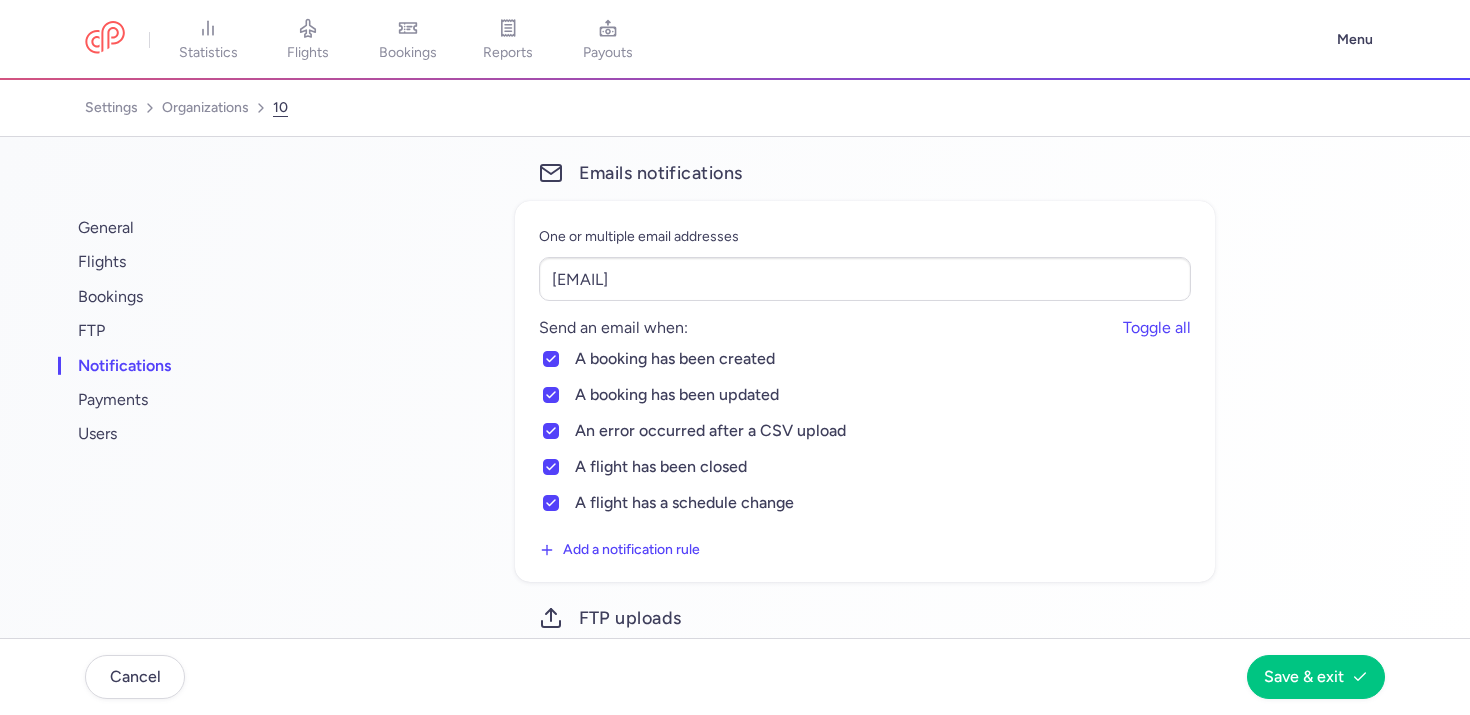 scroll, scrollTop: 0, scrollLeft: 0, axis: both 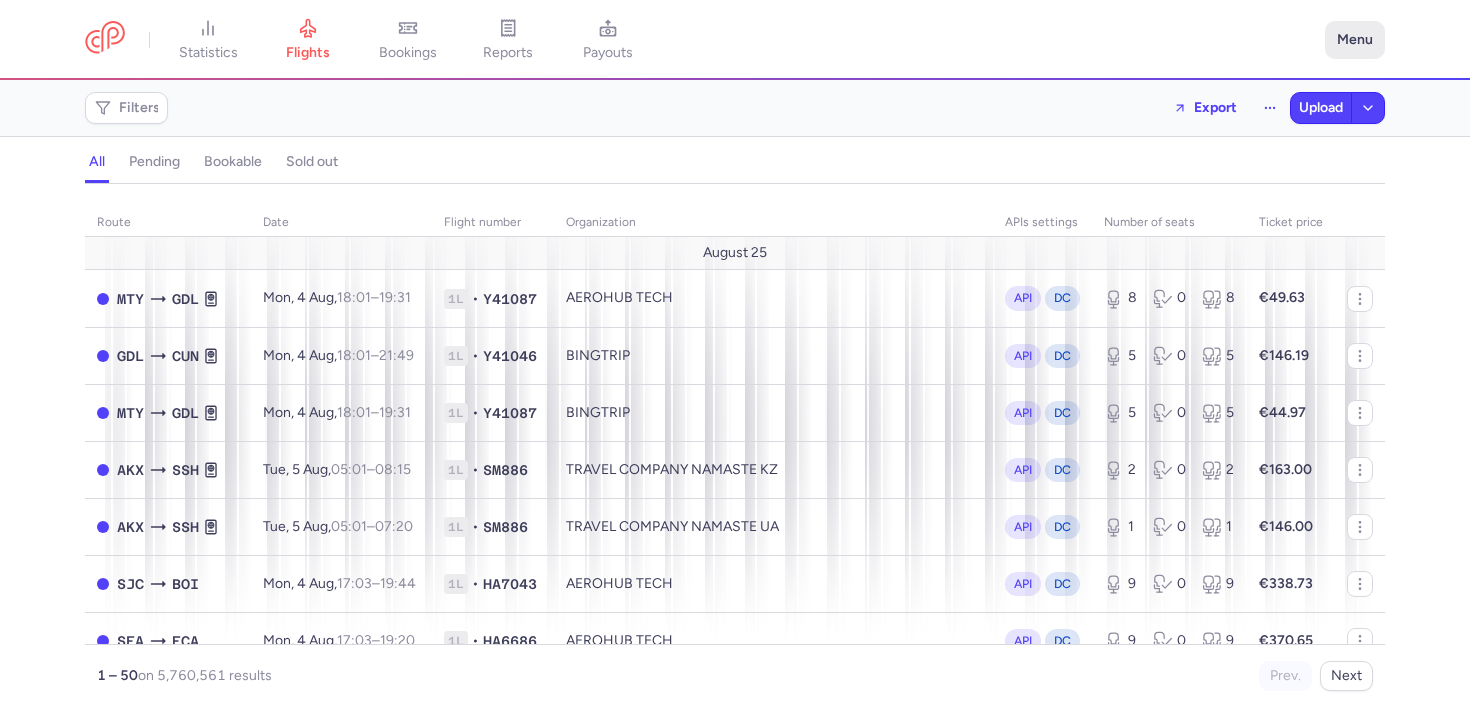click on "Menu" at bounding box center [1355, 40] 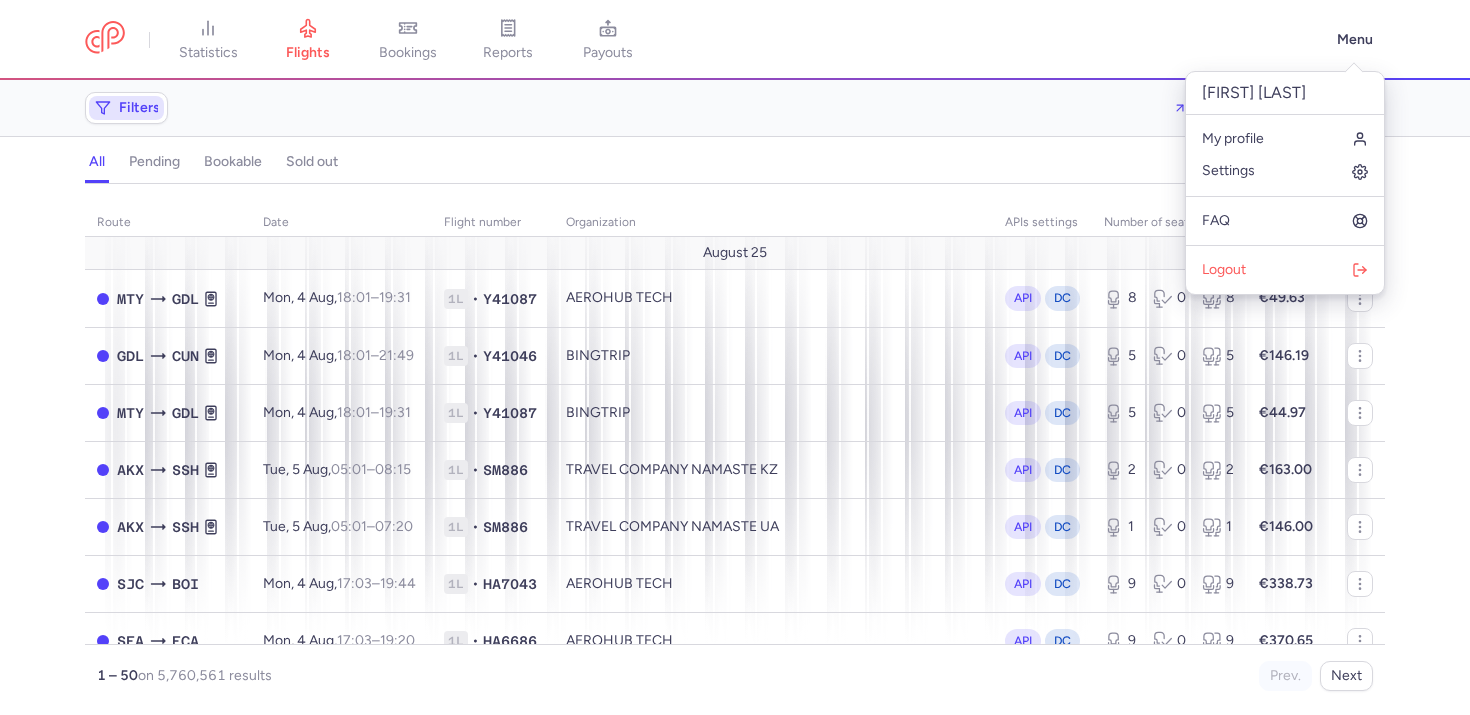 click on "Filters" at bounding box center (126, 108) 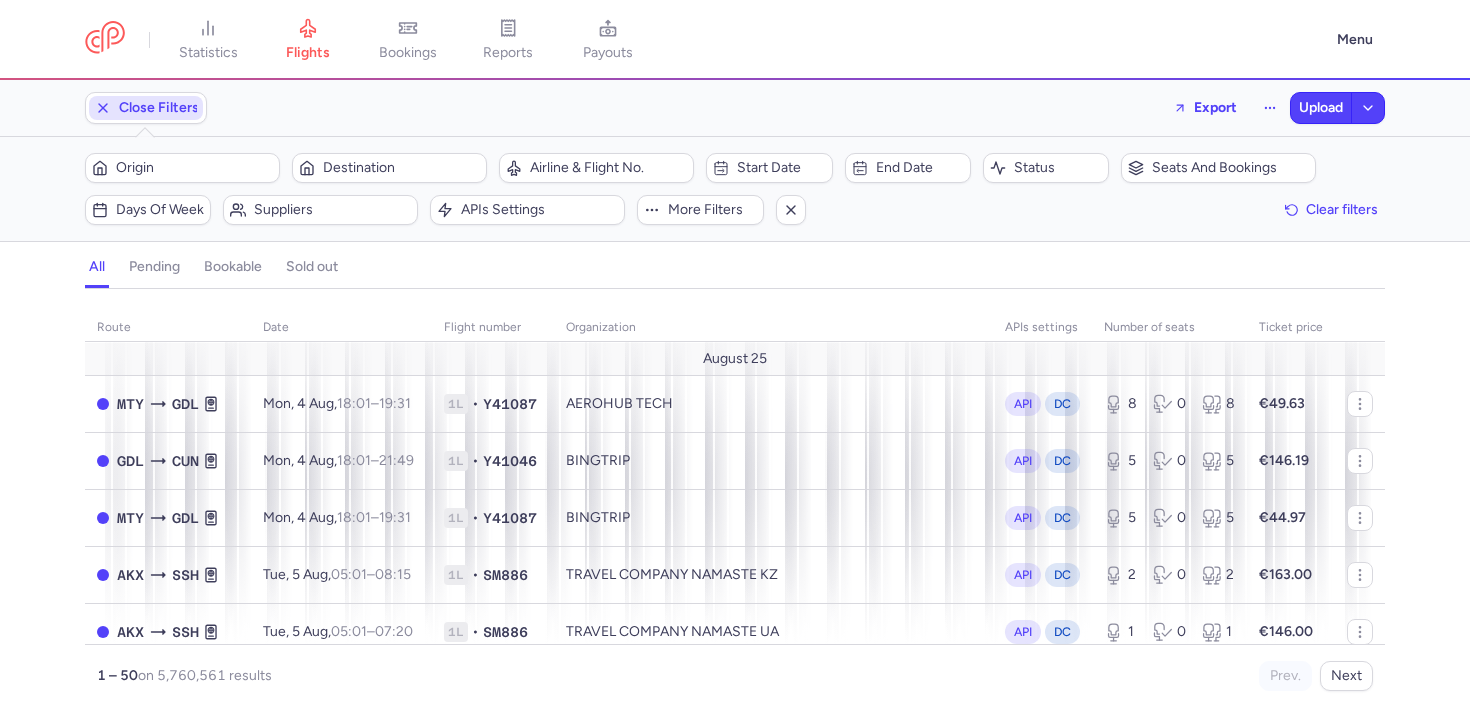 scroll, scrollTop: 0, scrollLeft: 0, axis: both 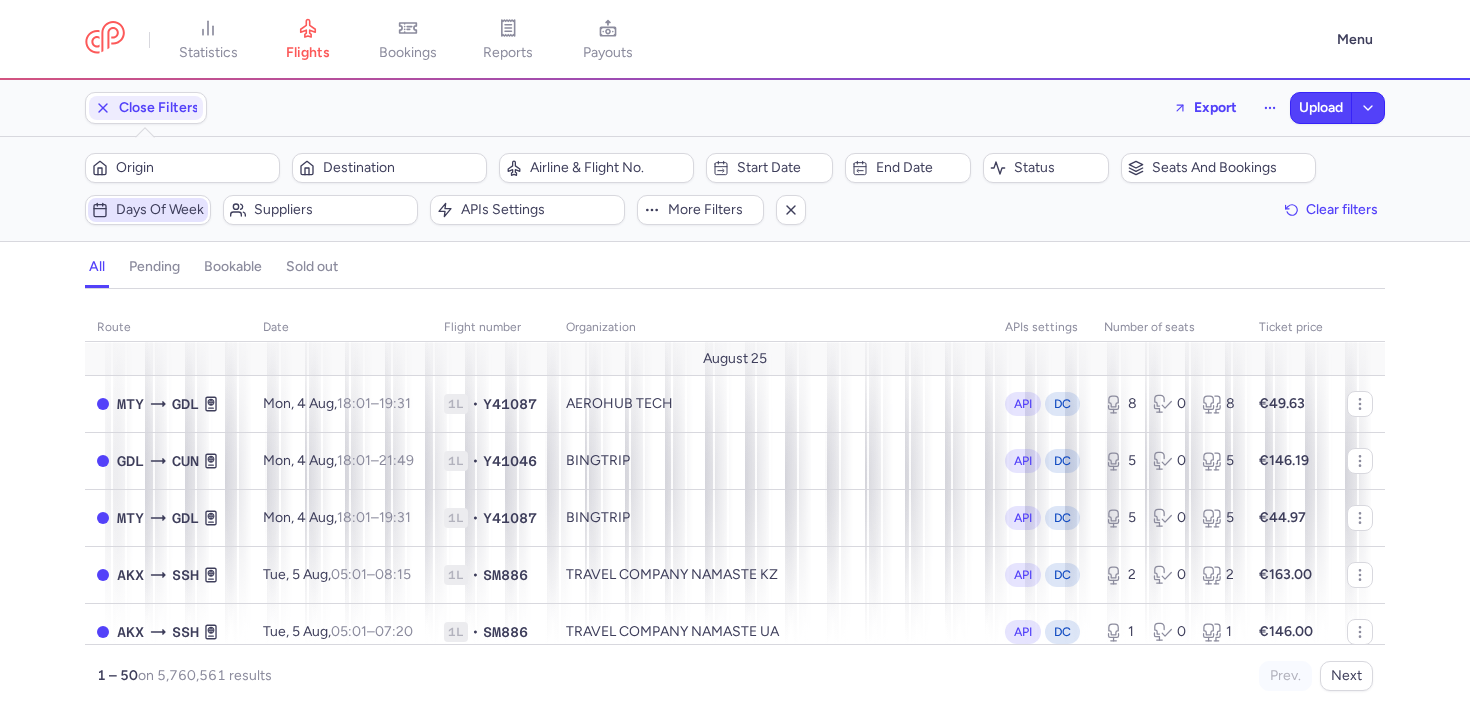 click on "Days of week" at bounding box center [160, 210] 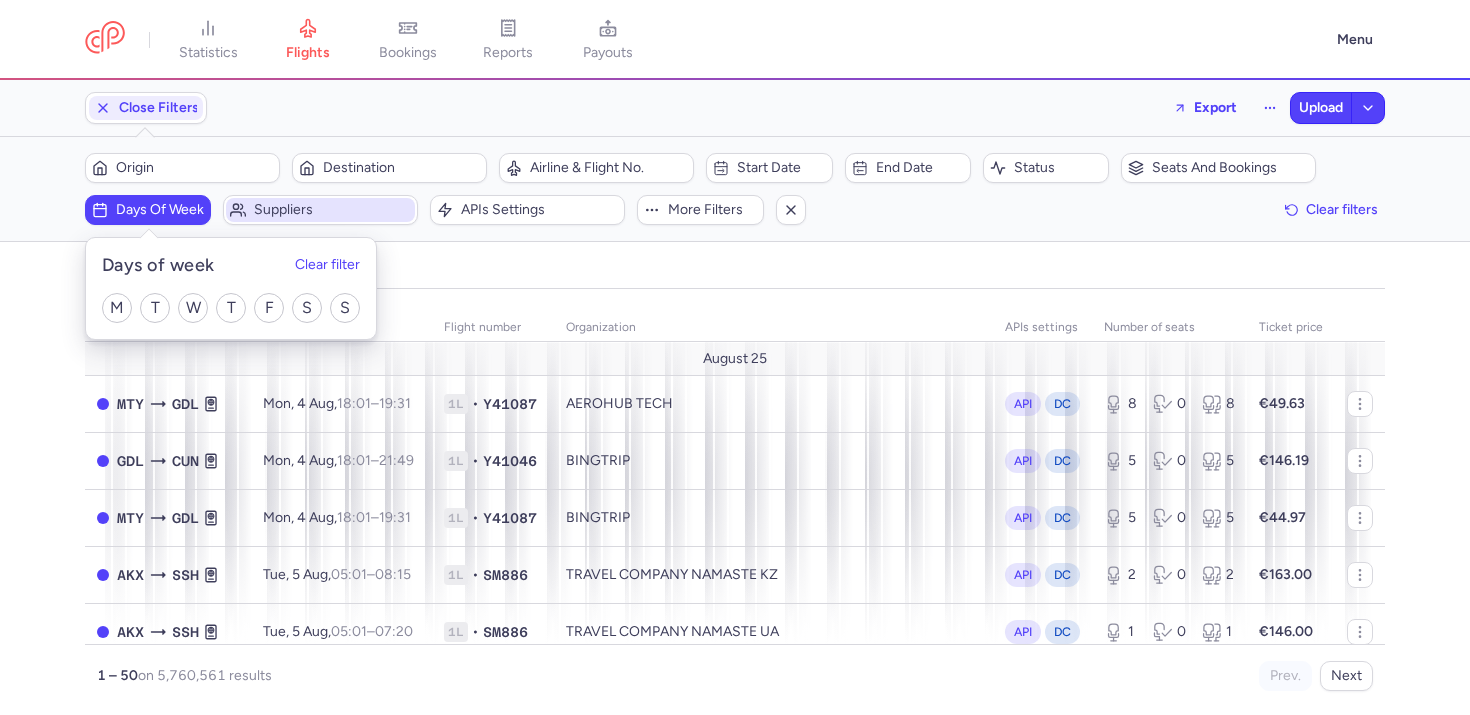 click on "Suppliers" at bounding box center (332, 210) 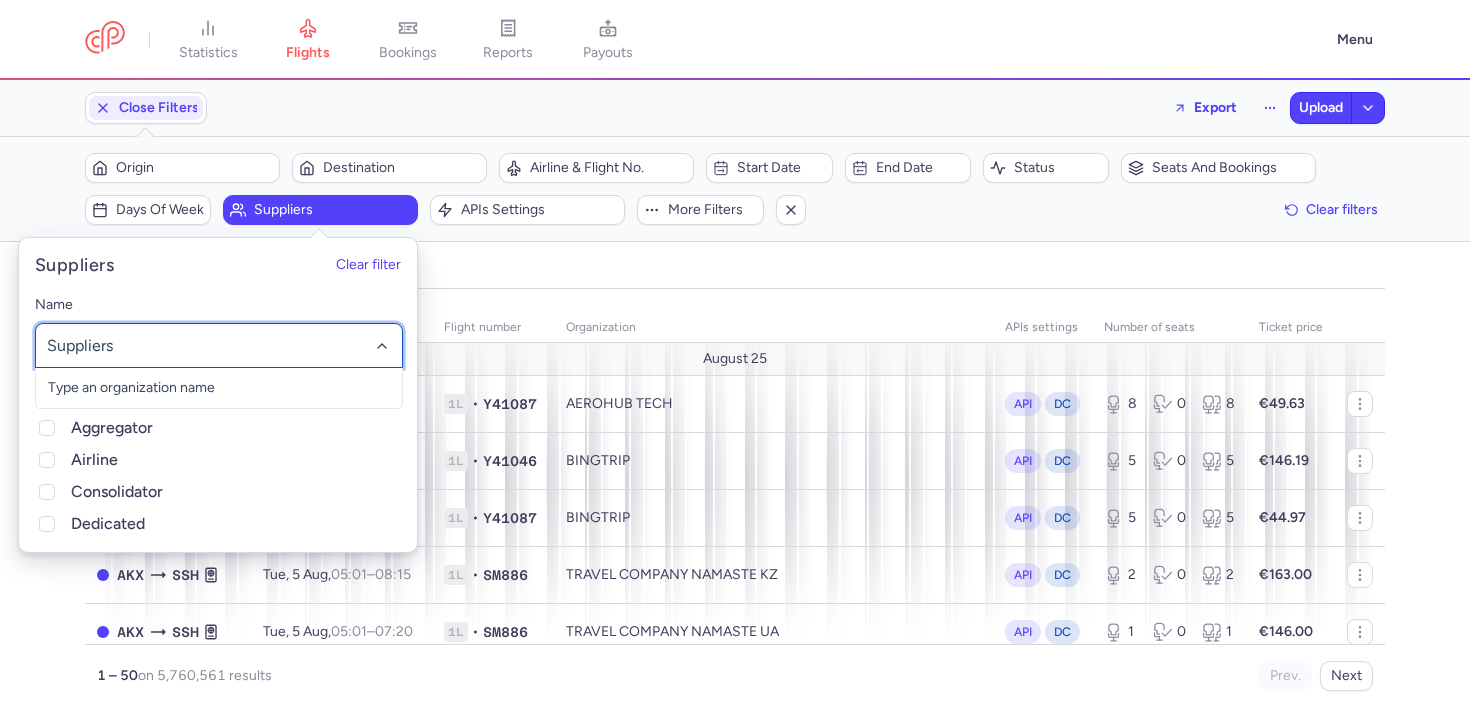 type on "a" 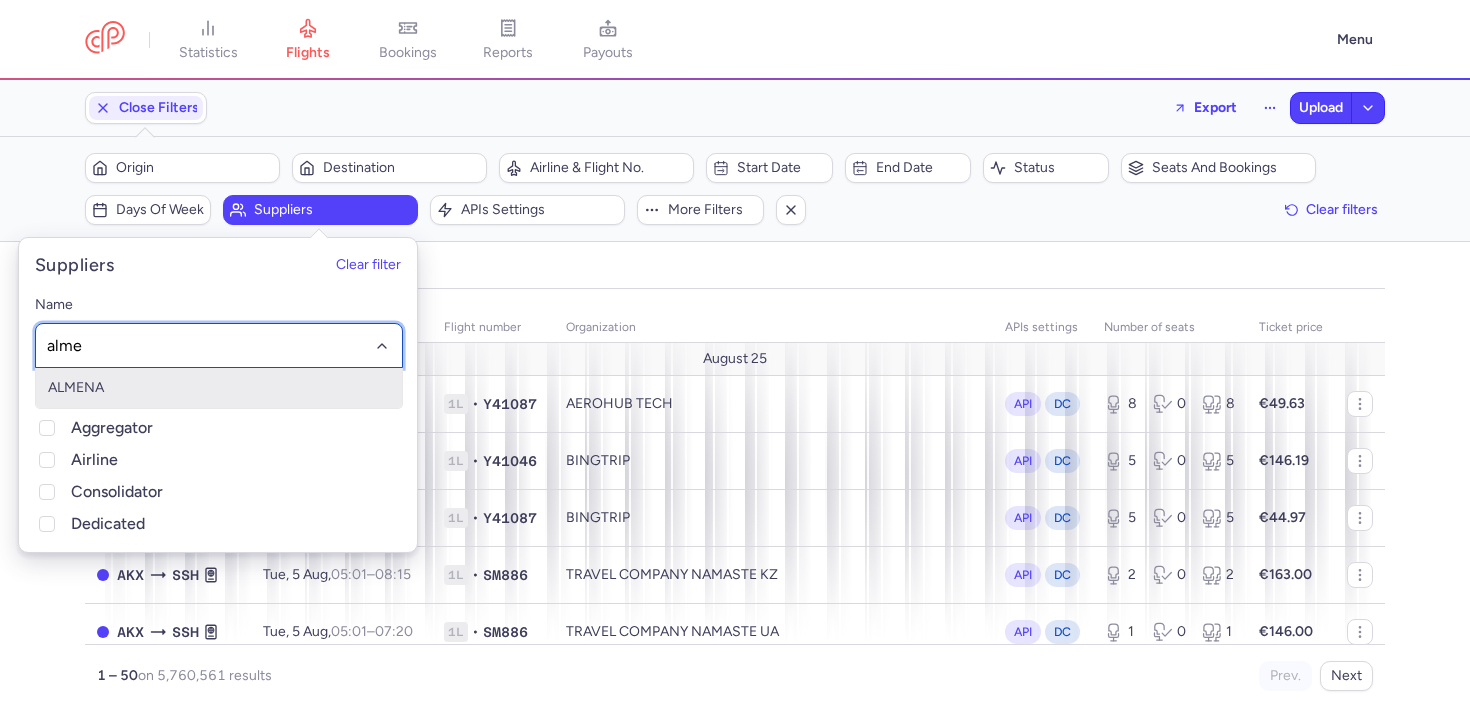 type on "alme" 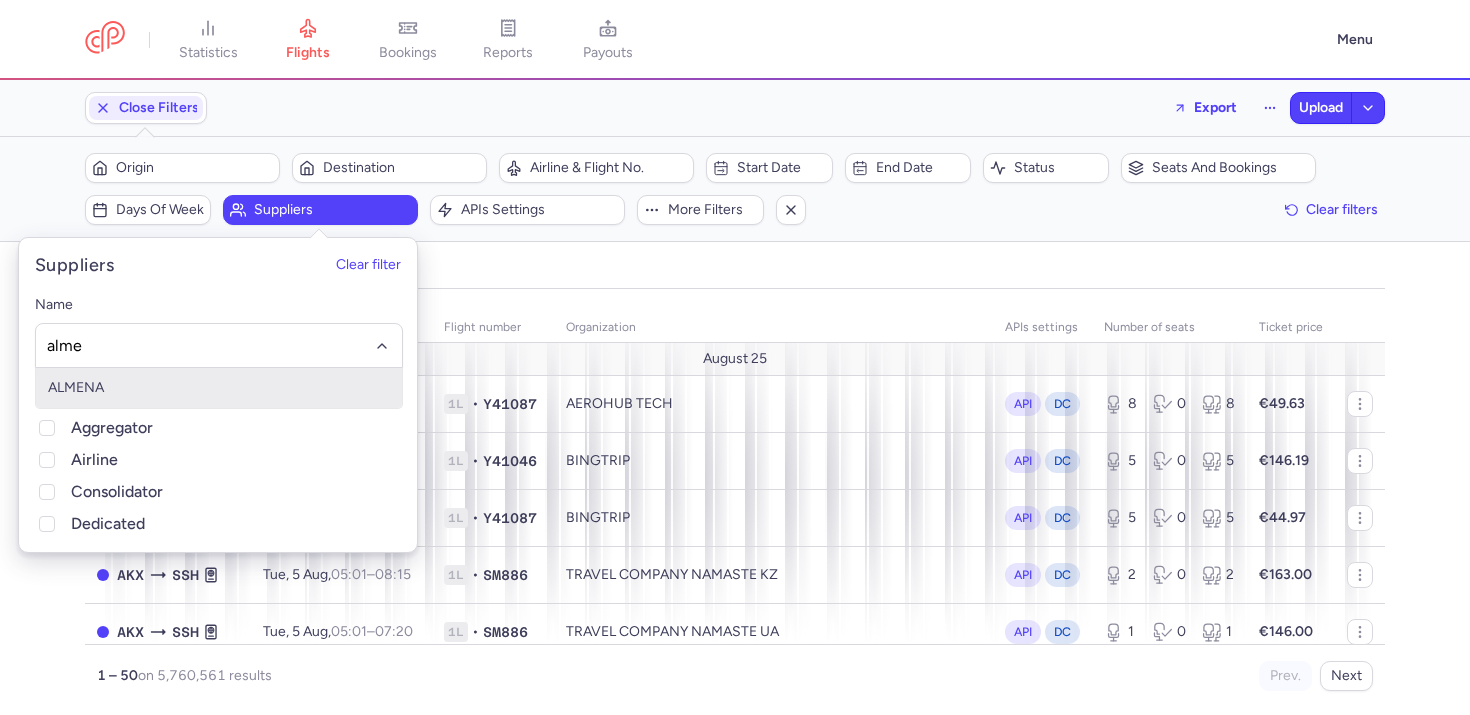 type 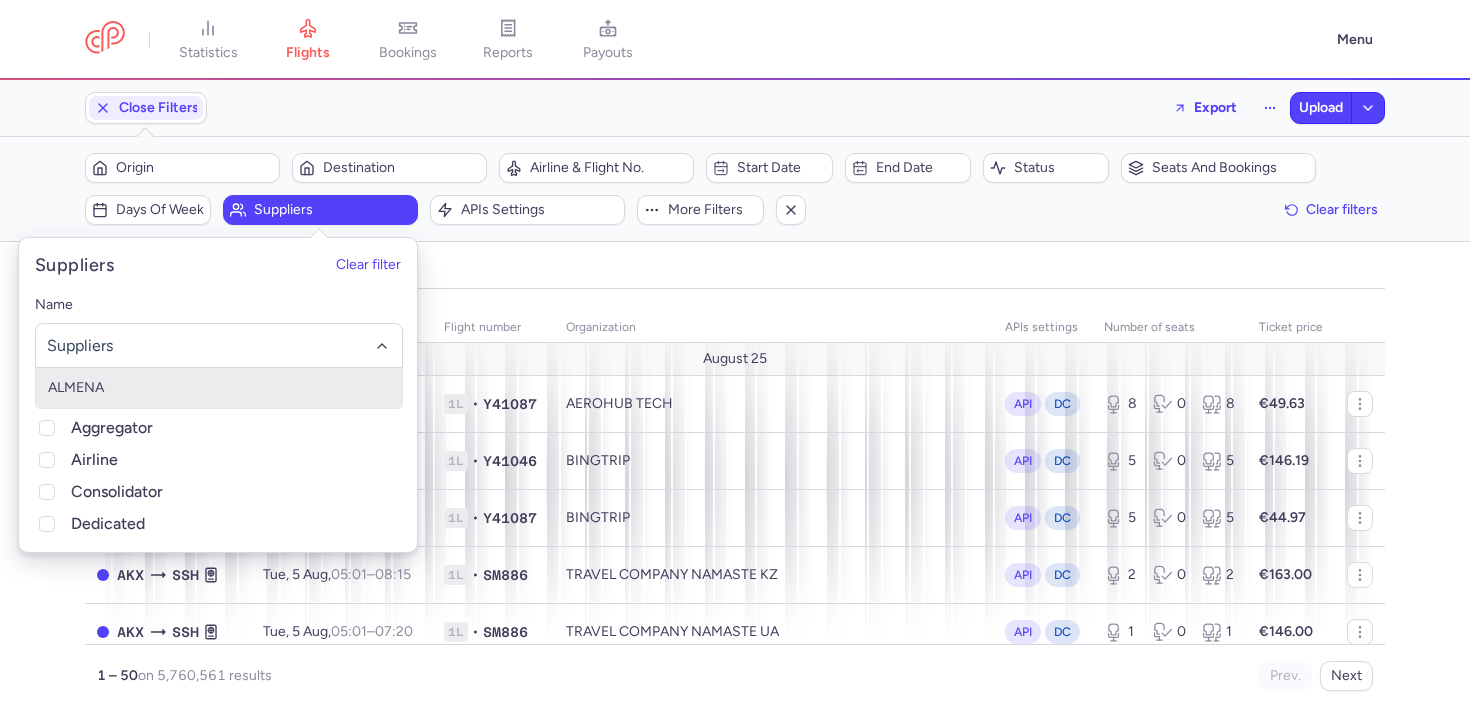 click on "Categories  Aggregator Airline Consolidator Dedicated" at bounding box center (219, 460) 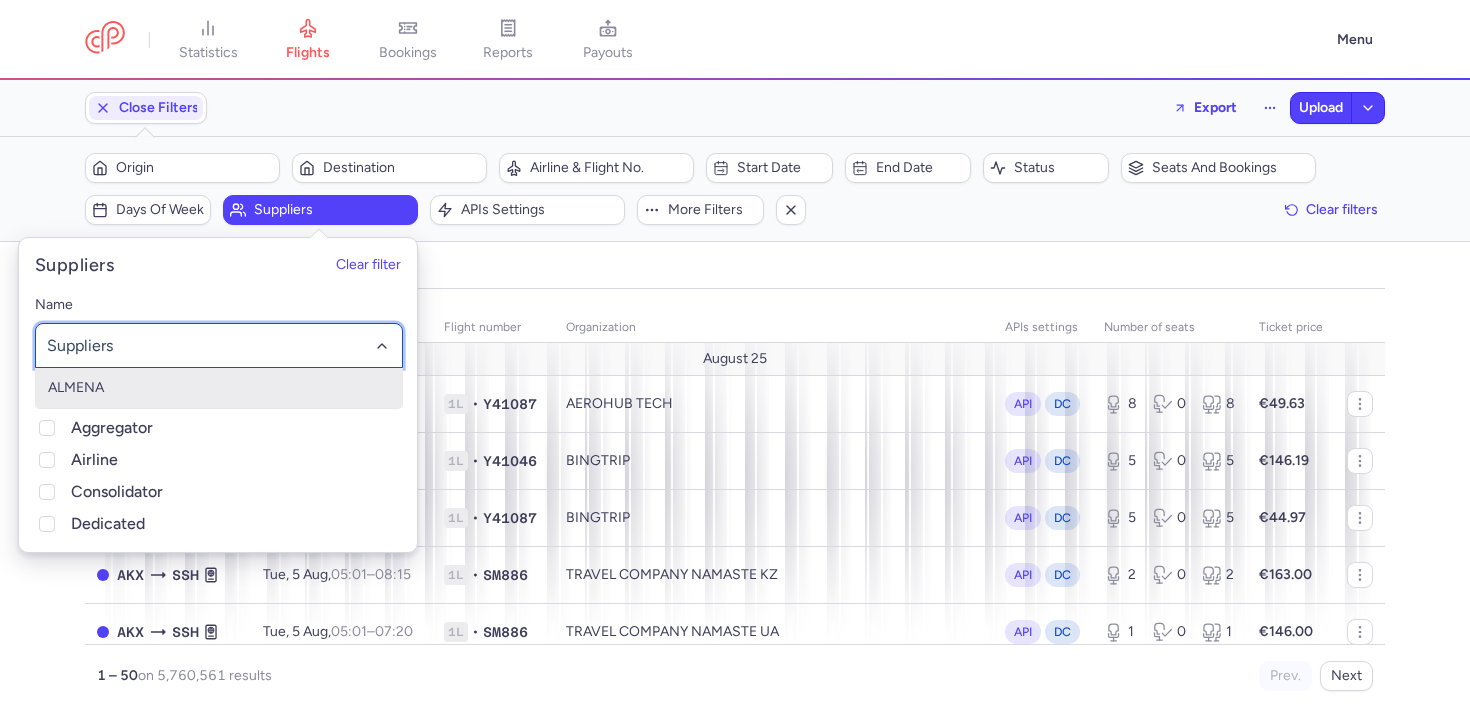 click 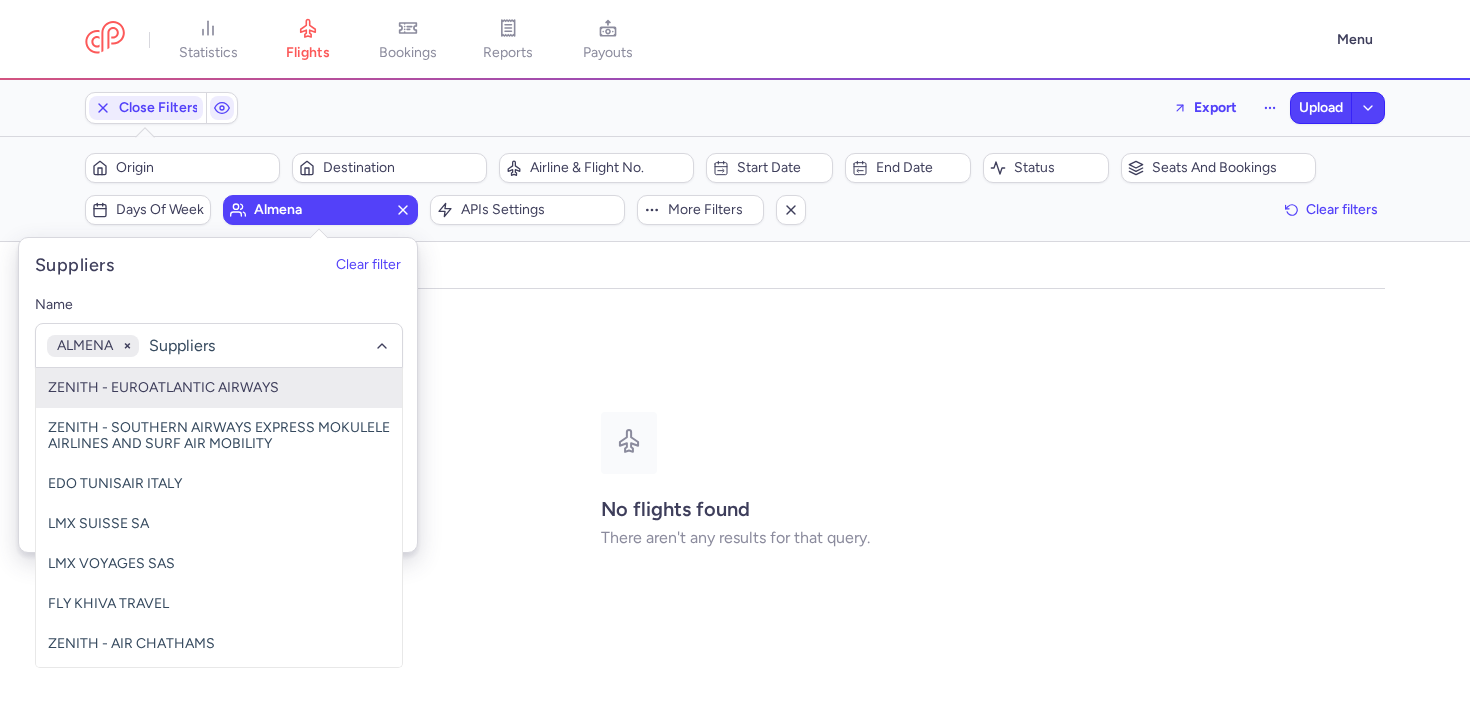 click on "Filters (1) – 0 result  Origin  Destination  Airline & Flight No.  Start date  End date  Status  Seats and bookings  Days of week almena   APIs settings  More filters  Clear filters" at bounding box center [735, 189] 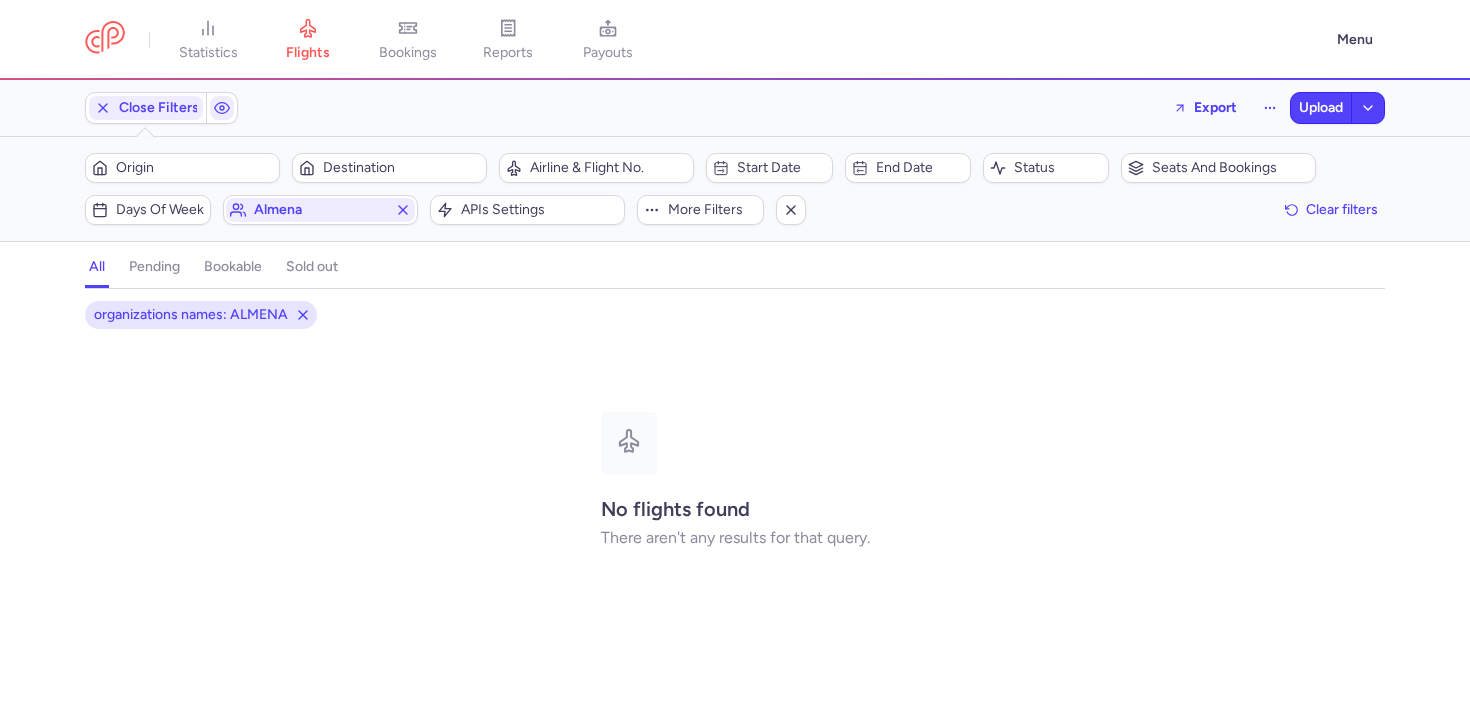 click on "No flights found There aren't any results for that query." at bounding box center (735, 480) 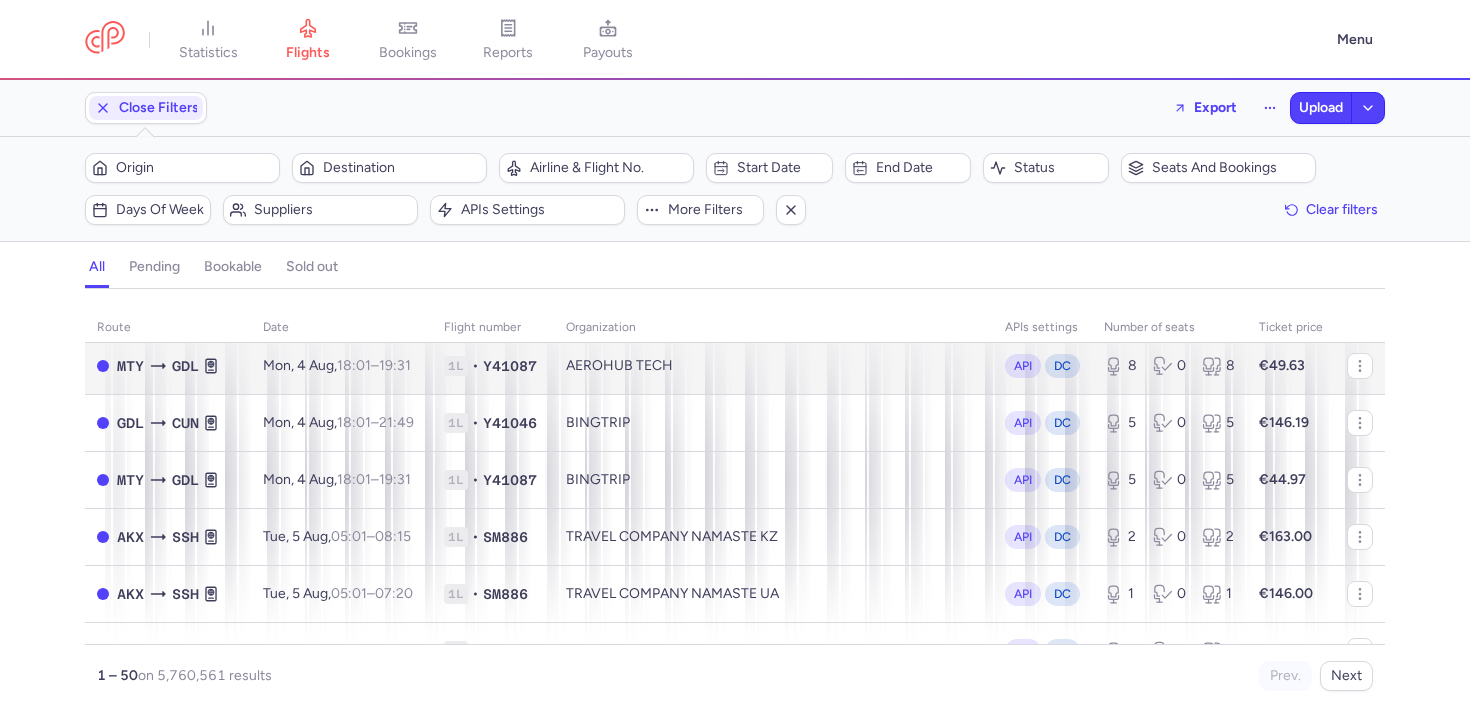 scroll, scrollTop: 0, scrollLeft: 0, axis: both 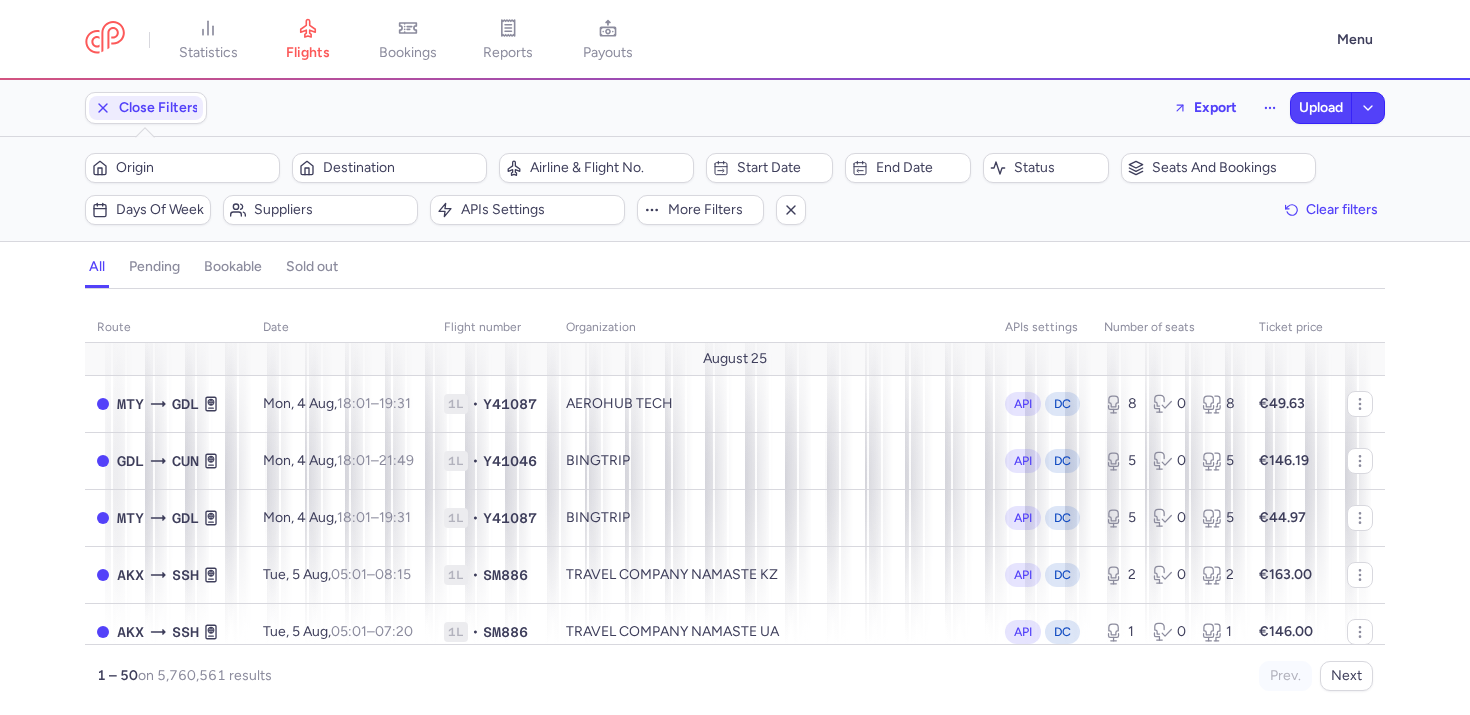 click on "all pending bookable sold out" at bounding box center (735, 271) 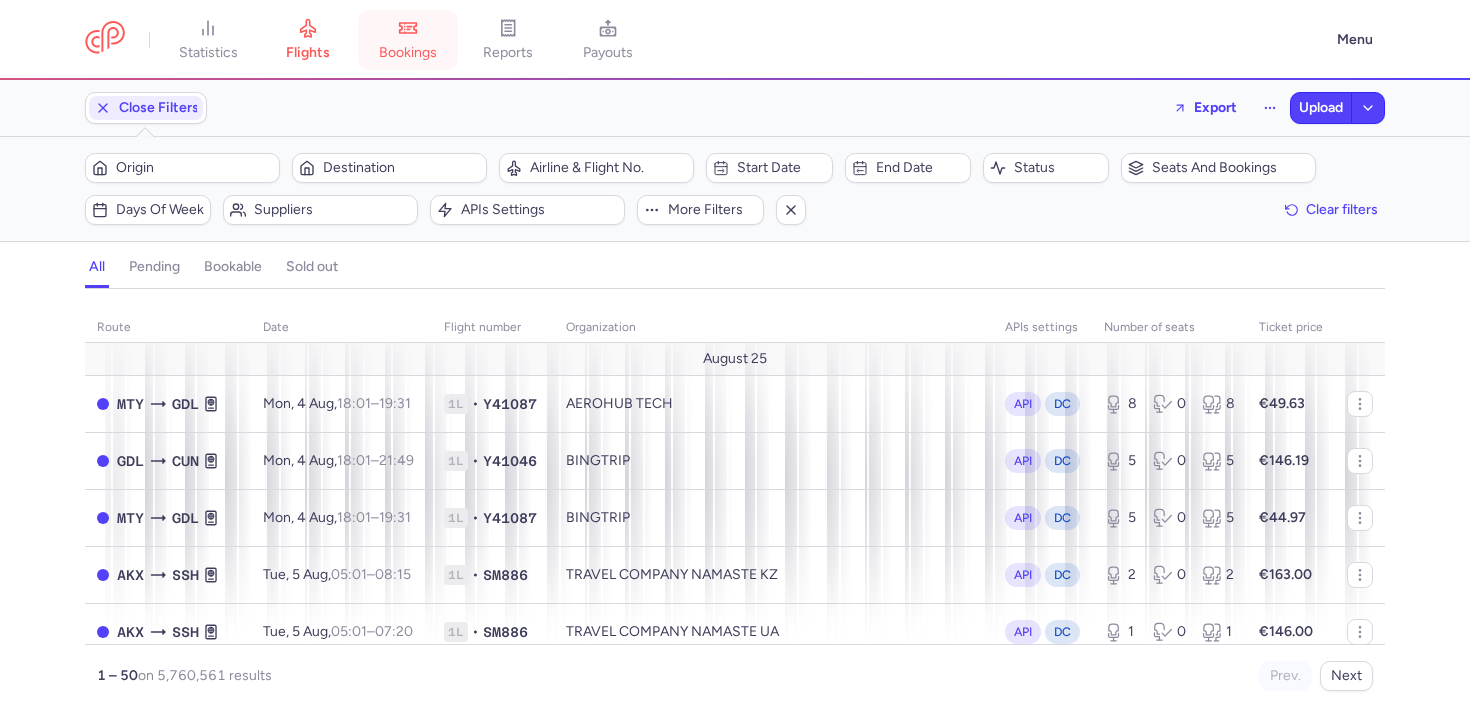 click on "bookings" at bounding box center [408, 53] 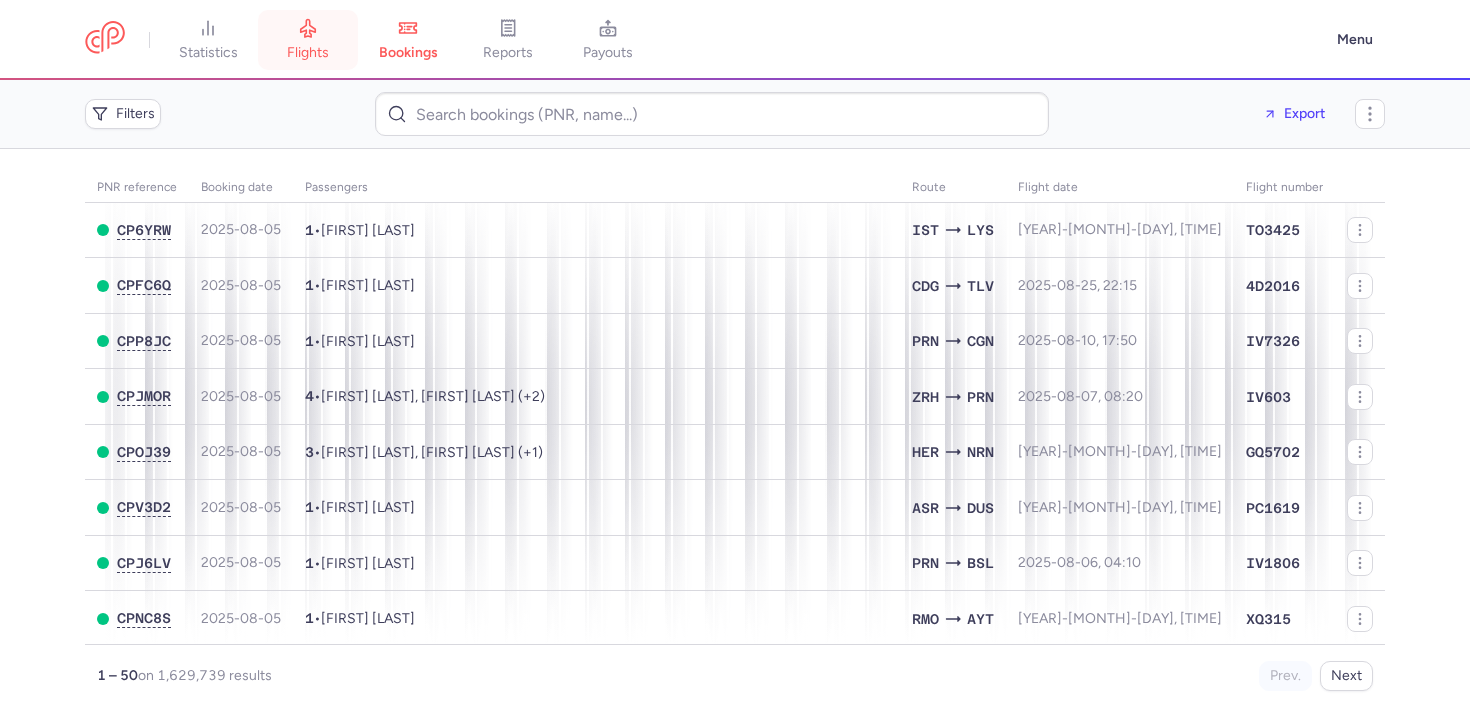 click on "flights" at bounding box center (308, 40) 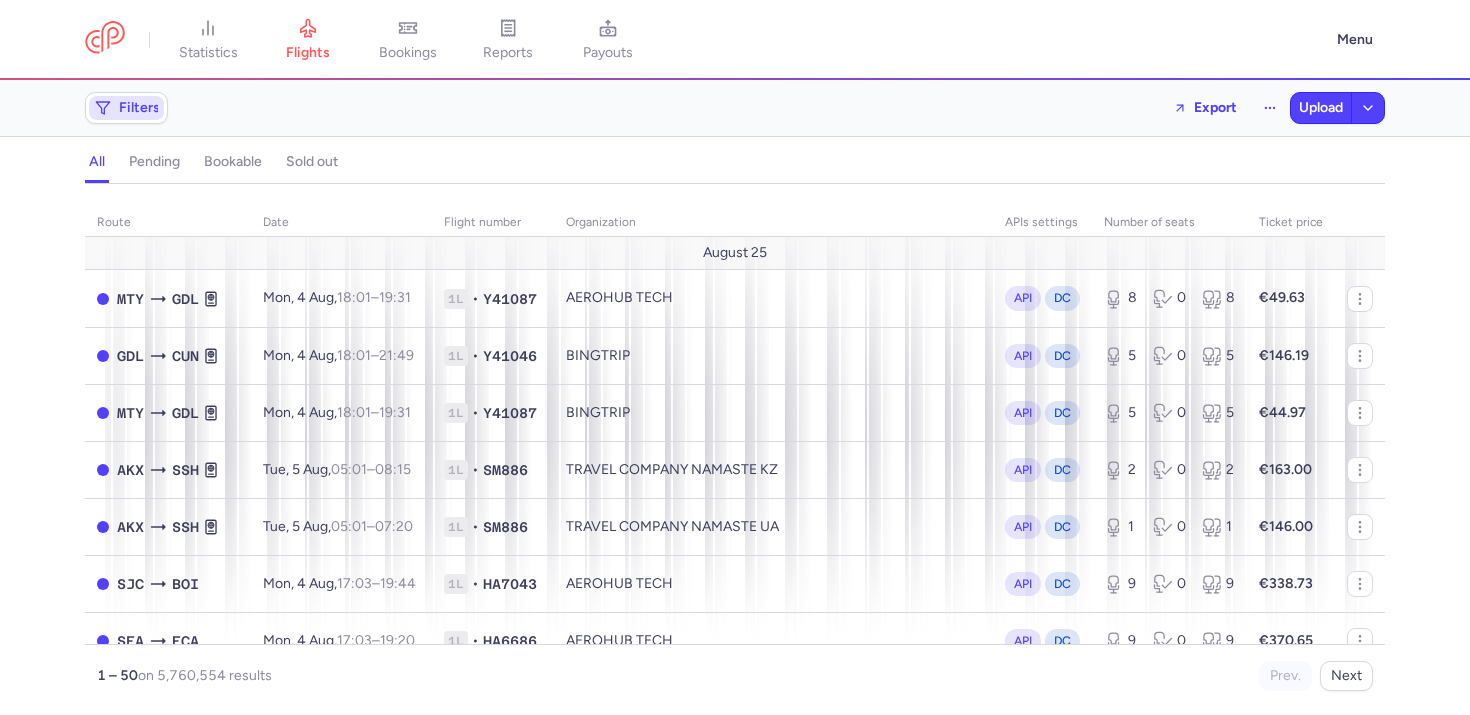 click on "Filters" 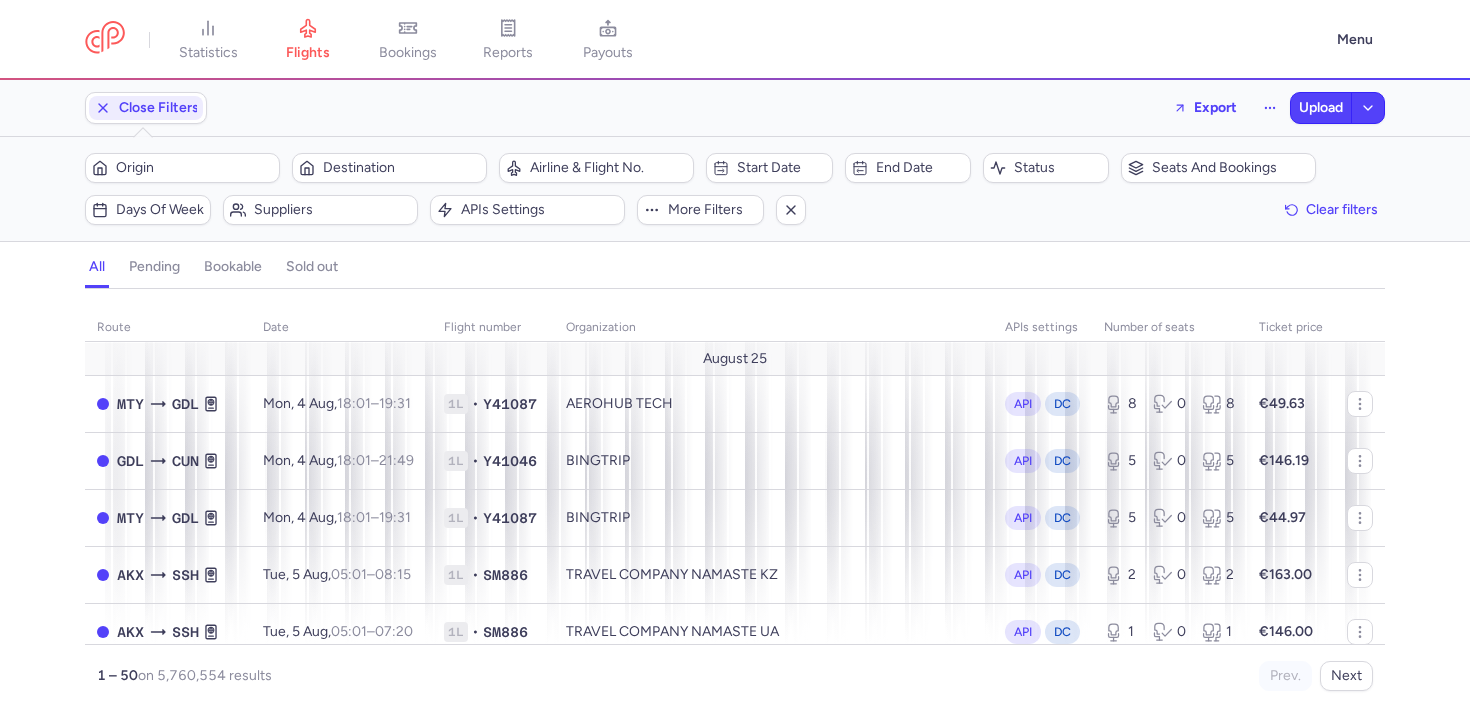 click on "Filters – 5760554 results  Origin  Destination  Airline & Flight No.  Start date  End date  Status  Seats and bookings  Days of week Suppliers   APIs settings  More filters  Clear filters" at bounding box center [735, 189] 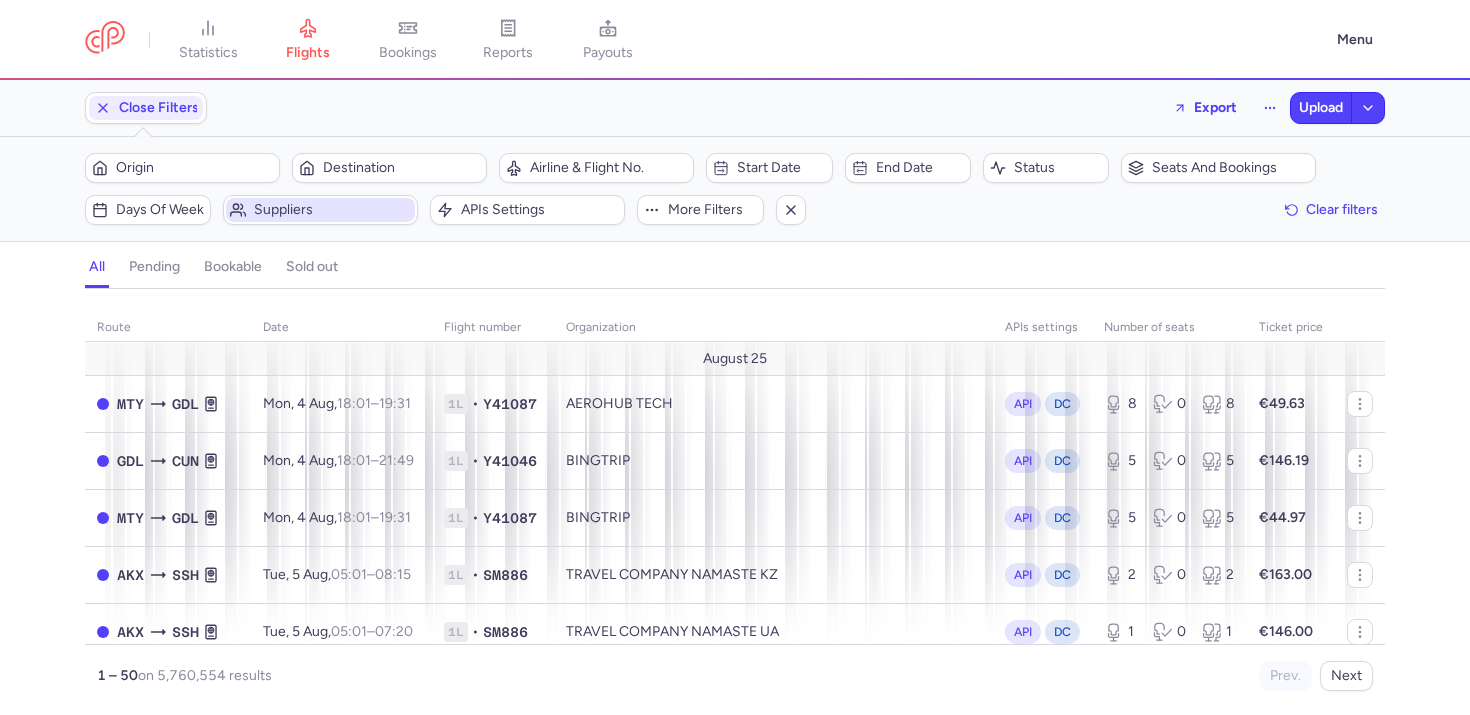 click on "Suppliers" 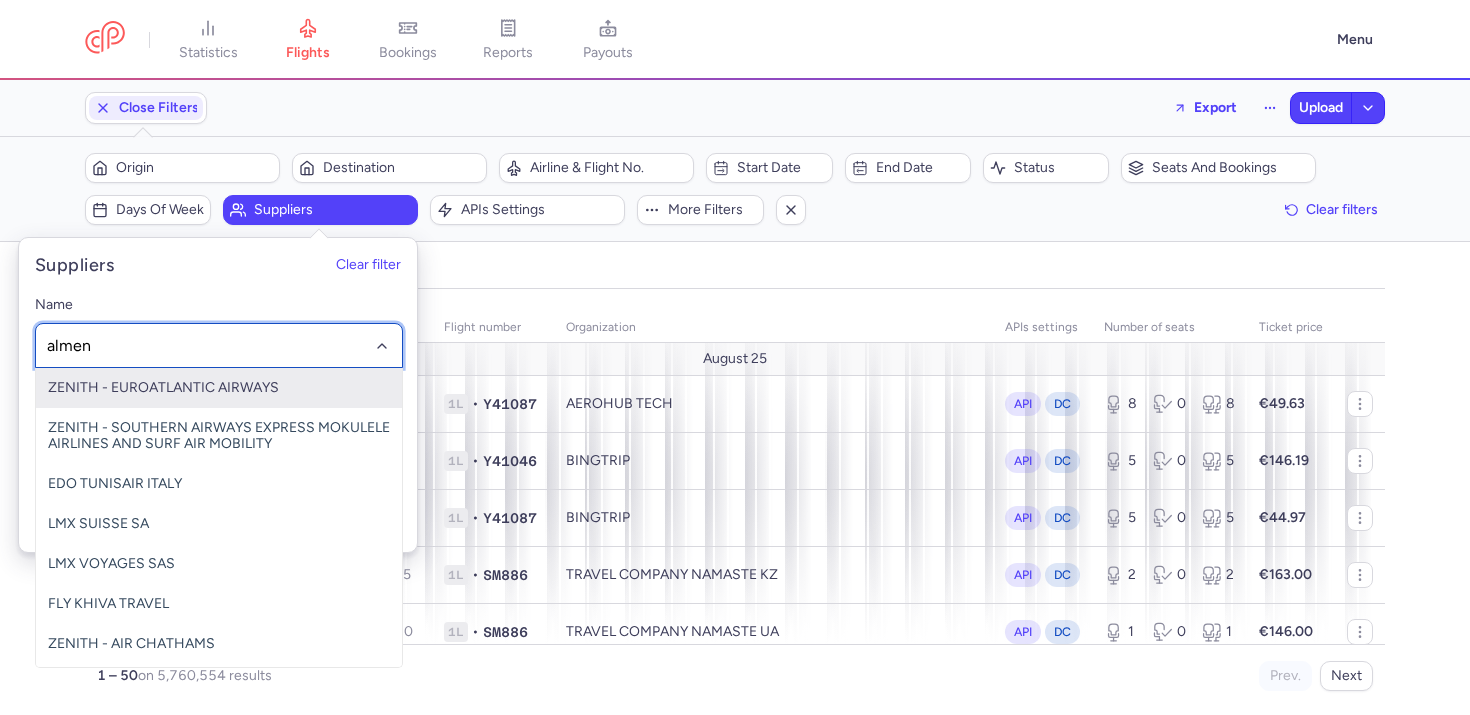type on "almena" 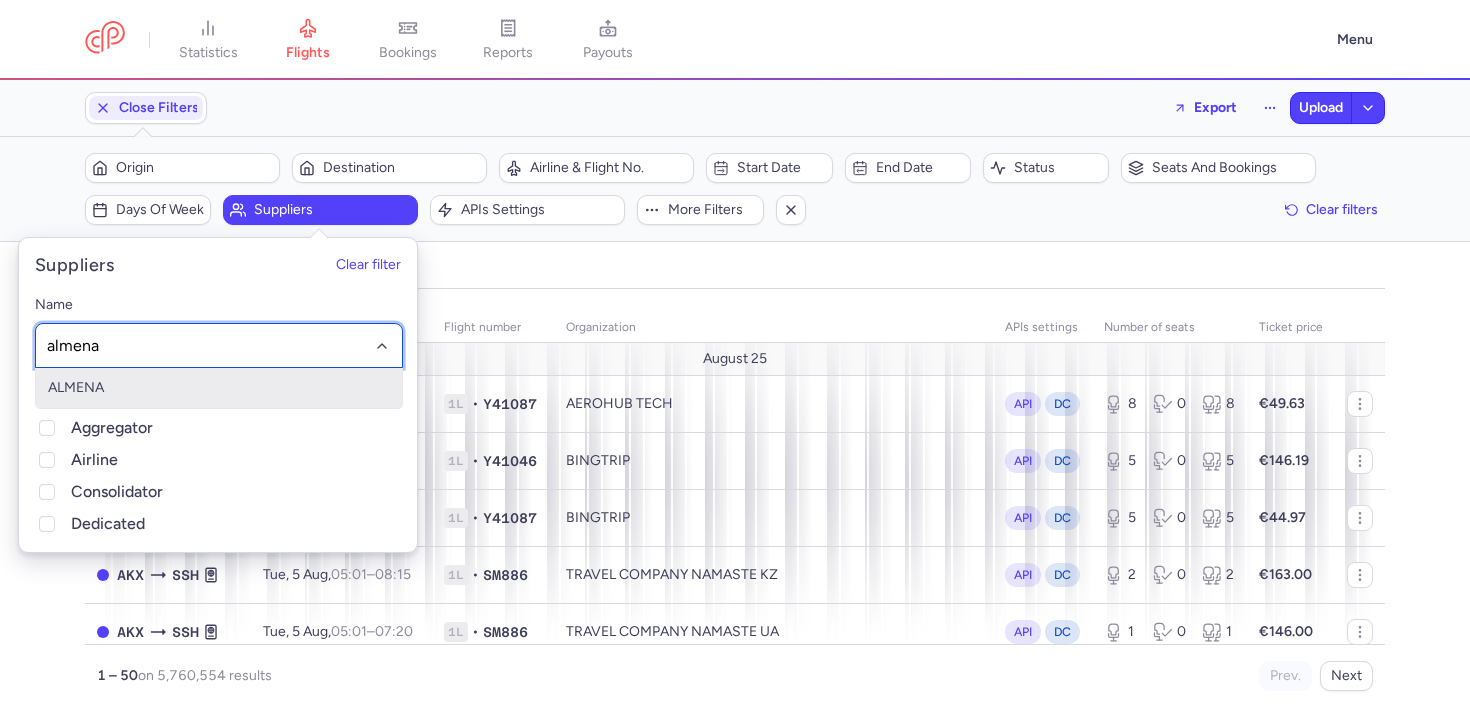 click on "ALMENA" at bounding box center (219, 388) 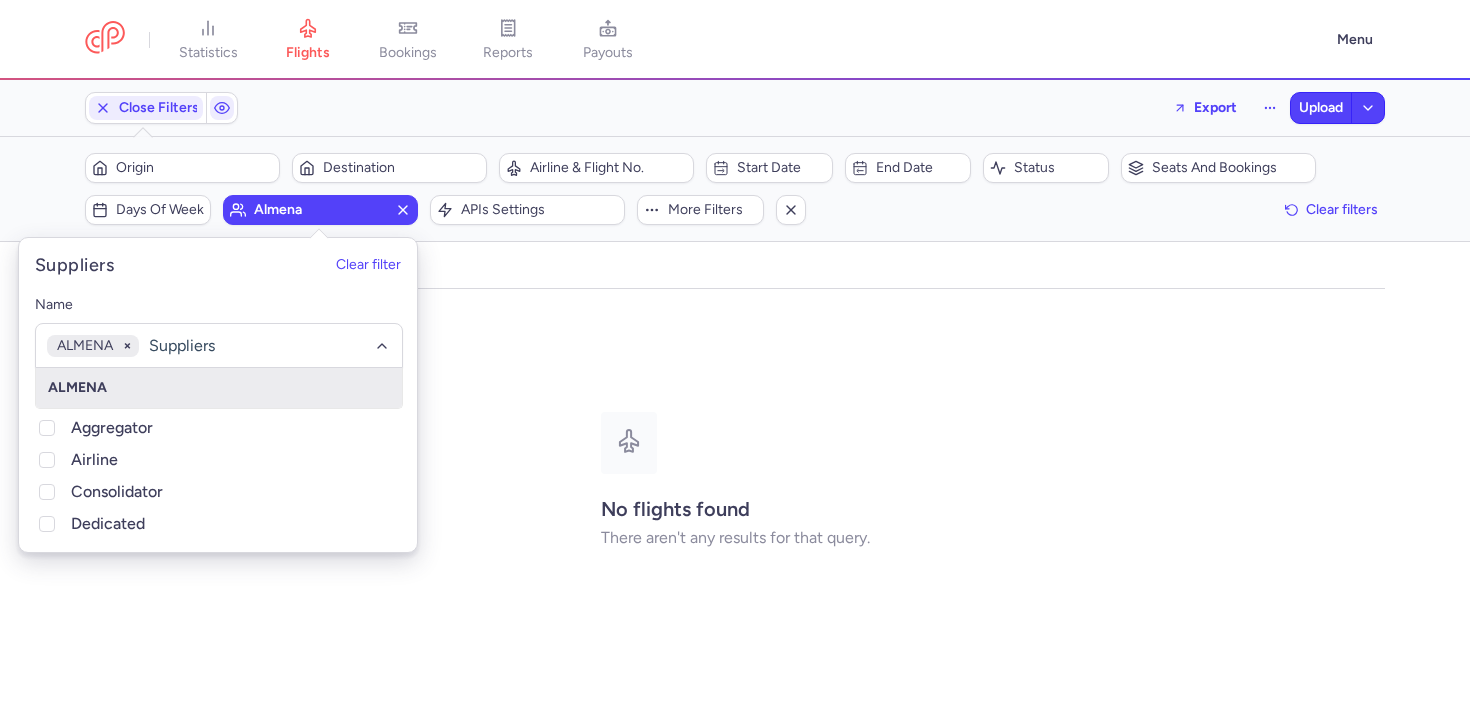 click on "Filters (1) – 0 result  Origin  Destination  Airline & Flight No.  Start date  End date  Status  Seats and bookings  Days of week almena   APIs settings  More filters  Clear filters" at bounding box center (735, 189) 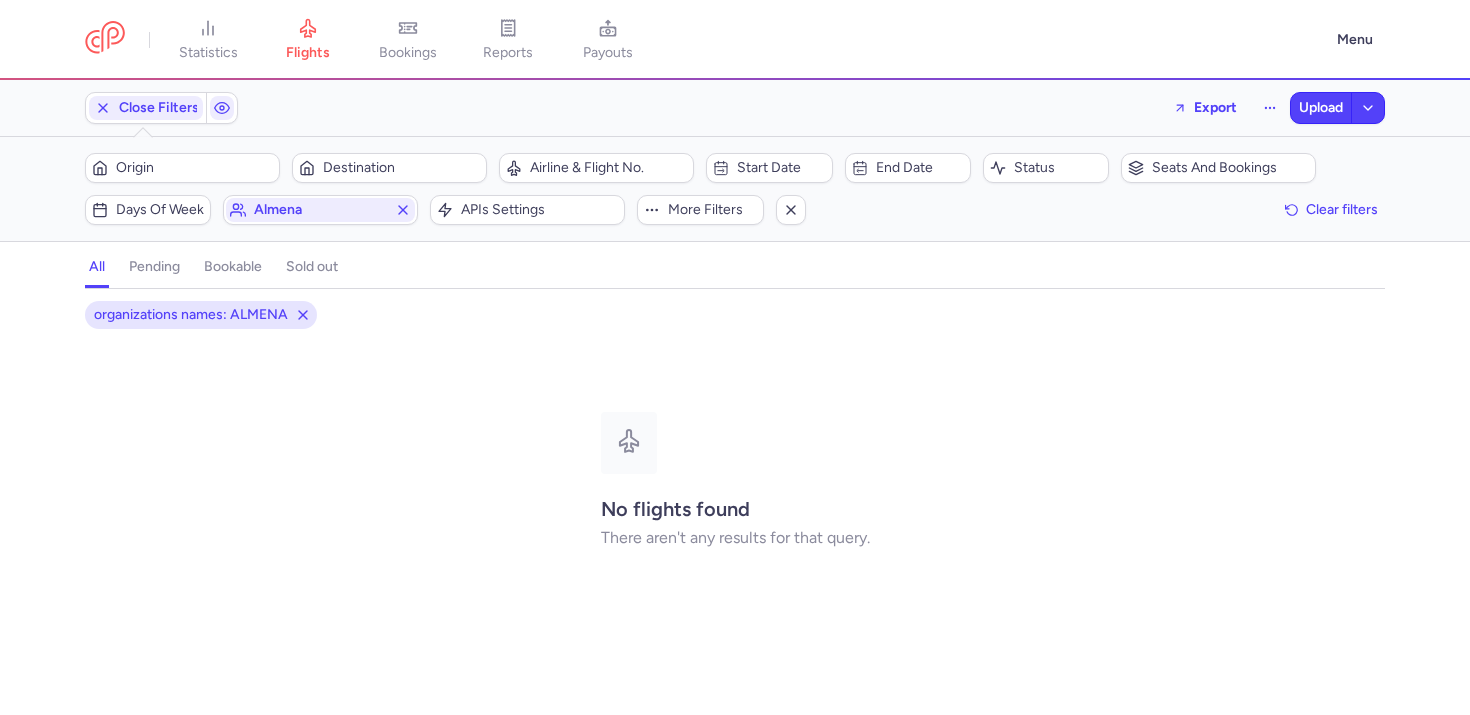 click on "No flights found There aren't any results for that query." at bounding box center (735, 479) 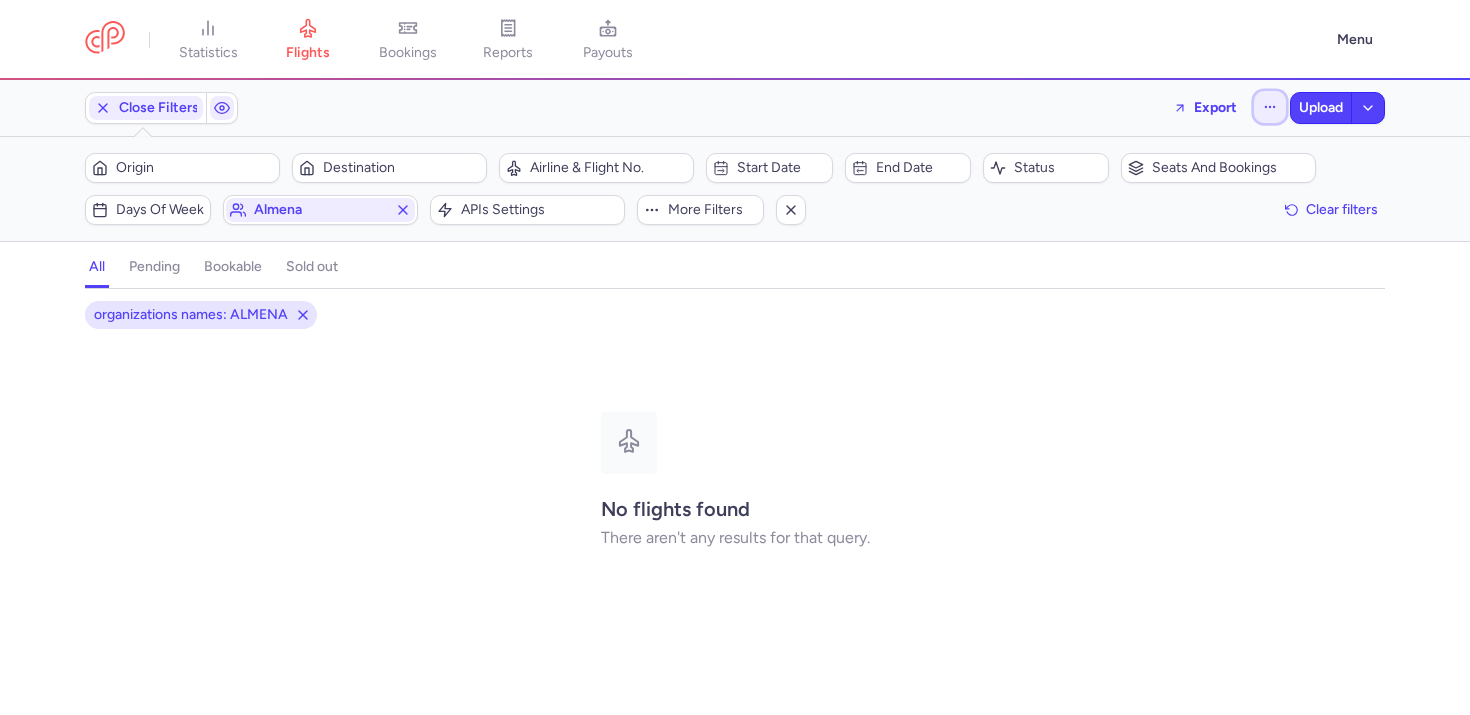 click 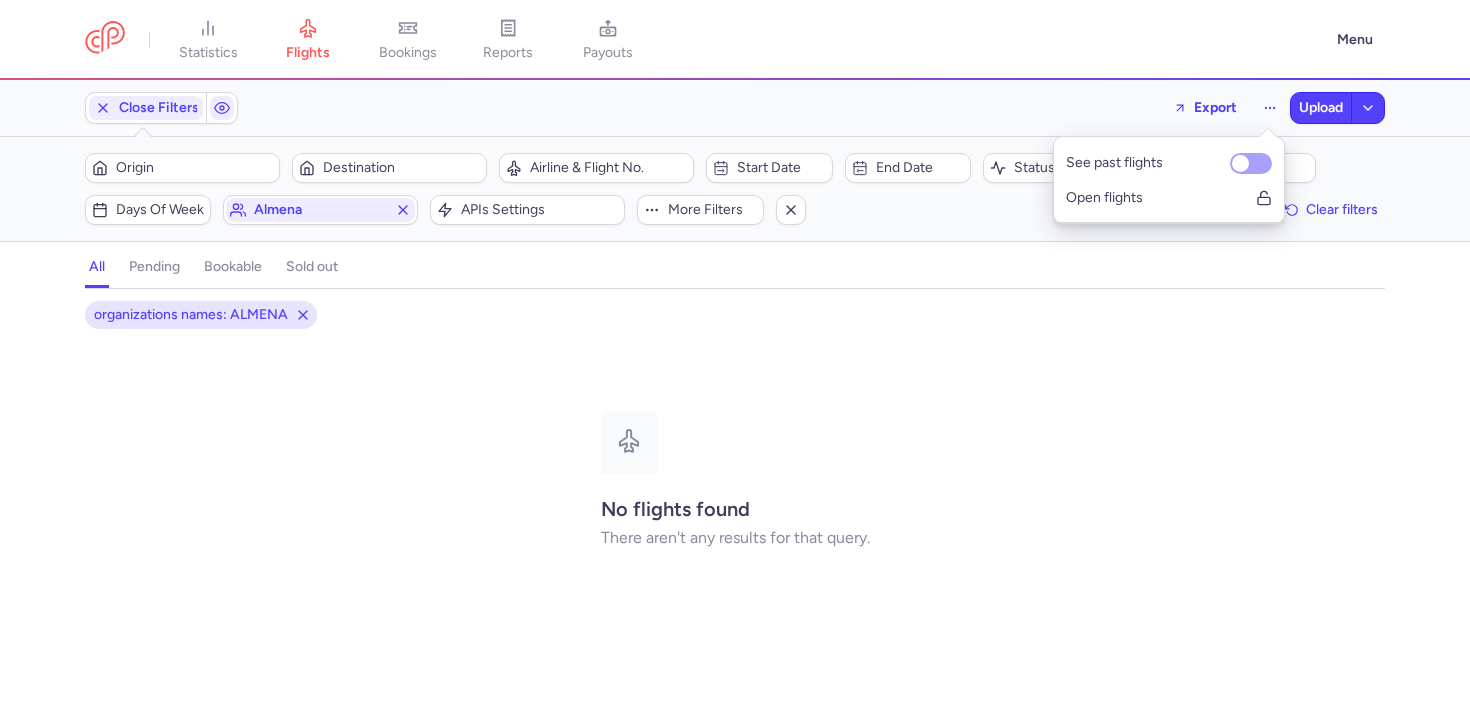 click on "See past flights" at bounding box center (1169, 163) 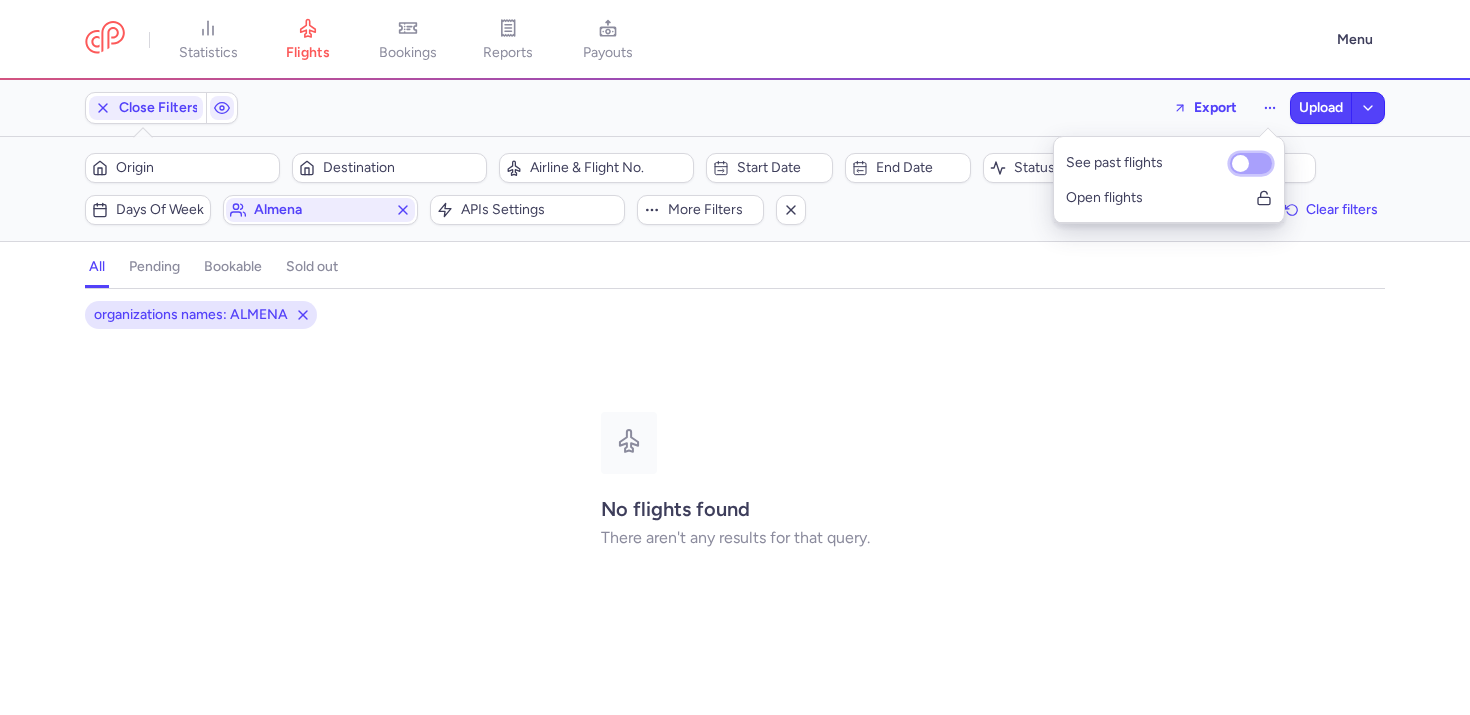 click on "See past flights" at bounding box center [1251, 163] 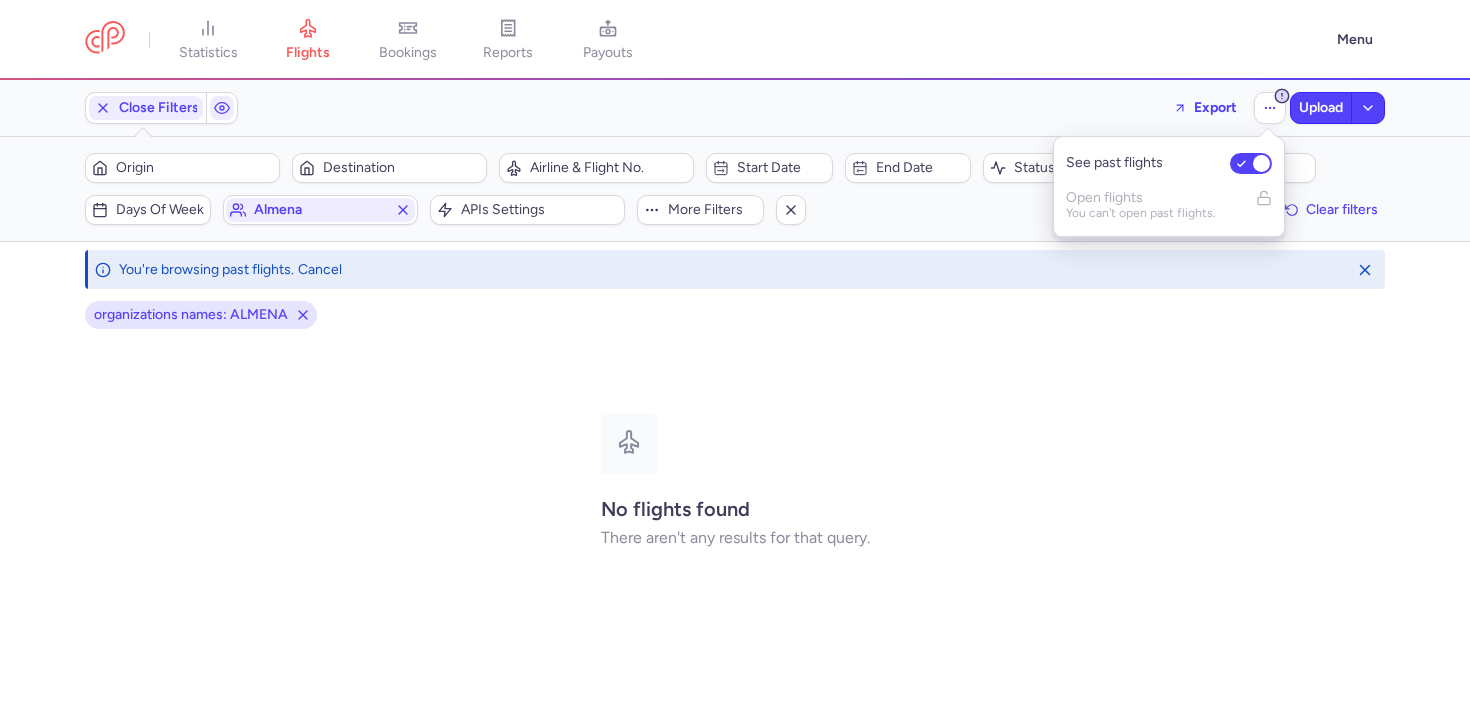 click on "No flights found There aren't any results for that query." at bounding box center (735, 480) 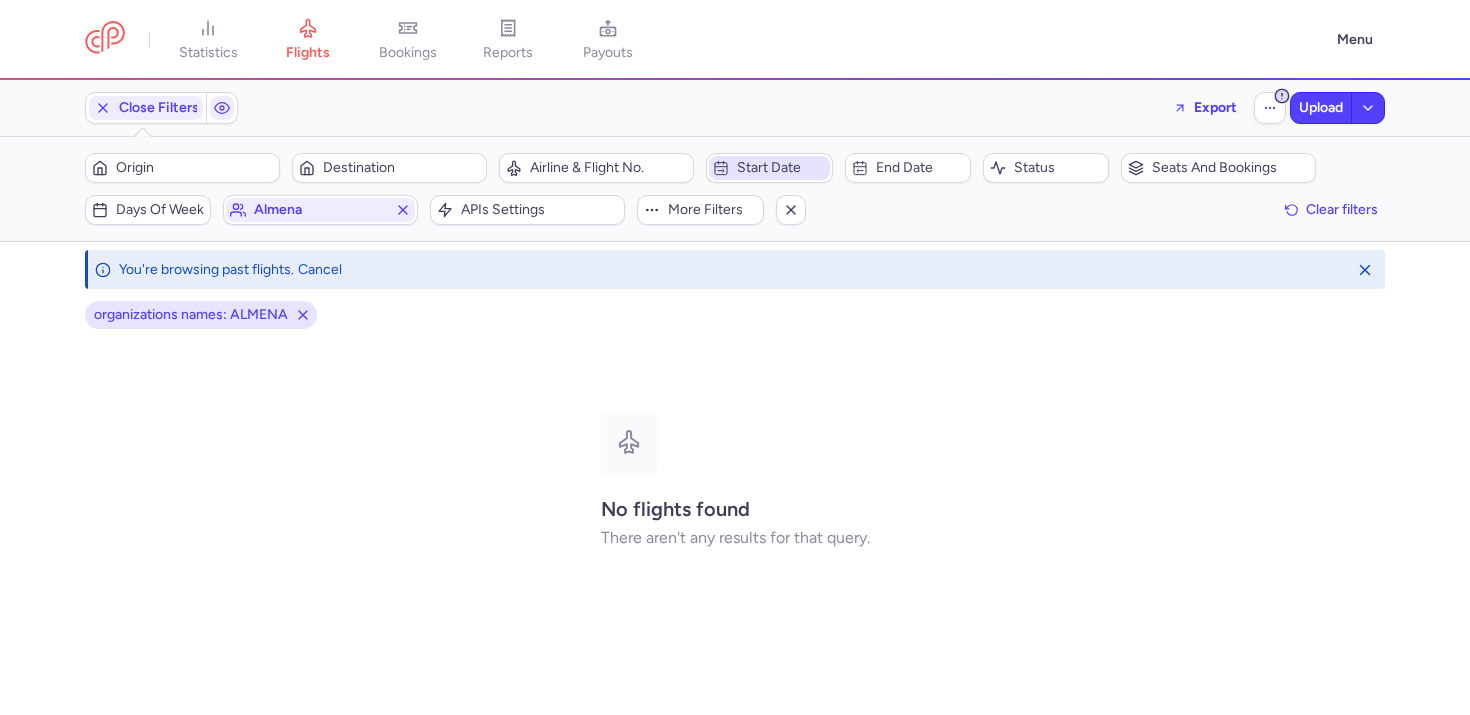 click on "Start date" at bounding box center (781, 168) 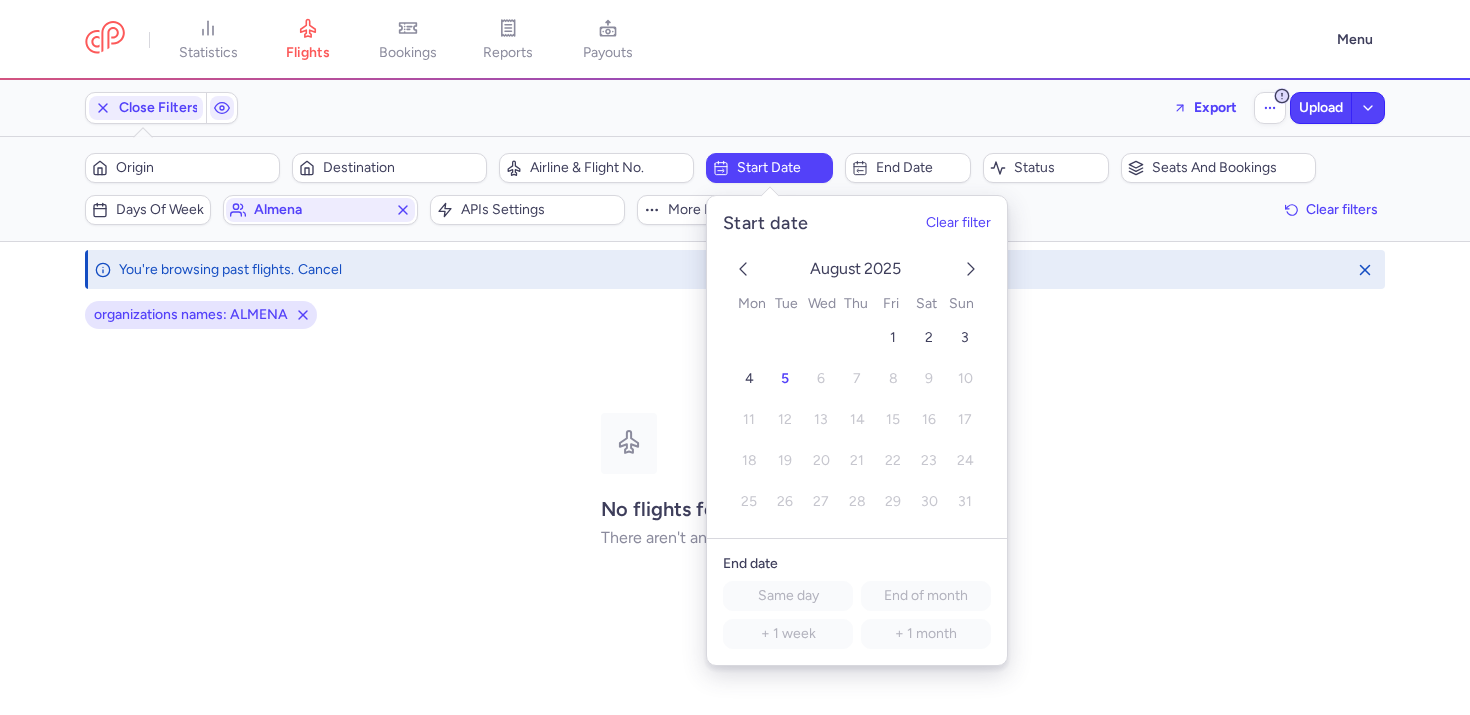 click 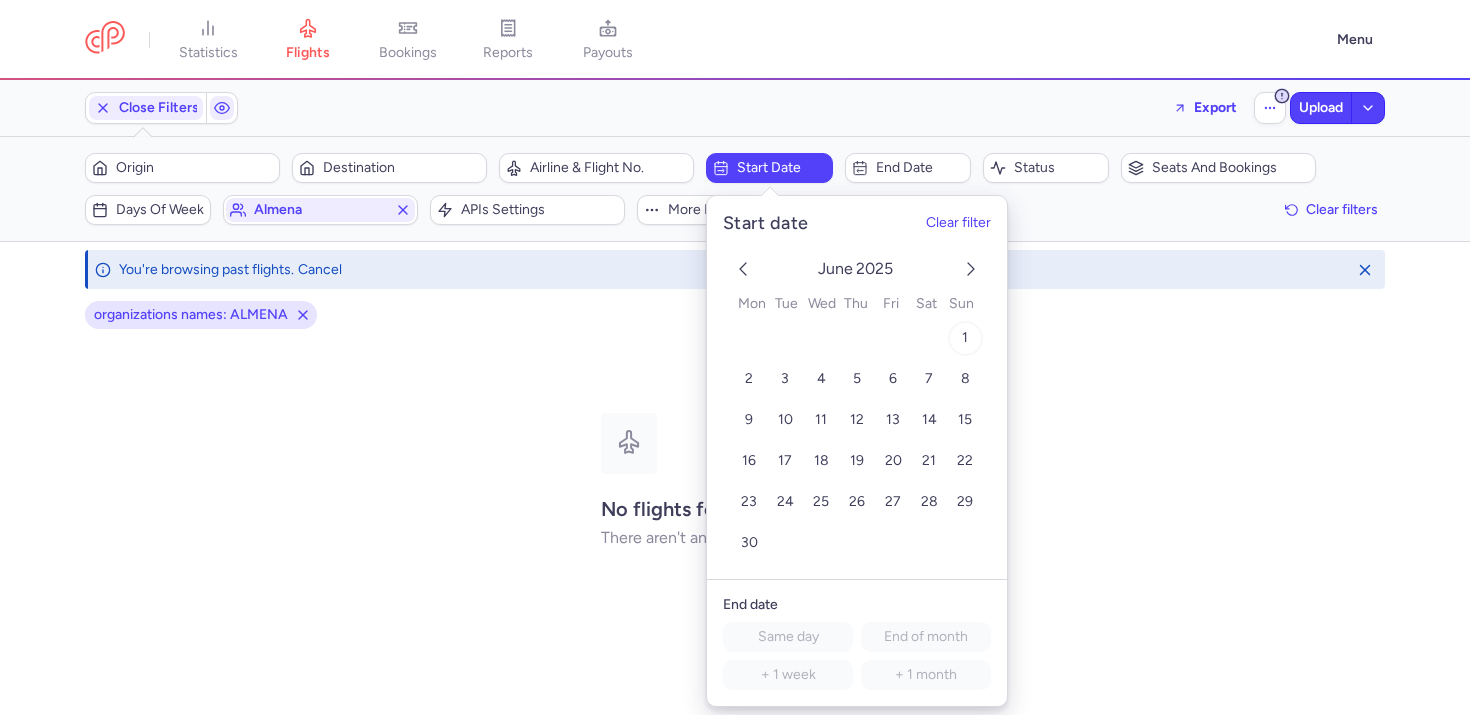 click on "1" at bounding box center (965, 338) 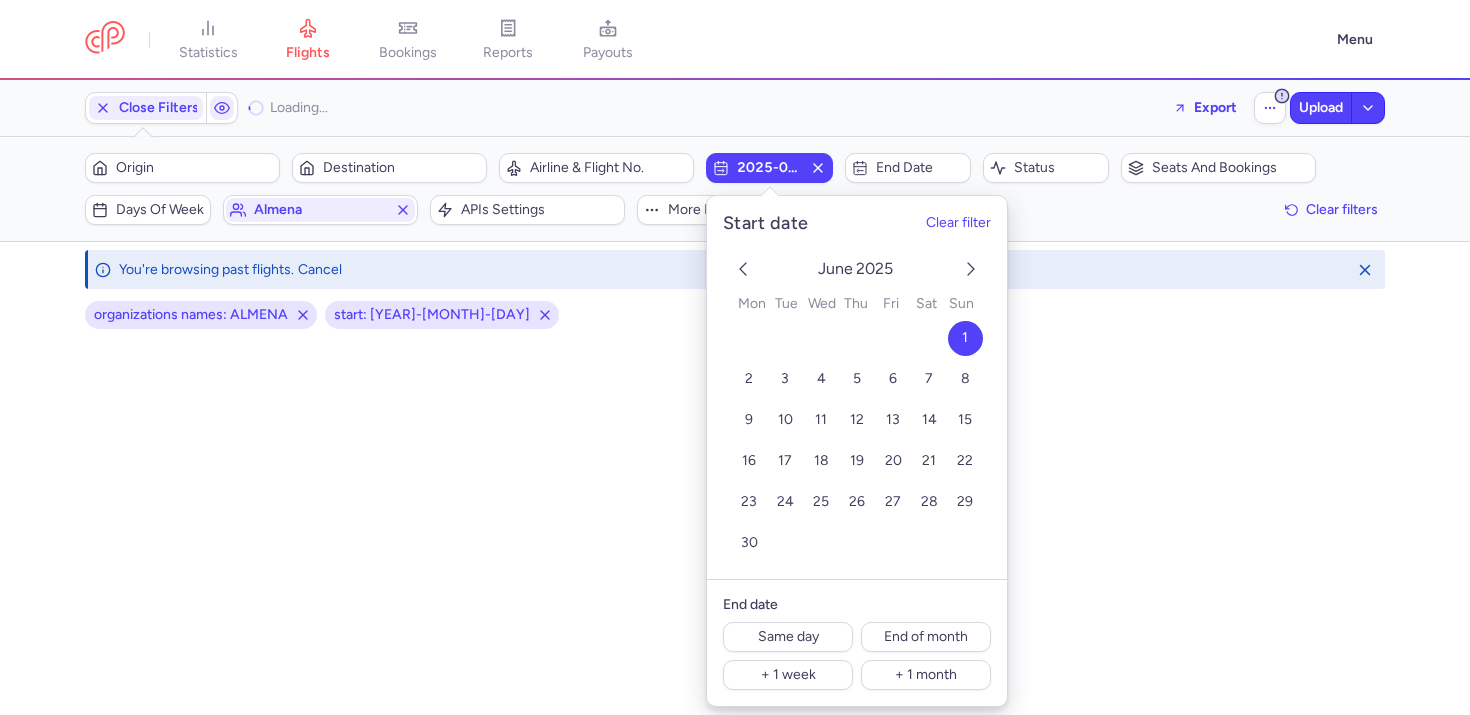 click on "organizations names: ALMENA start: 2025-06-01" at bounding box center (735, 496) 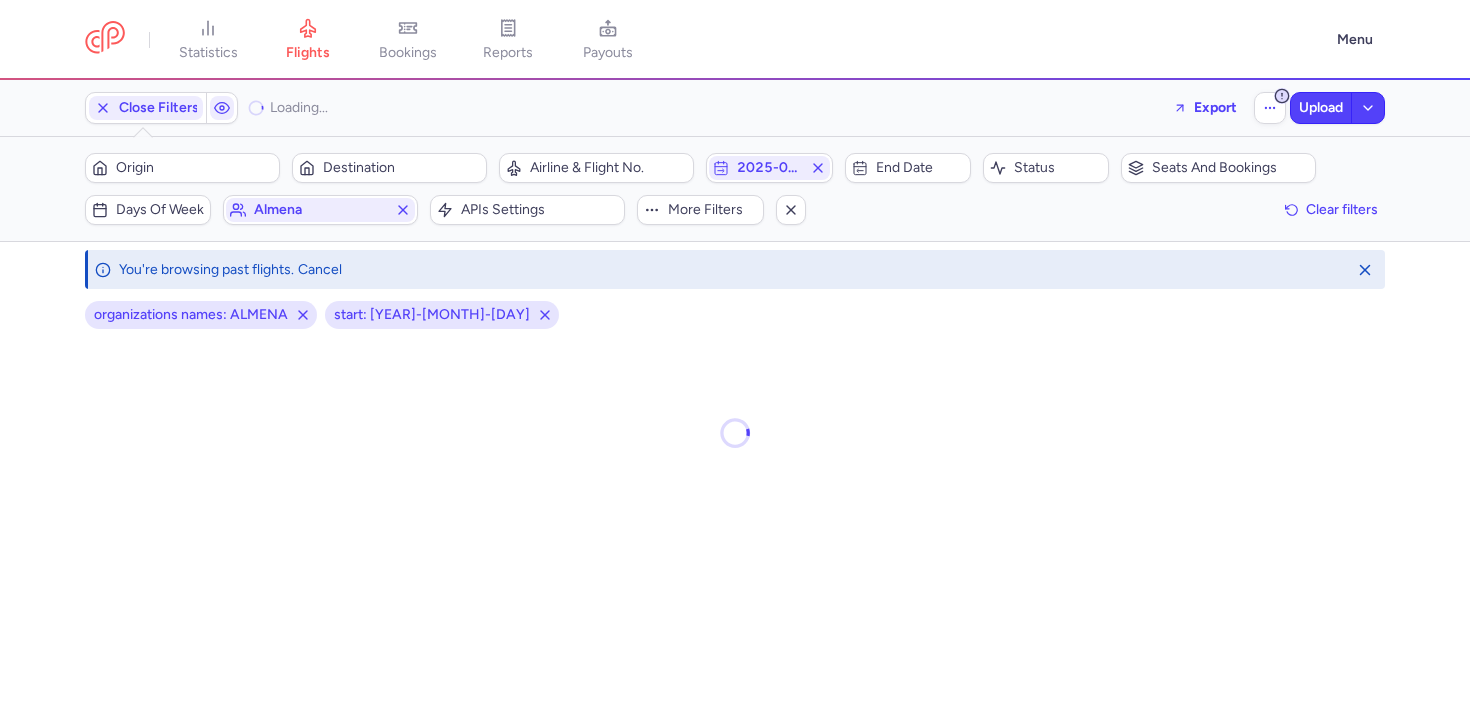 type 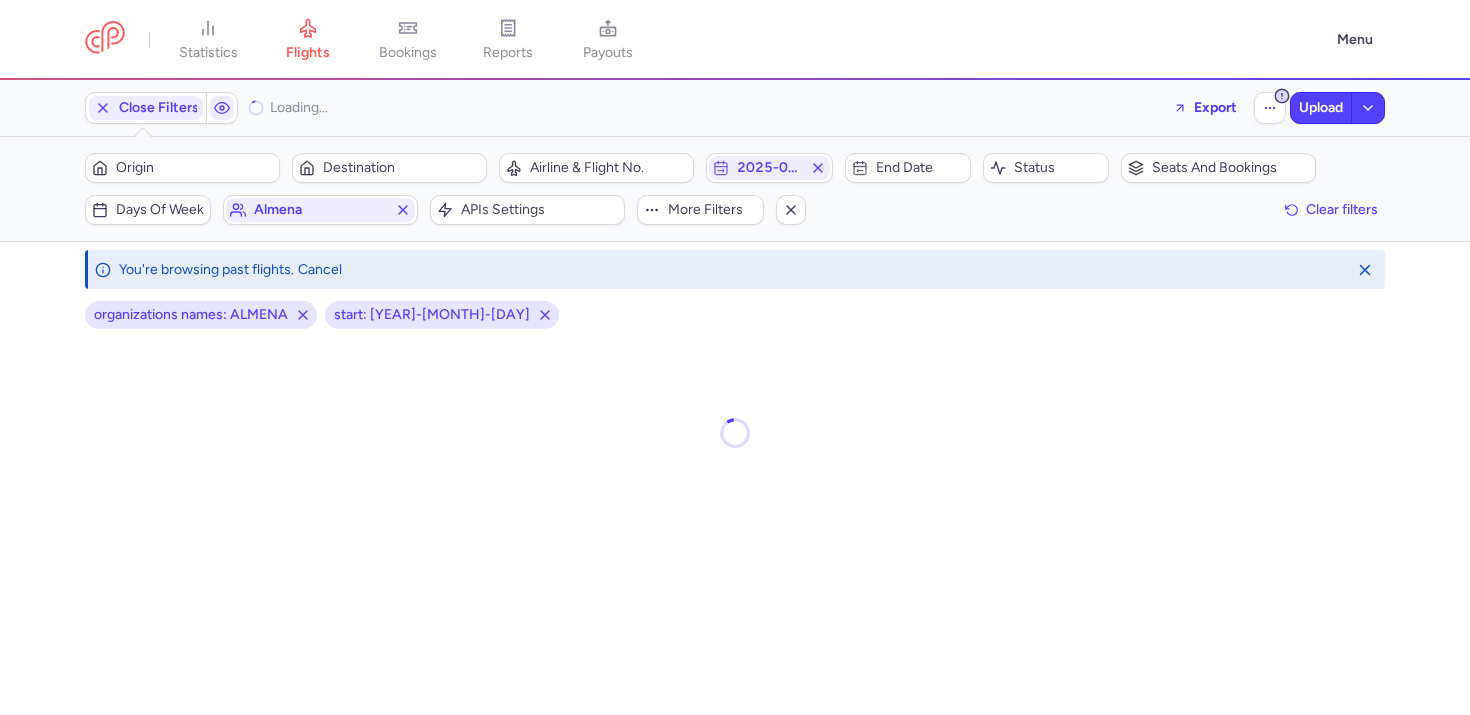 click at bounding box center (735, 432) 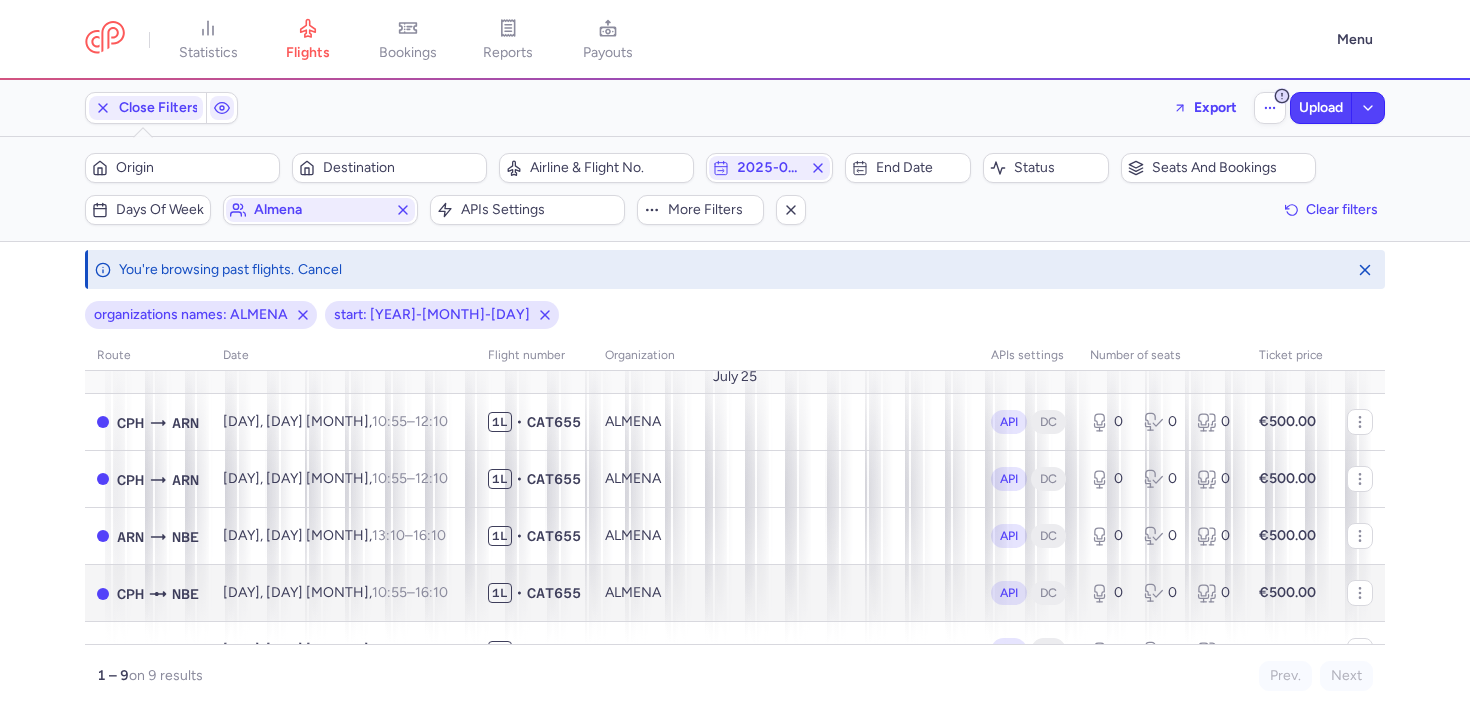 scroll, scrollTop: 0, scrollLeft: 0, axis: both 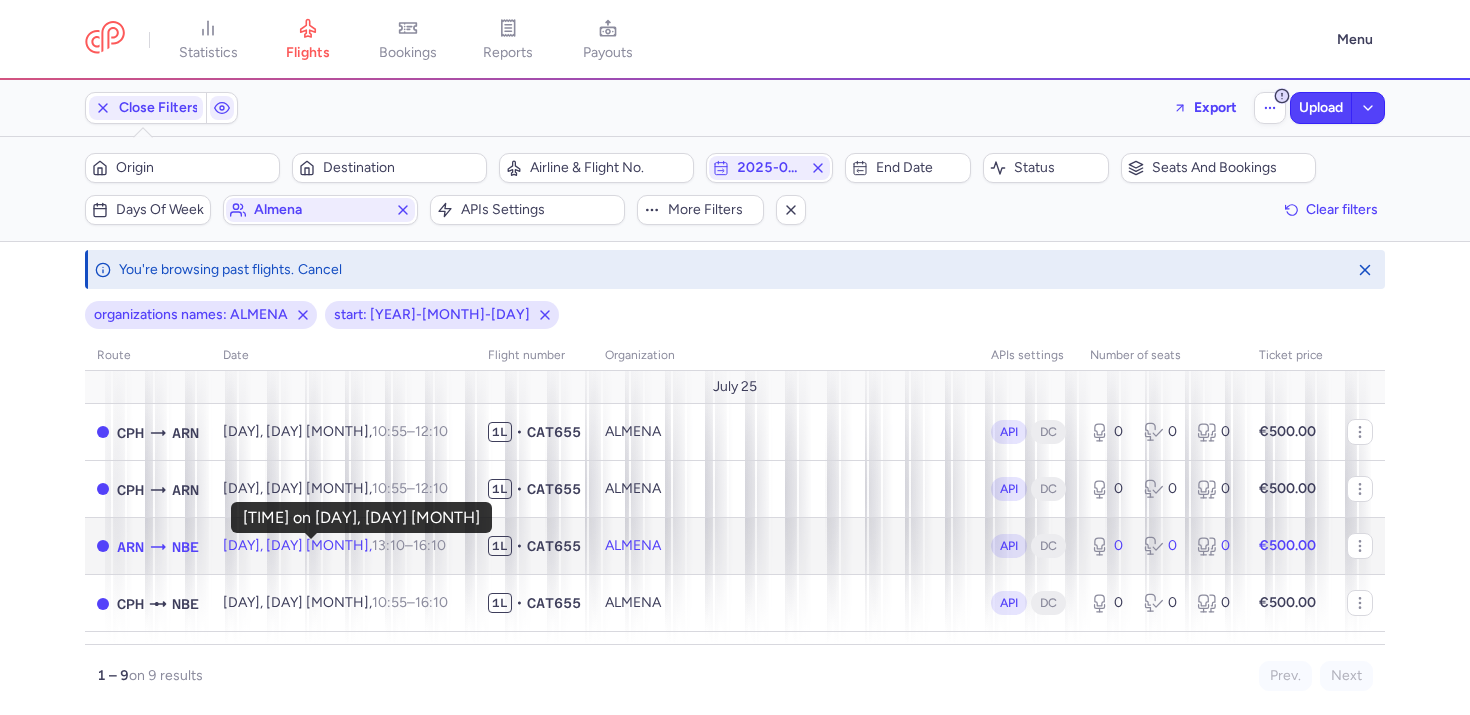click on "13:10" at bounding box center [388, 545] 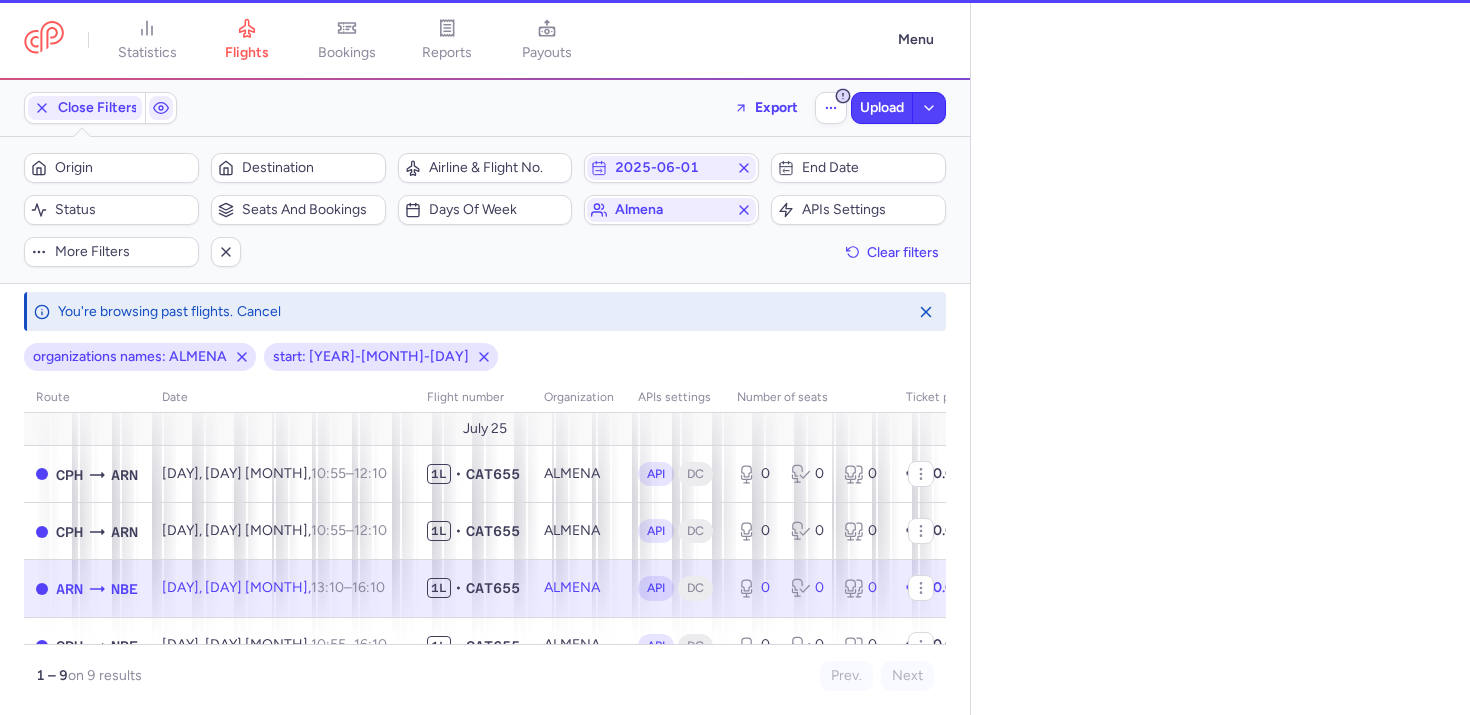 select on "hours" 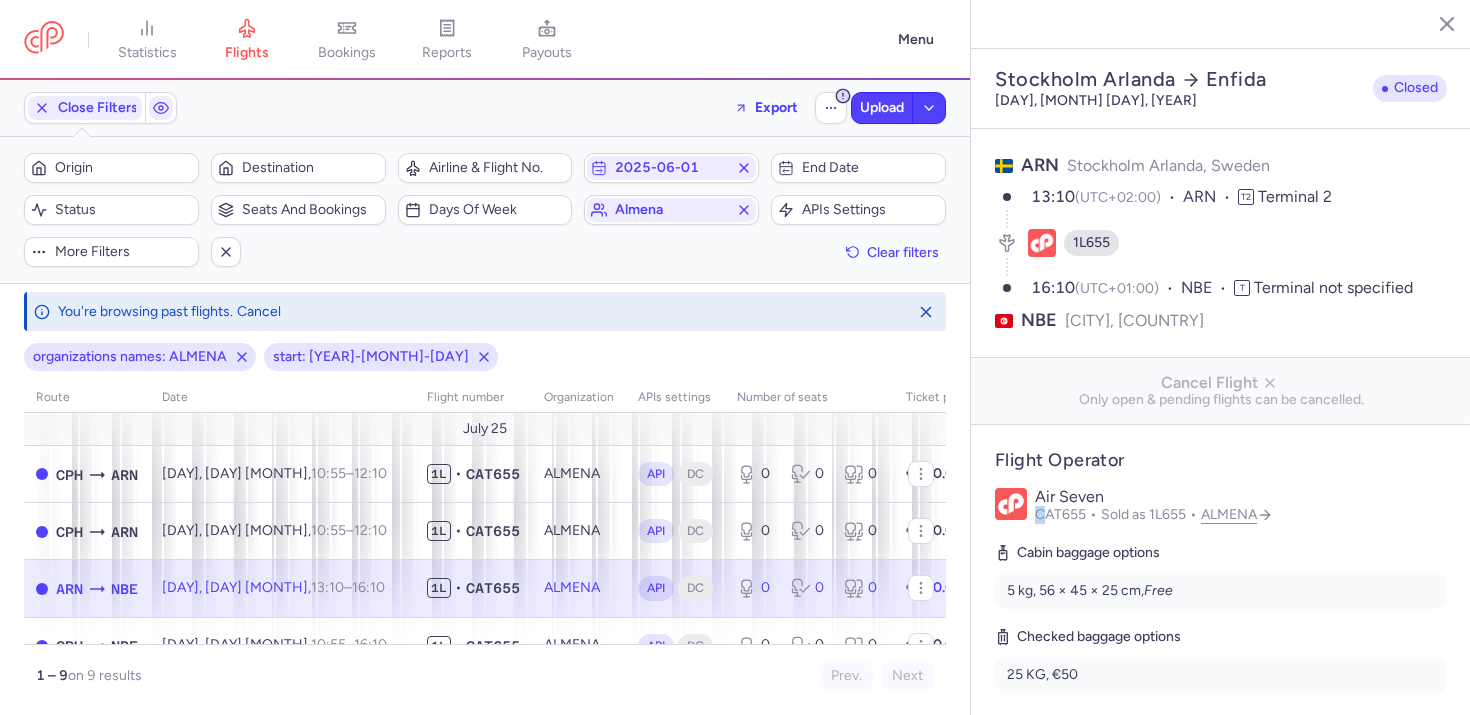 drag, startPoint x: 1033, startPoint y: 467, endPoint x: 1049, endPoint y: 466, distance: 16.03122 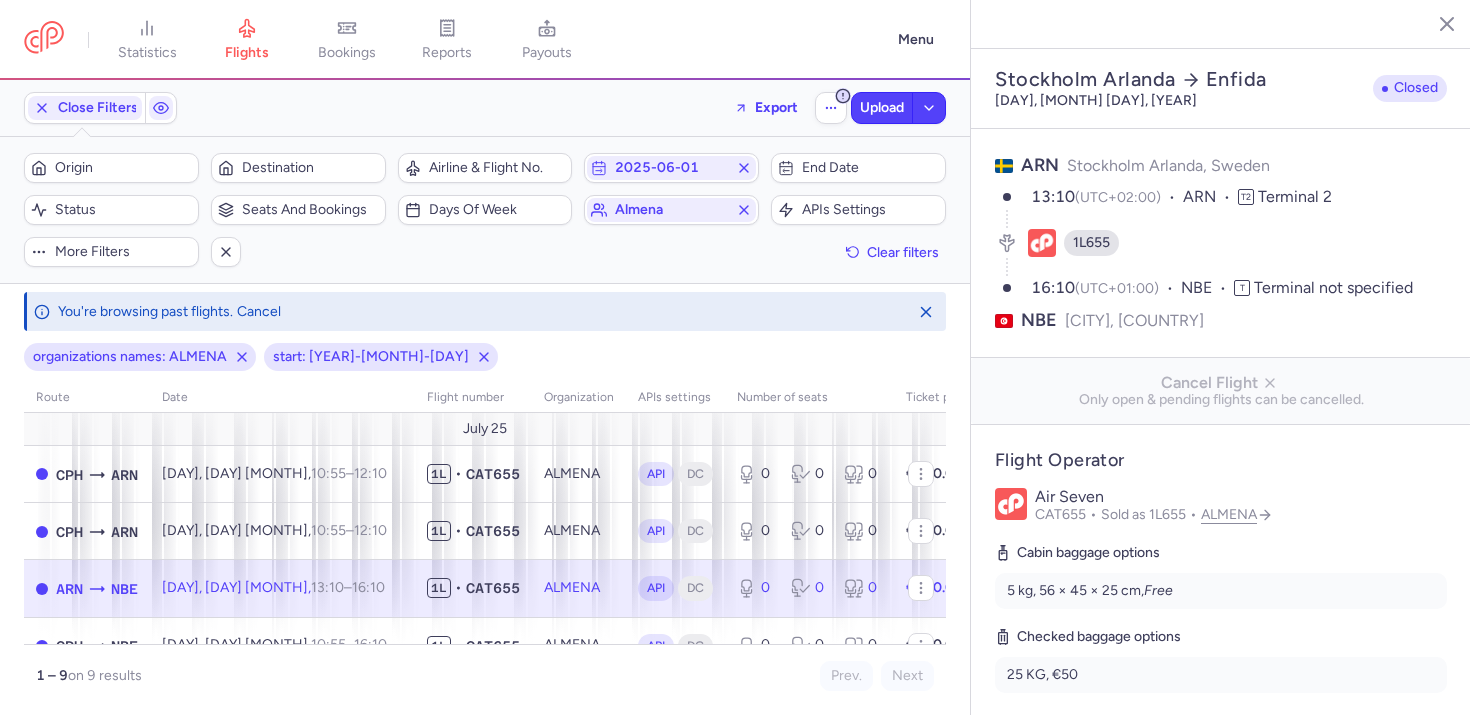 click on "CAT655" at bounding box center (1068, 514) 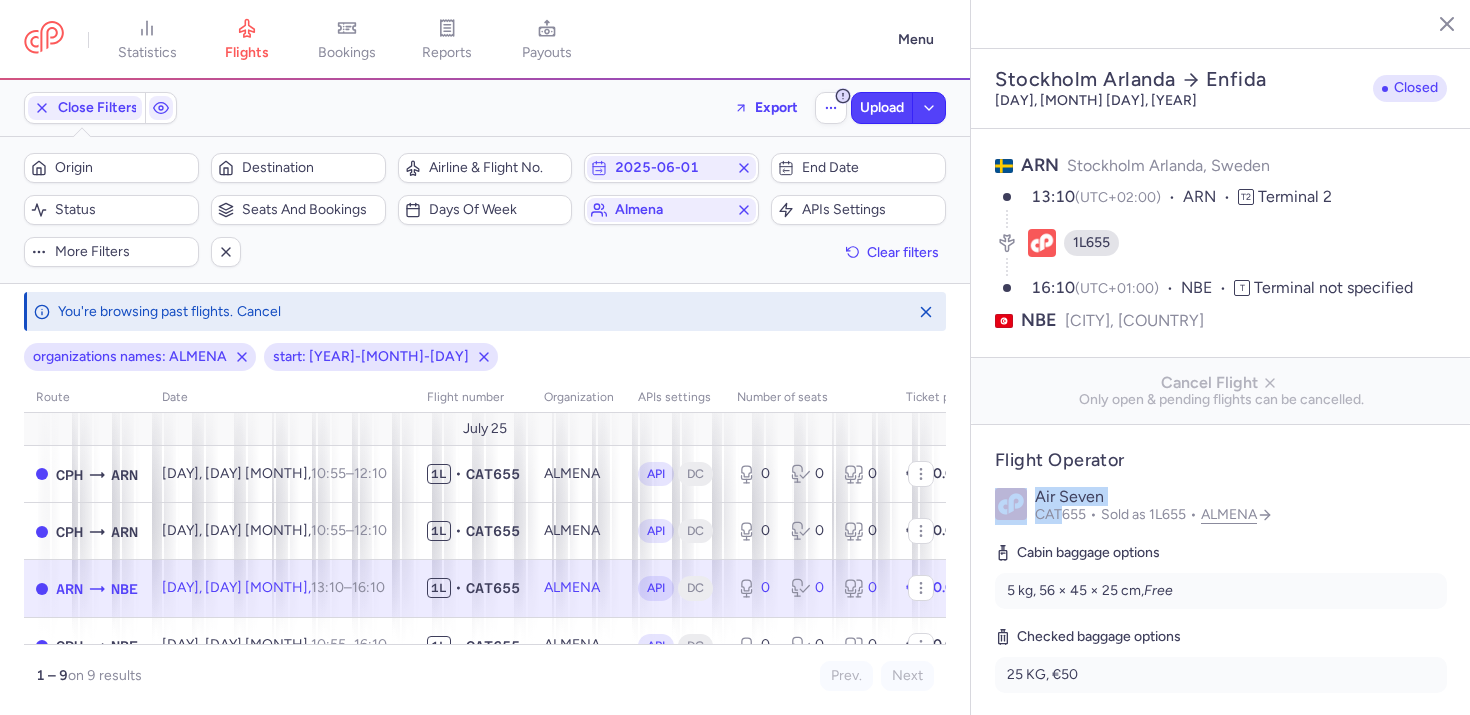 drag, startPoint x: 1062, startPoint y: 465, endPoint x: 1010, endPoint y: 468, distance: 52.086468 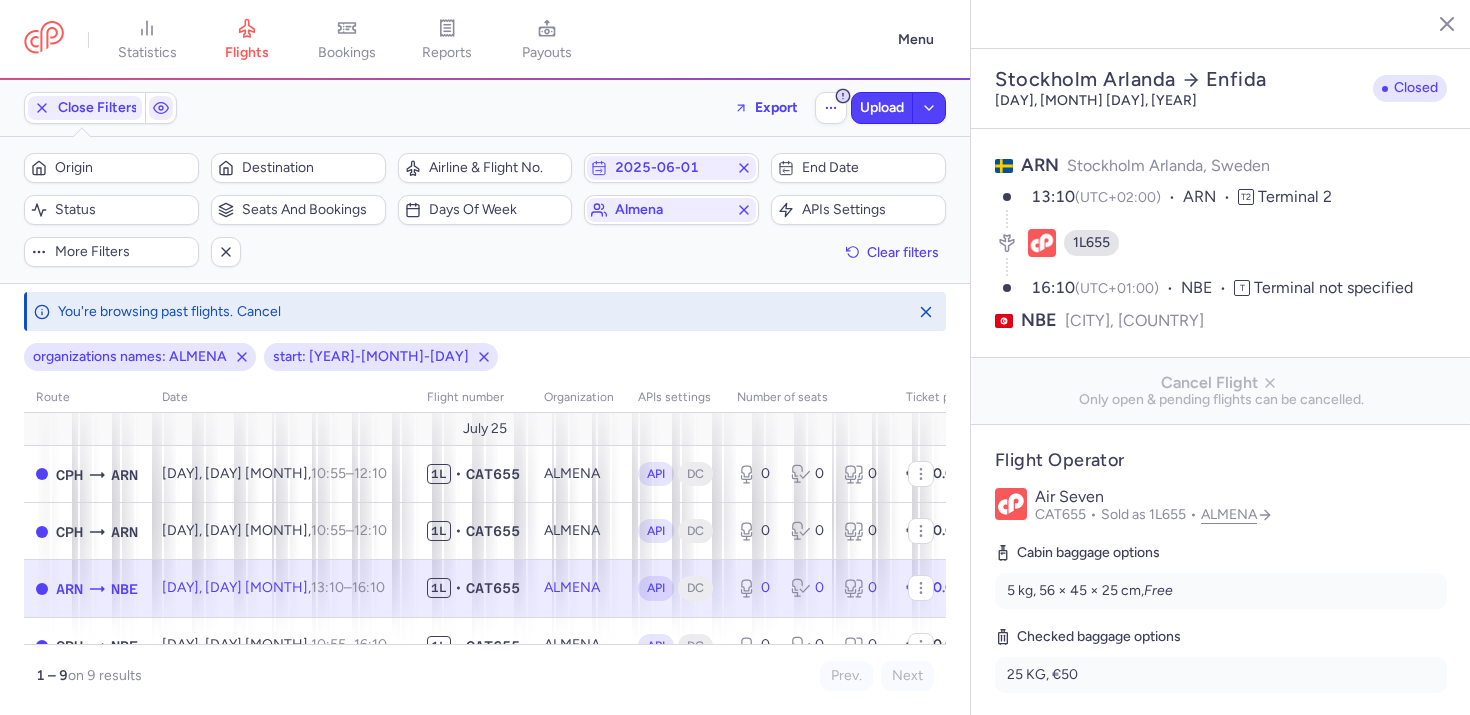 click on "CAT655" at bounding box center [1068, 514] 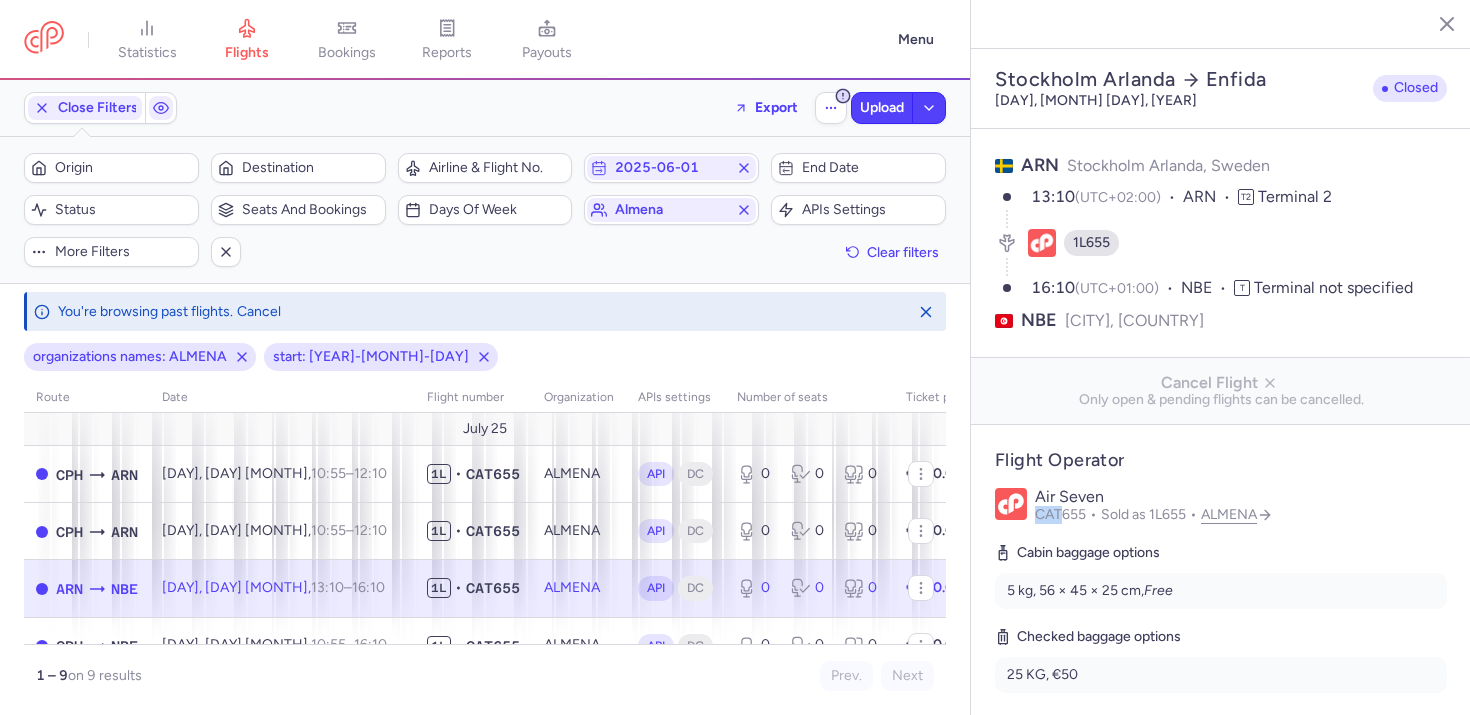 drag, startPoint x: 1034, startPoint y: 471, endPoint x: 1060, endPoint y: 471, distance: 26 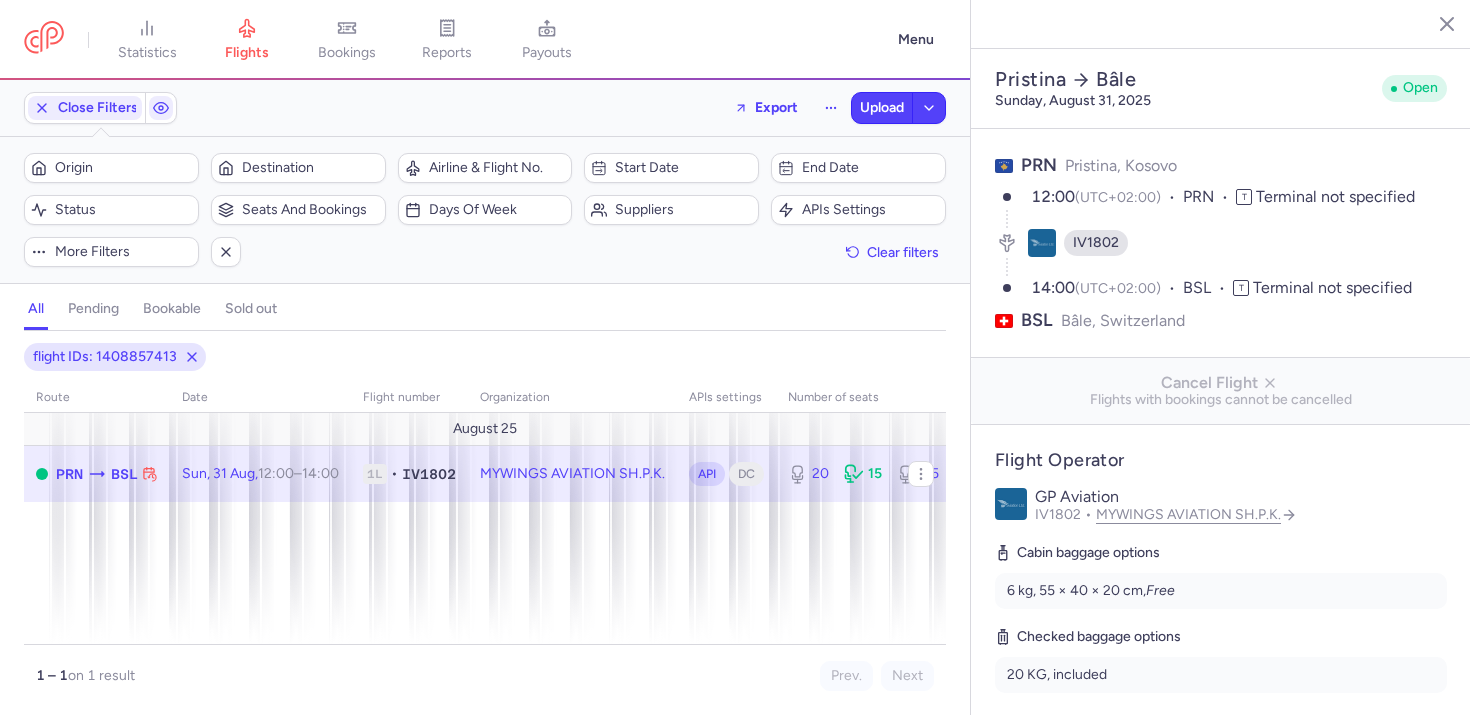 select on "hours" 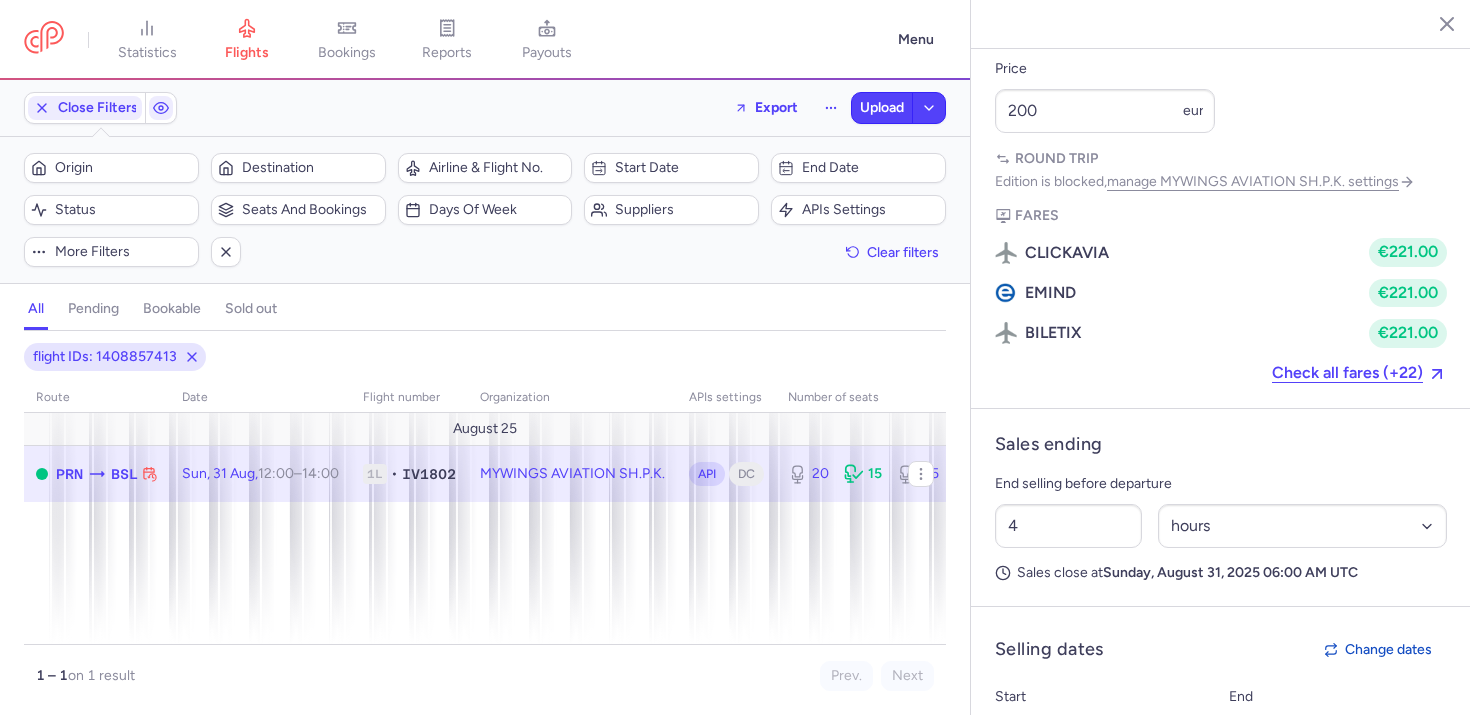 scroll, scrollTop: 1881, scrollLeft: 0, axis: vertical 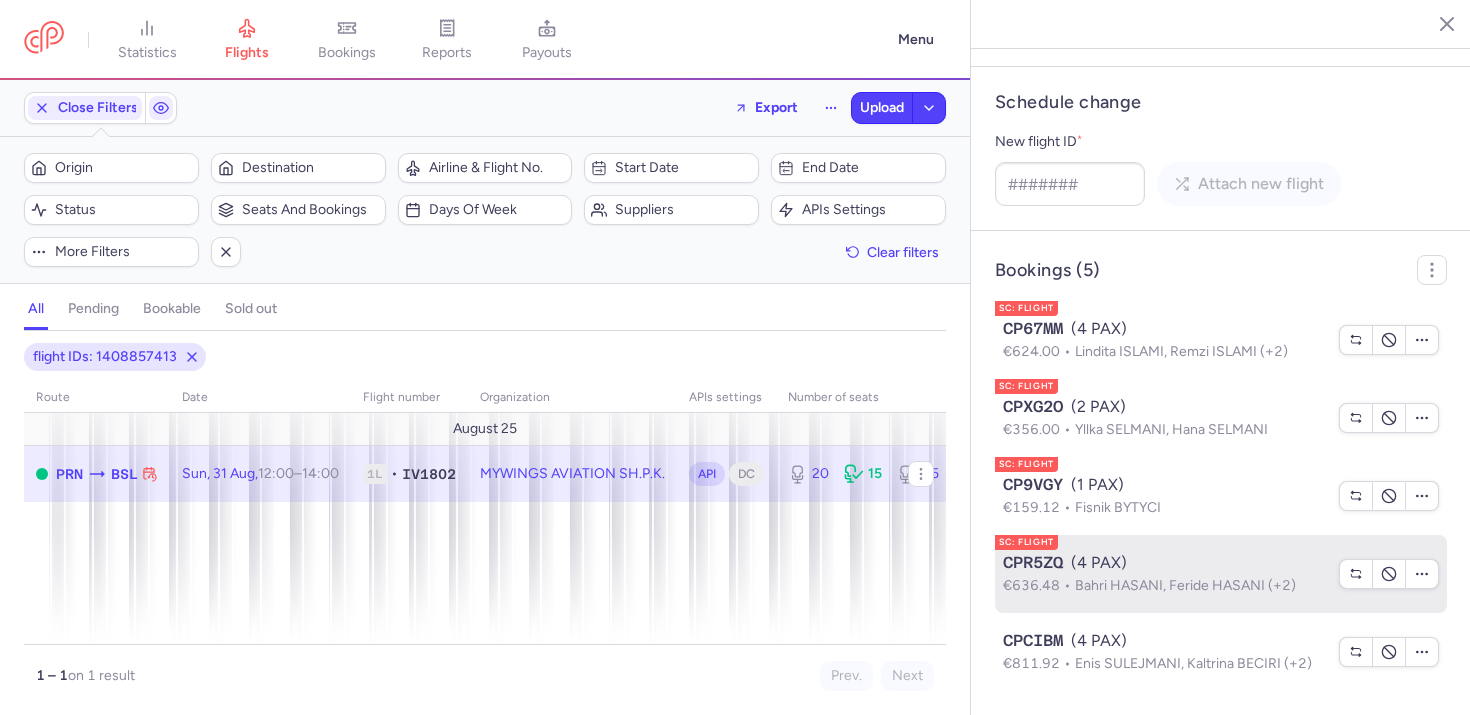 click on "Bahri HASANI, Feride HASANI (+2)" at bounding box center [1185, 585] 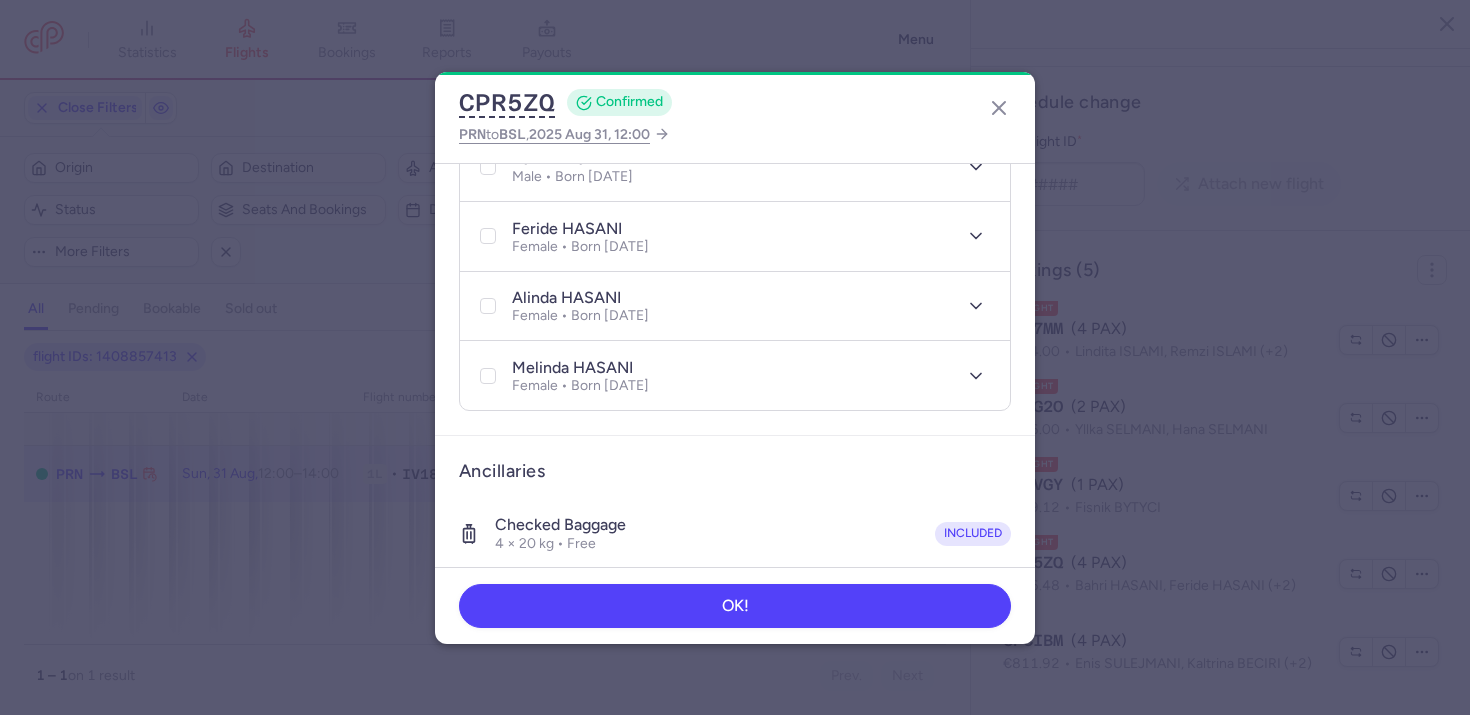 scroll, scrollTop: 424, scrollLeft: 0, axis: vertical 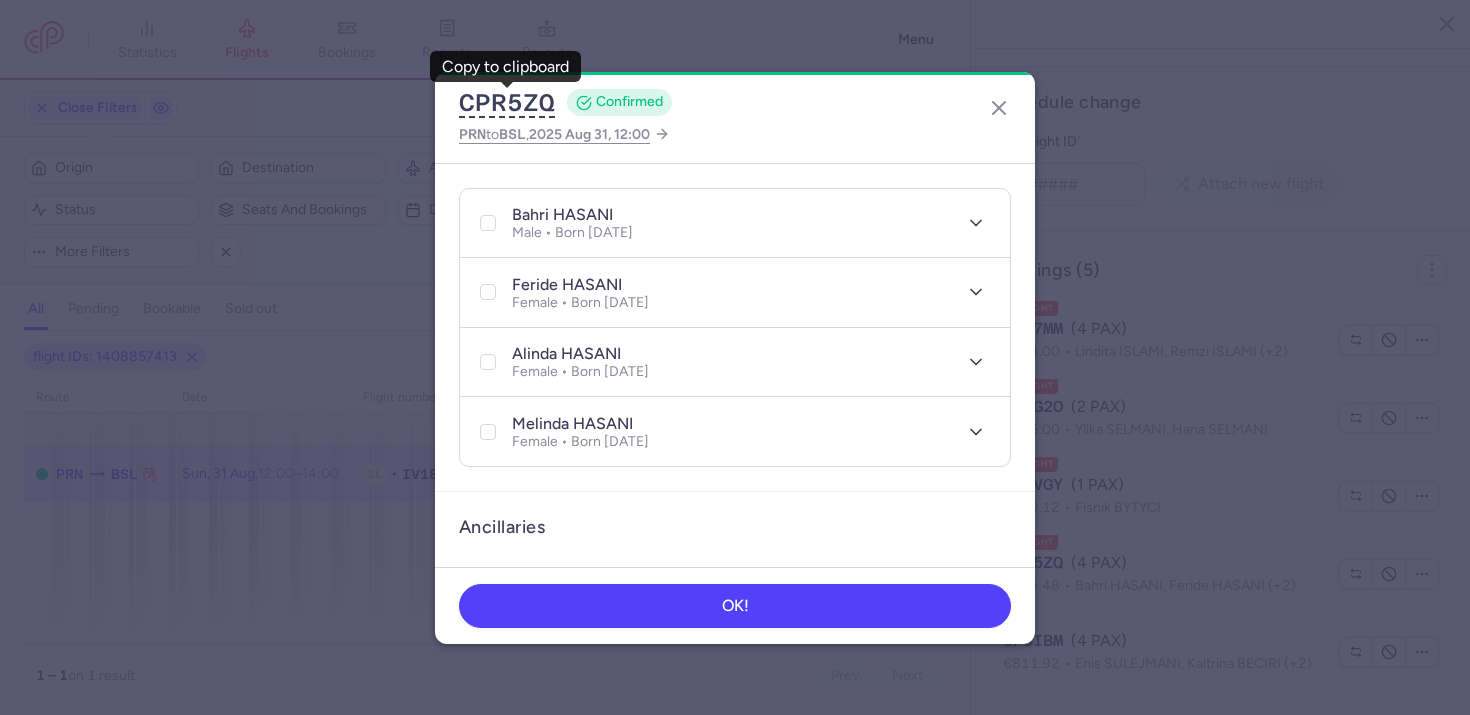 click on "CPR5ZQ  CONFIRMED PRN  to  BSL ,  2025 Aug 31, 12:00" 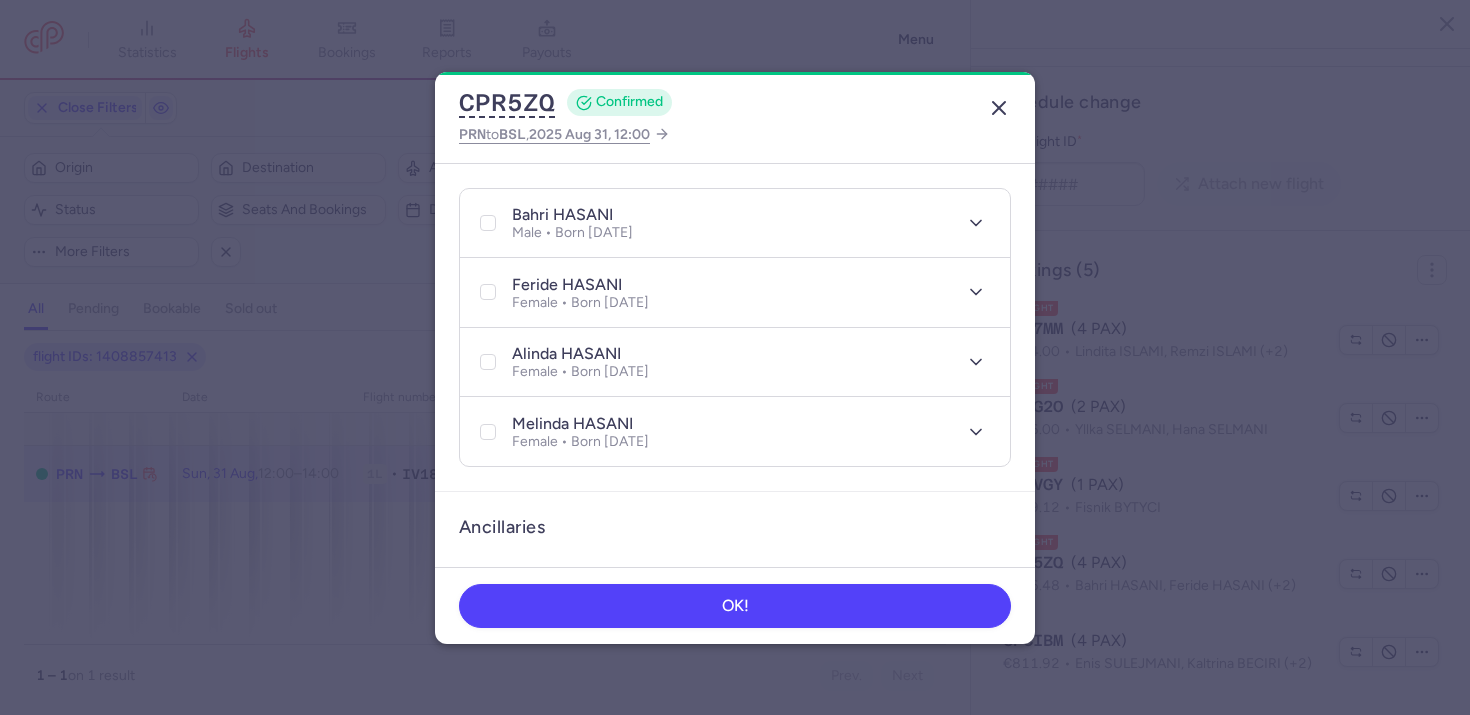 click 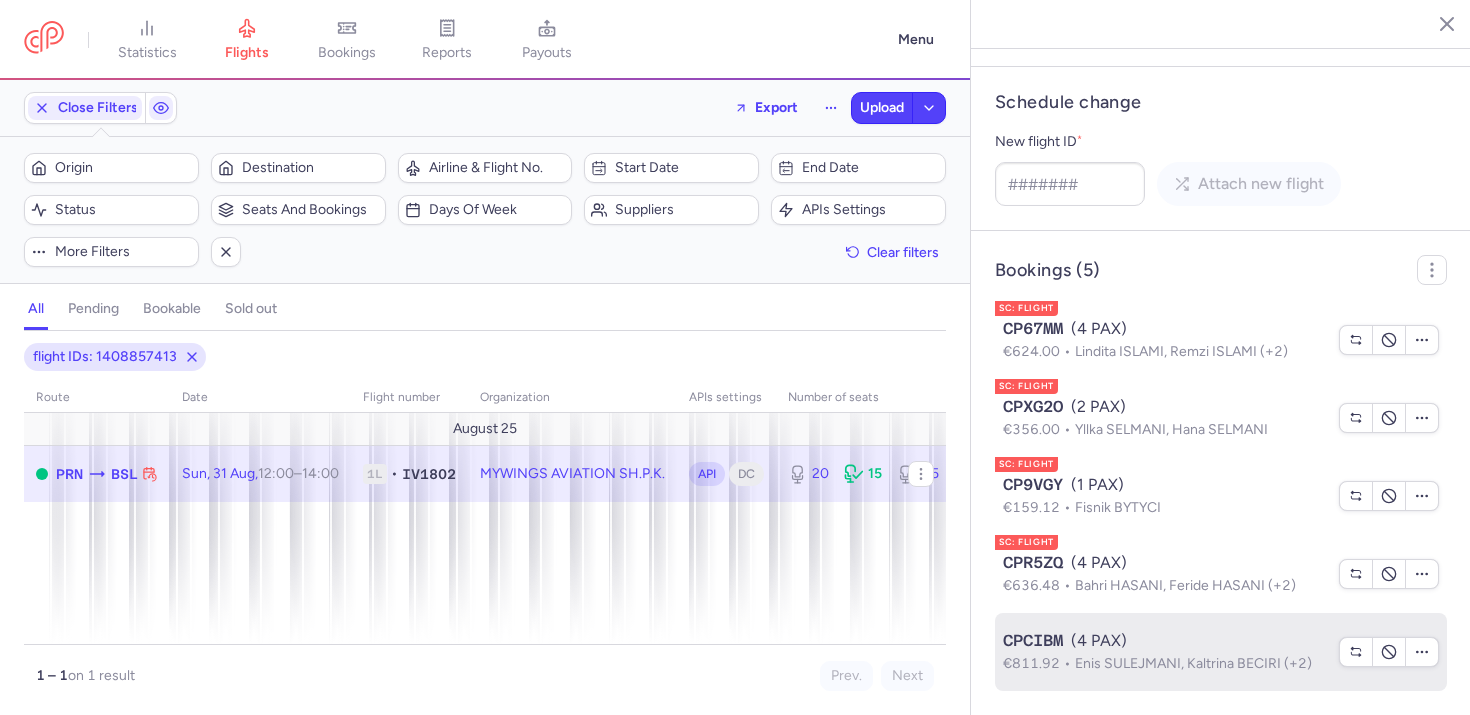click on "CPCIBM  (4 PAX)  €811.92  Enis SULEJMANI, Kaltrina BECIRI (+2)" 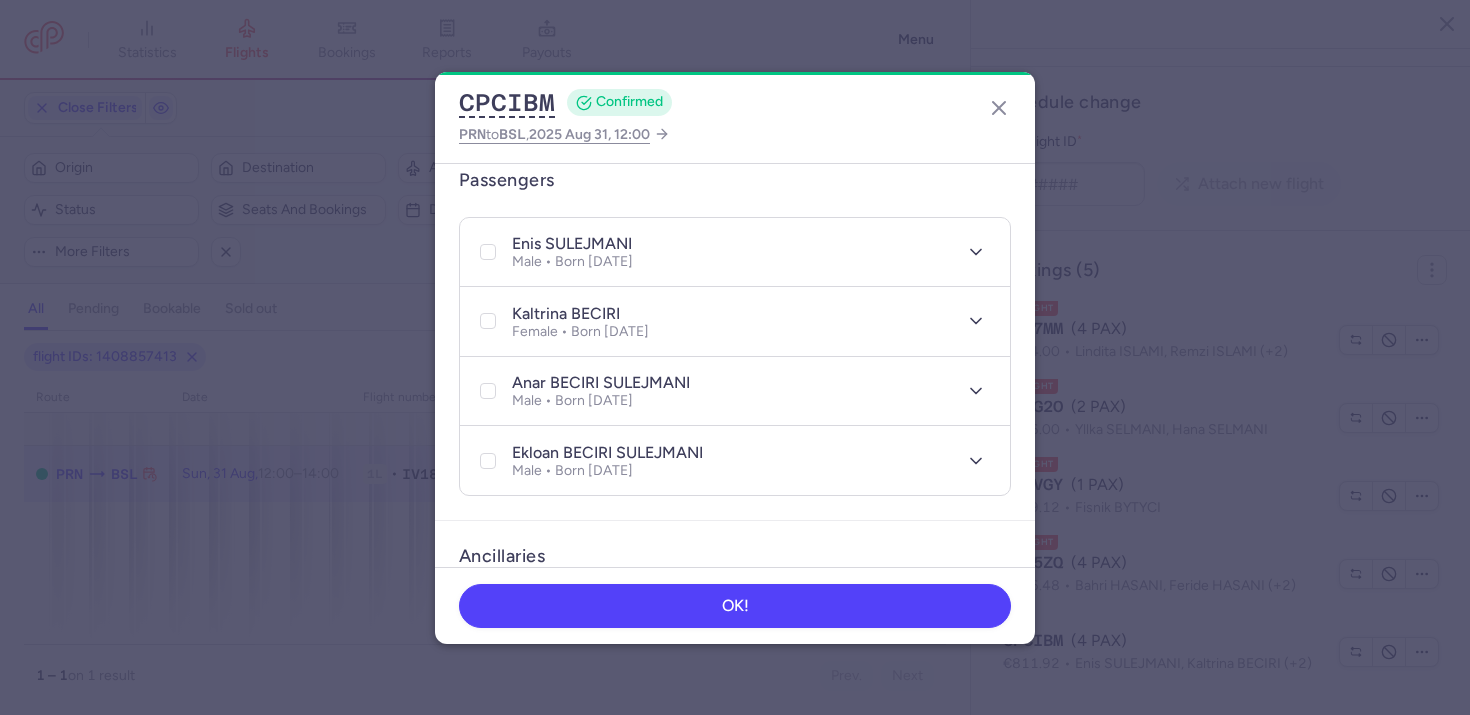 scroll, scrollTop: 585, scrollLeft: 0, axis: vertical 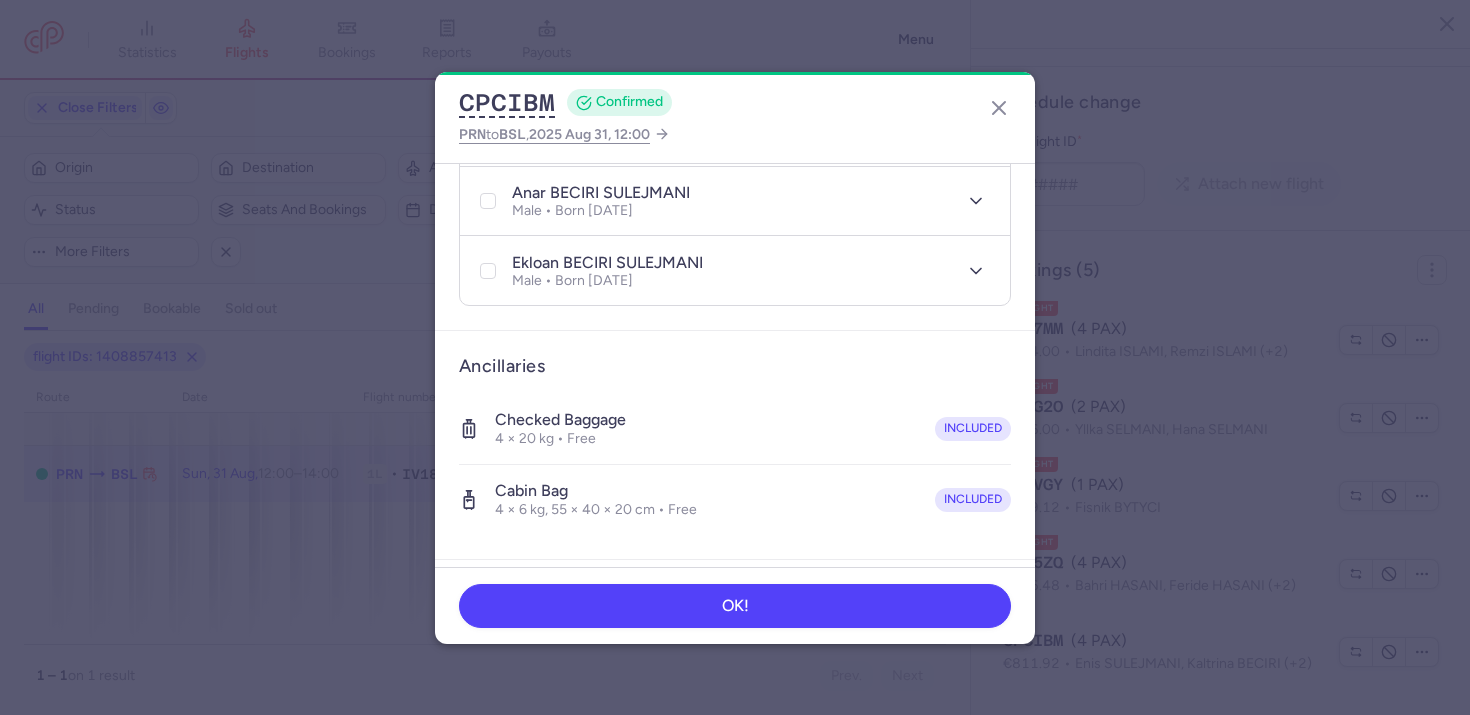 drag, startPoint x: 778, startPoint y: 276, endPoint x: 503, endPoint y: 264, distance: 275.2617 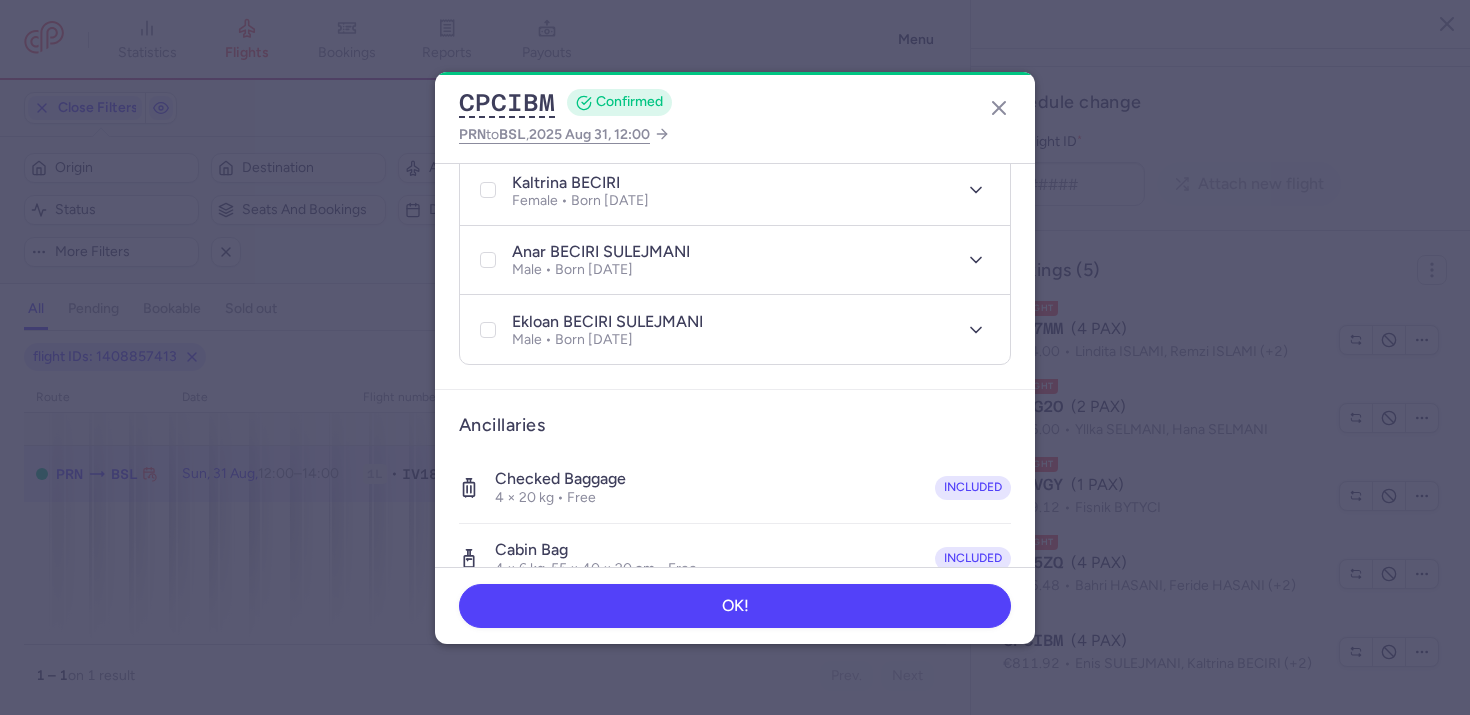 scroll, scrollTop: 352, scrollLeft: 0, axis: vertical 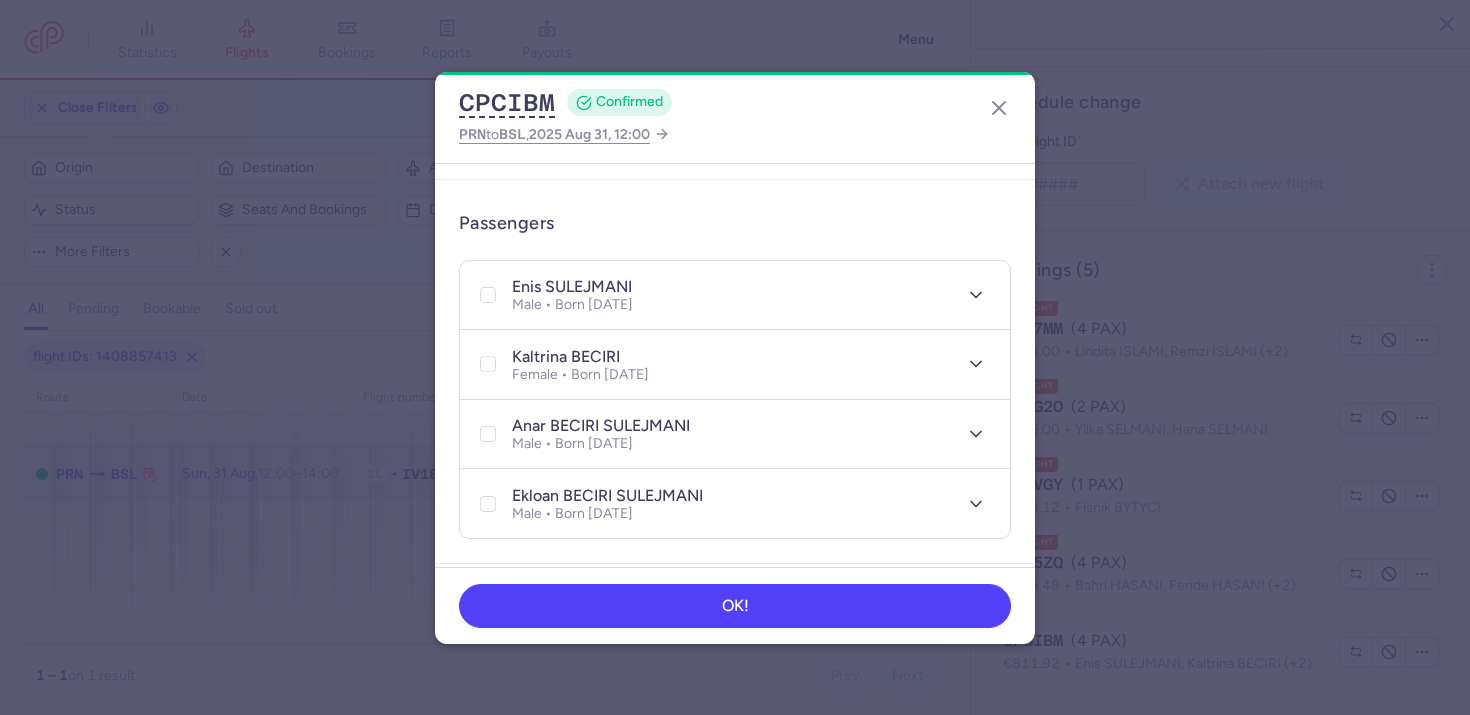 click on "enis SULEJMANI" at bounding box center [572, 287] 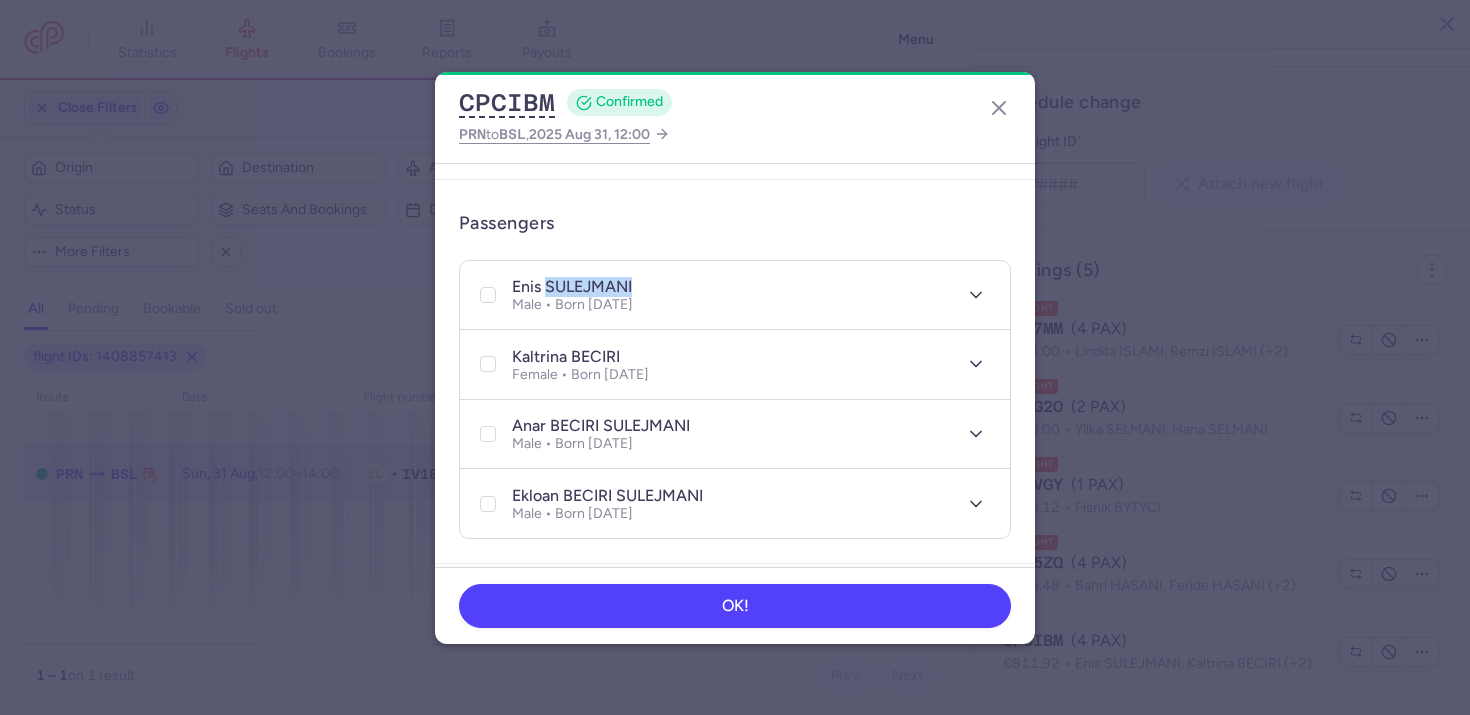 click on "enis SULEJMANI" at bounding box center [572, 287] 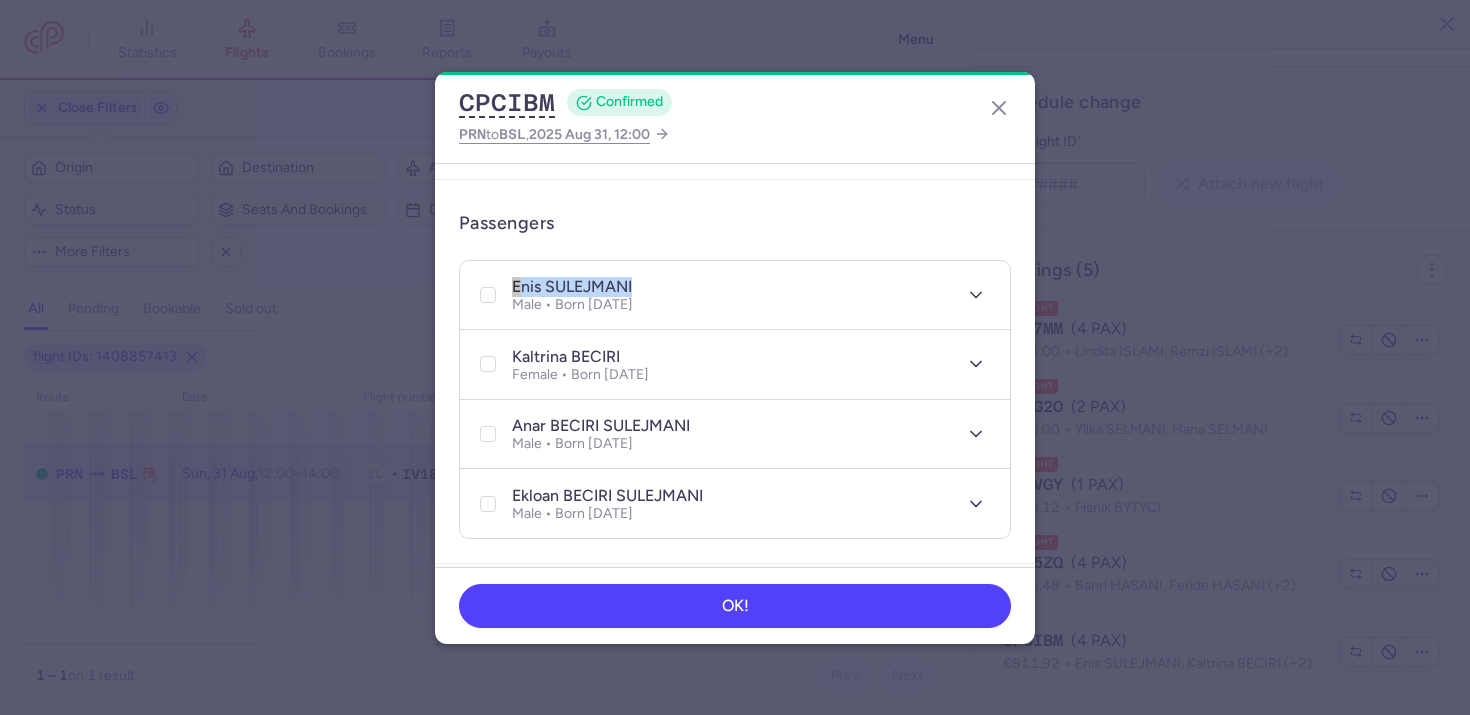 click on "enis SULEJMANI" at bounding box center [572, 287] 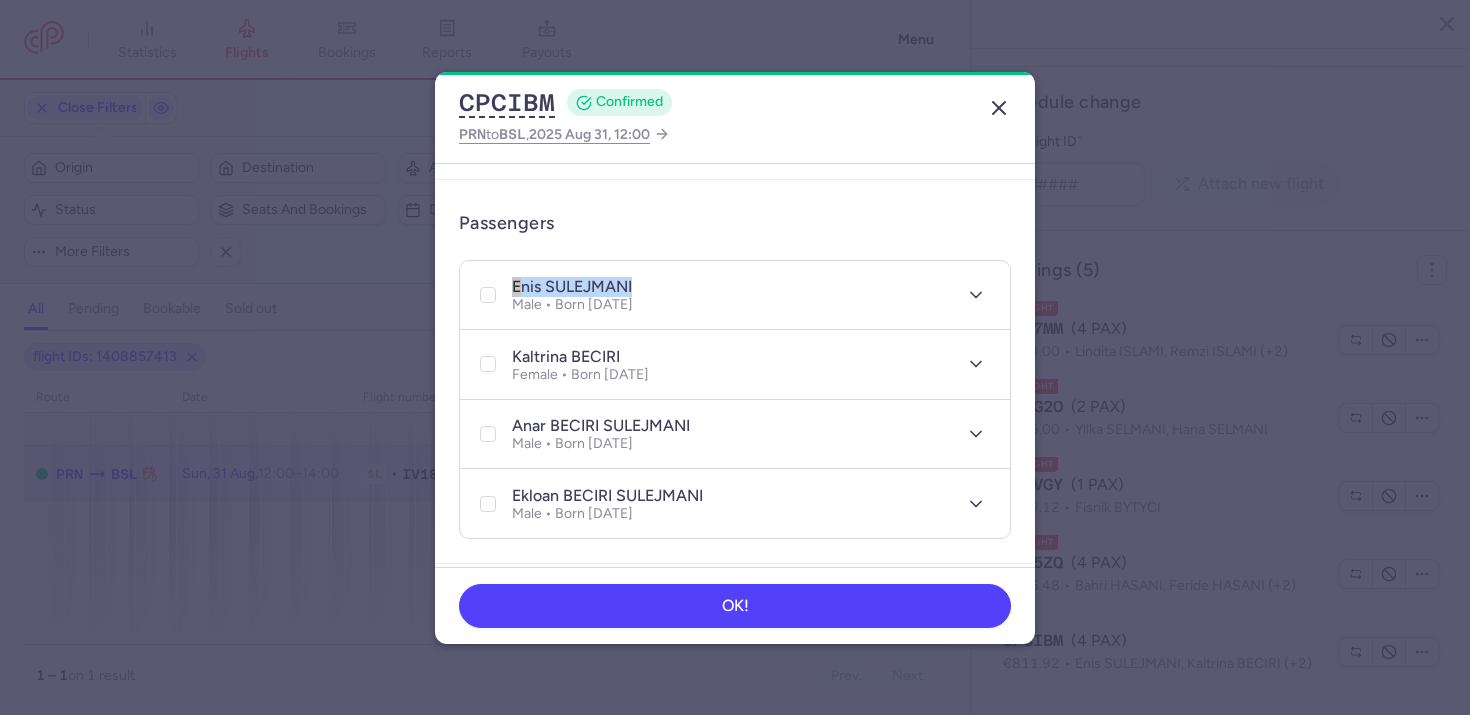 click 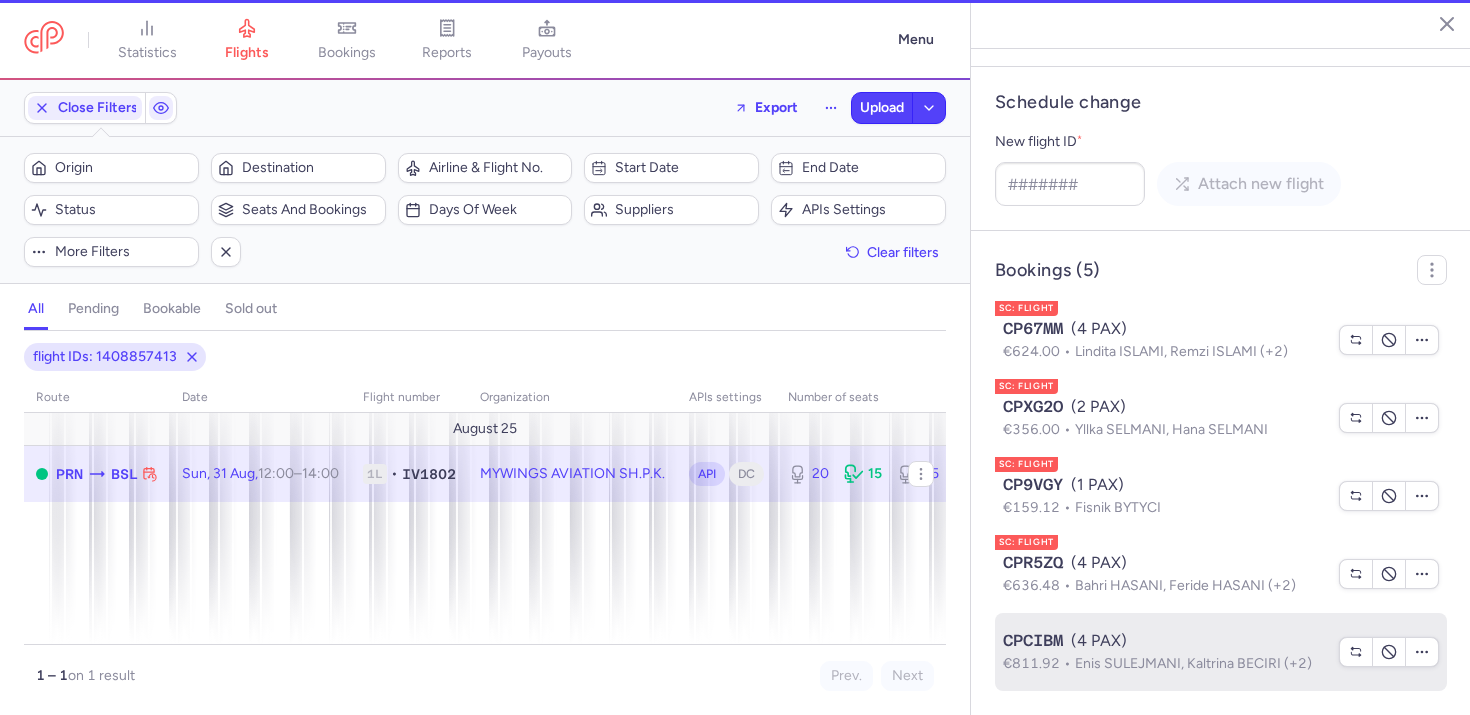 click on "Enis SULEJMANI, Kaltrina BECIRI (+2)" at bounding box center [1193, 663] 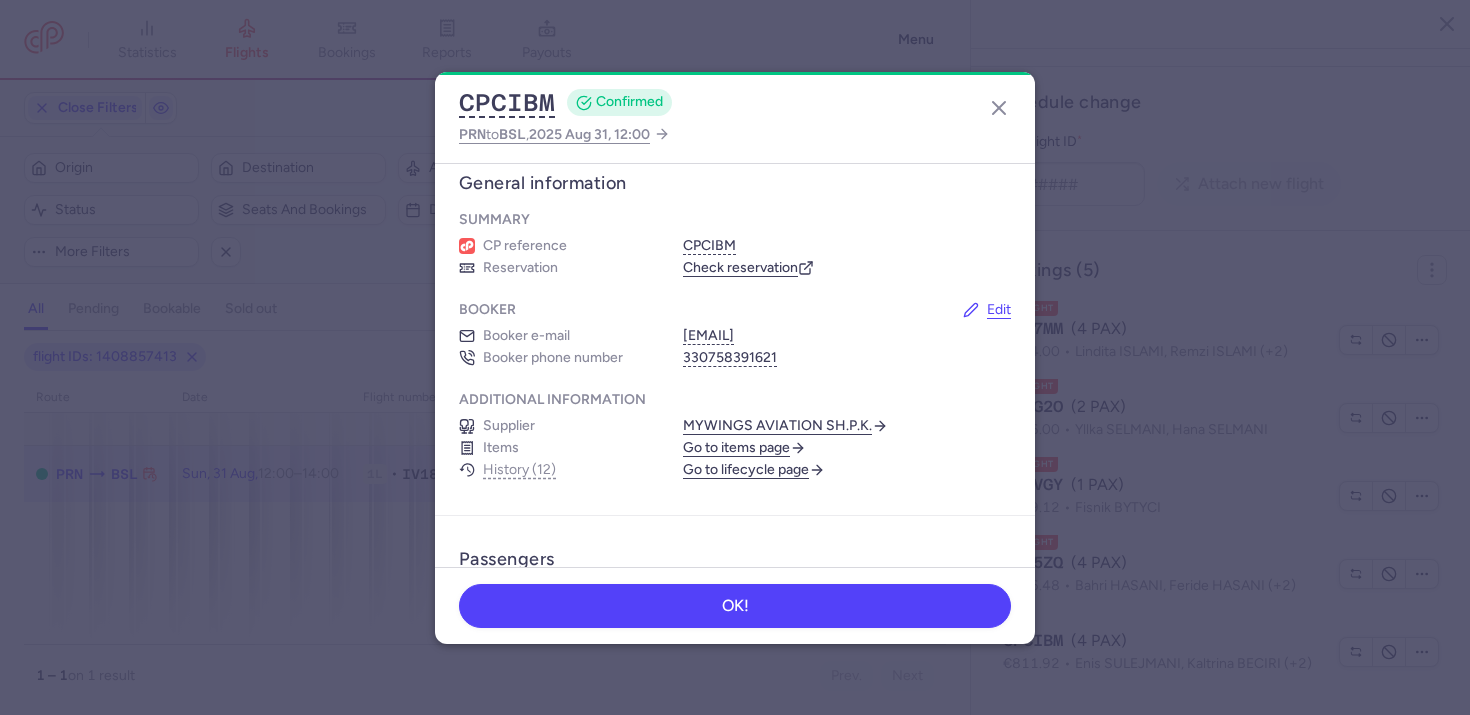 scroll, scrollTop: 40, scrollLeft: 0, axis: vertical 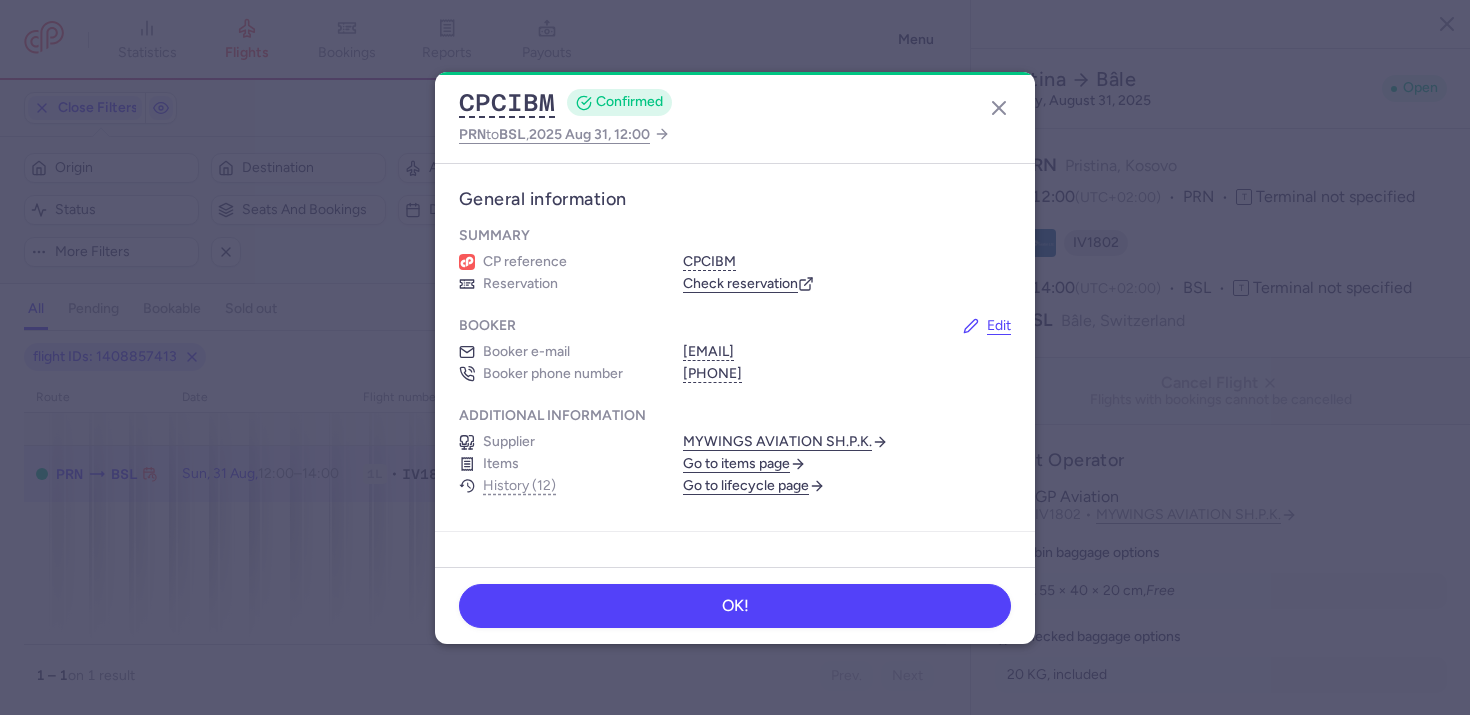select on "hours" 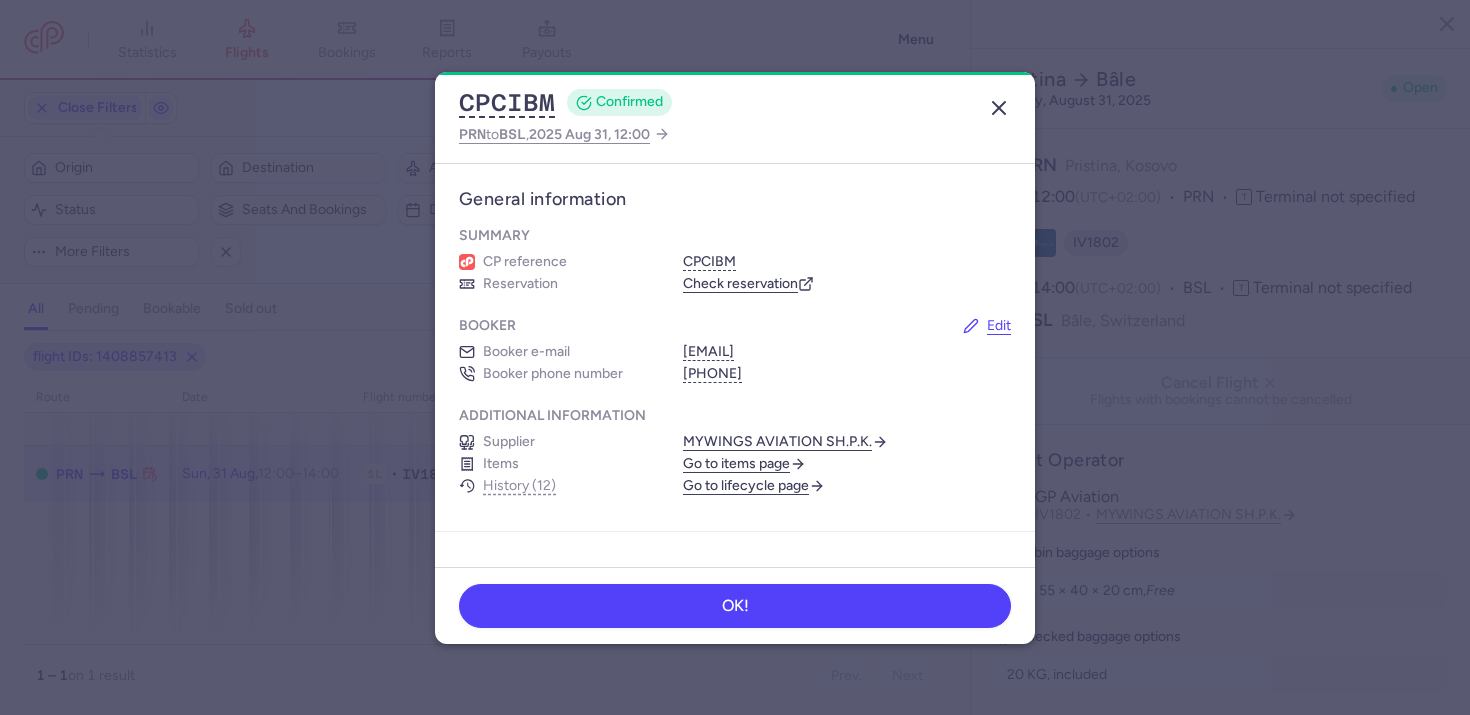 scroll, scrollTop: 0, scrollLeft: 0, axis: both 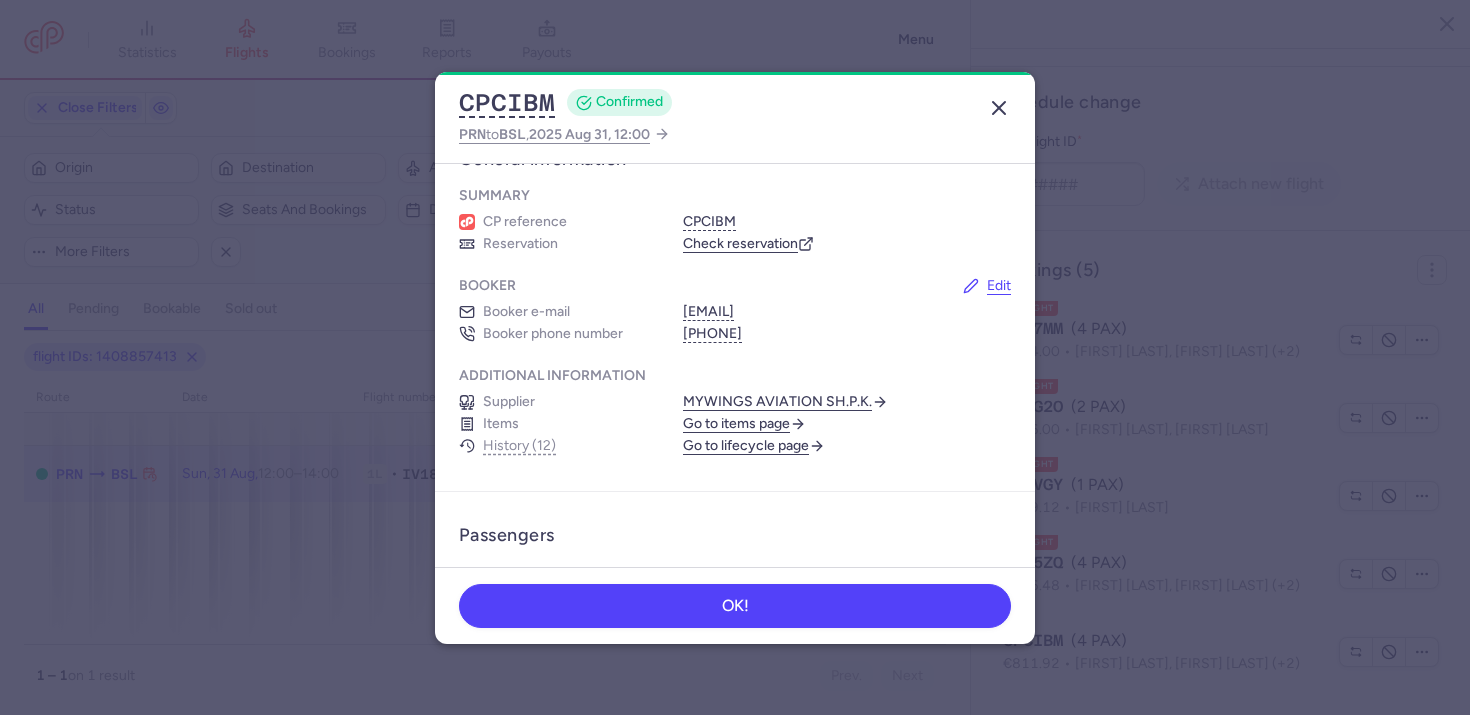 click 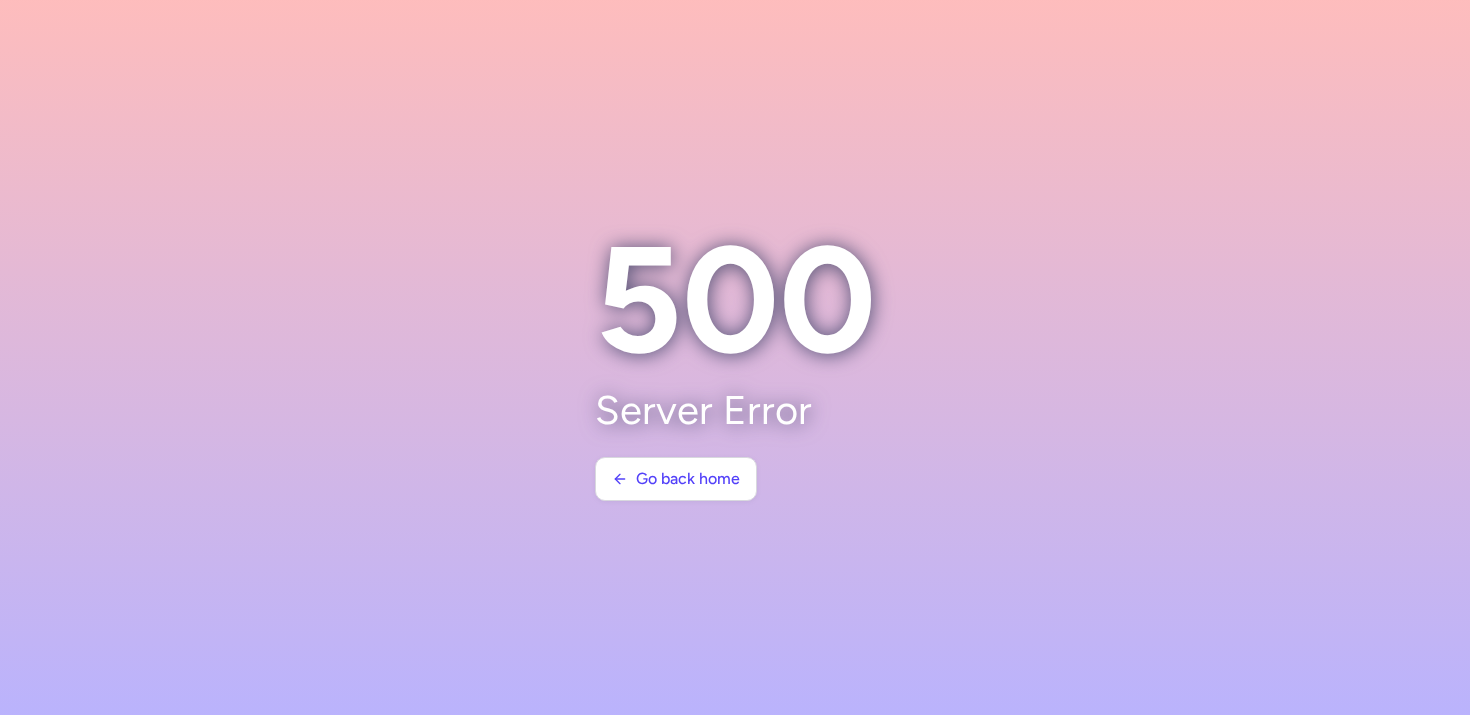 scroll, scrollTop: 0, scrollLeft: 0, axis: both 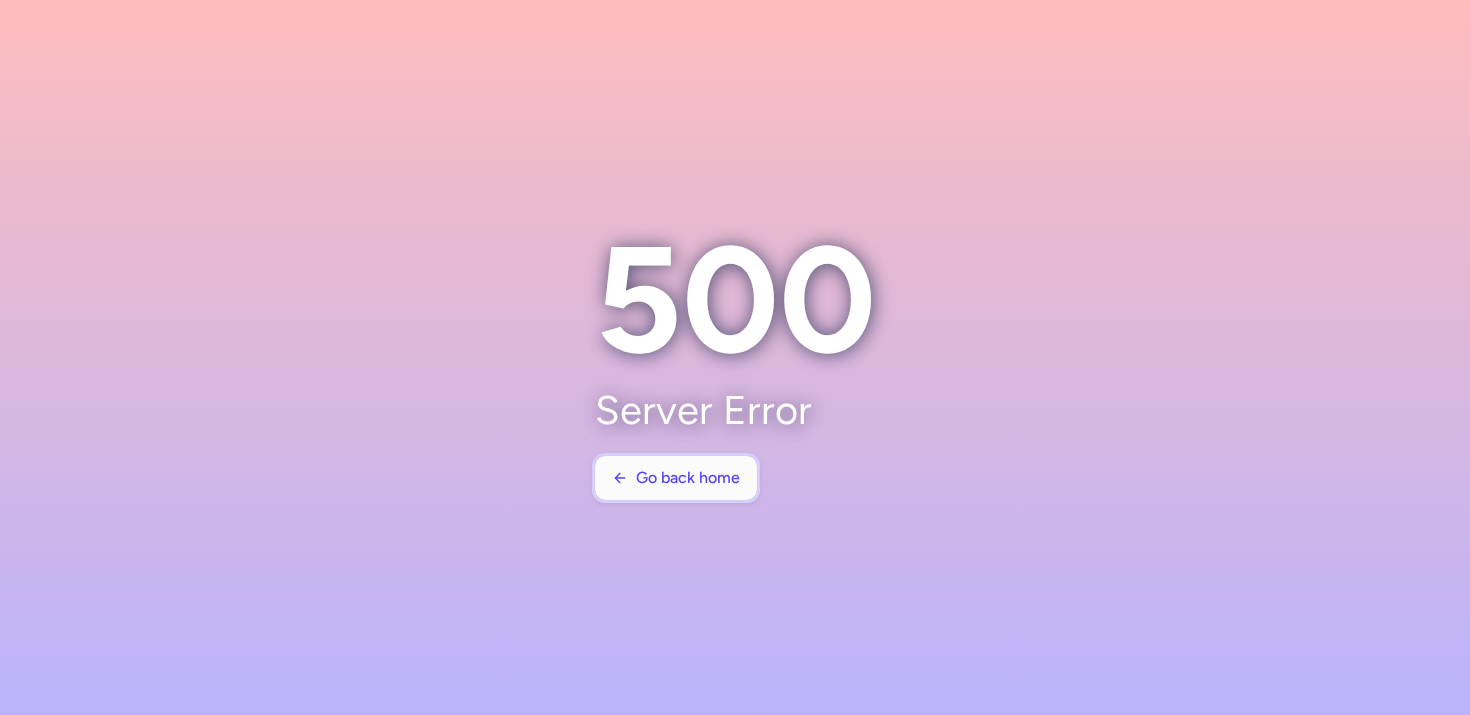click on "Go back home" at bounding box center (688, 478) 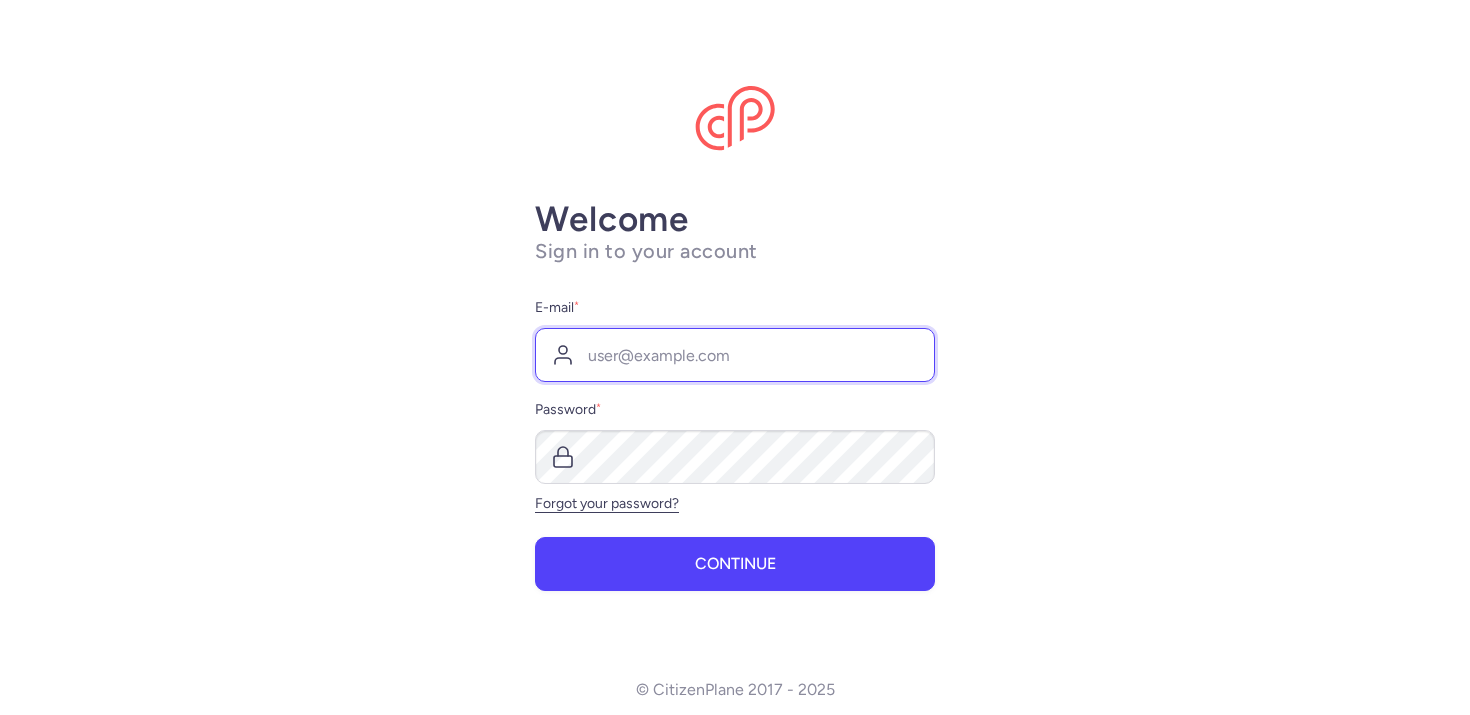 click on "E-mail  *" at bounding box center (735, 355) 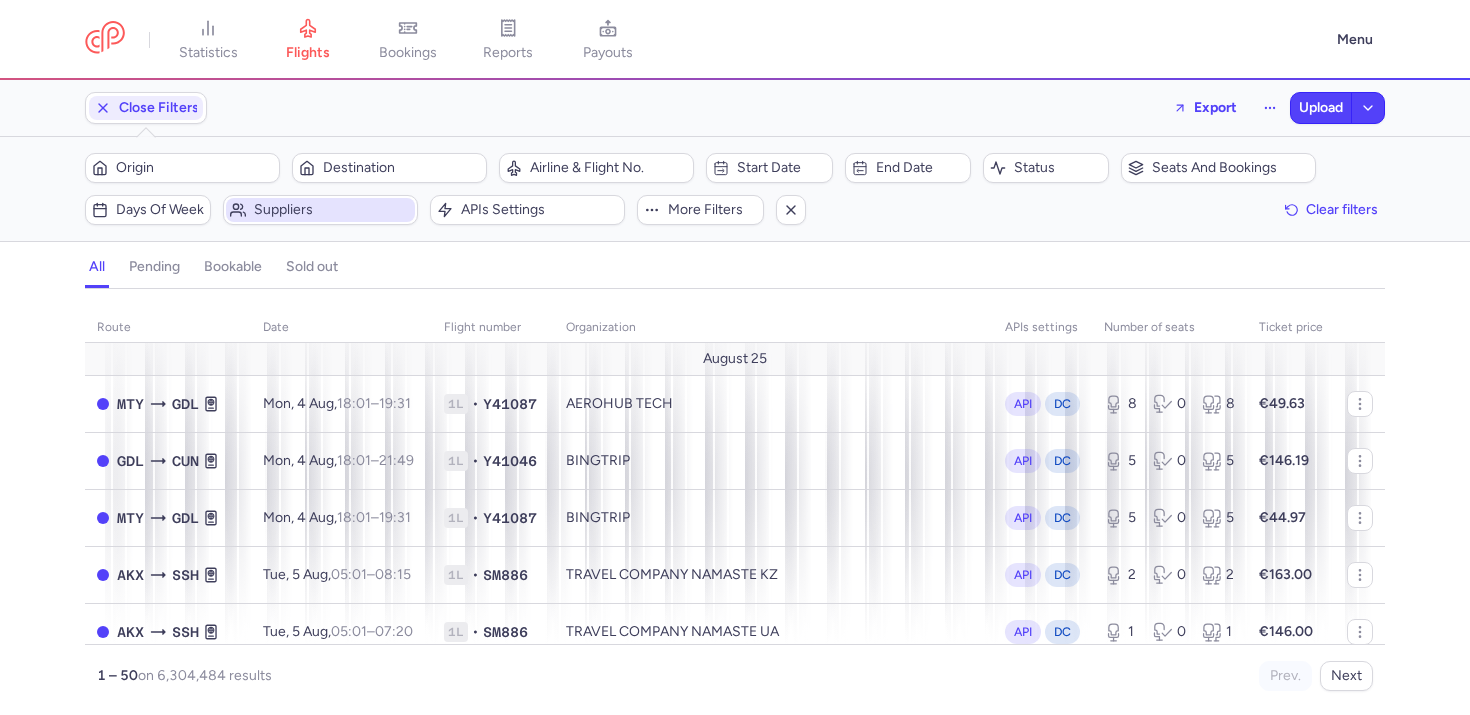 click on "Suppliers" at bounding box center [320, 210] 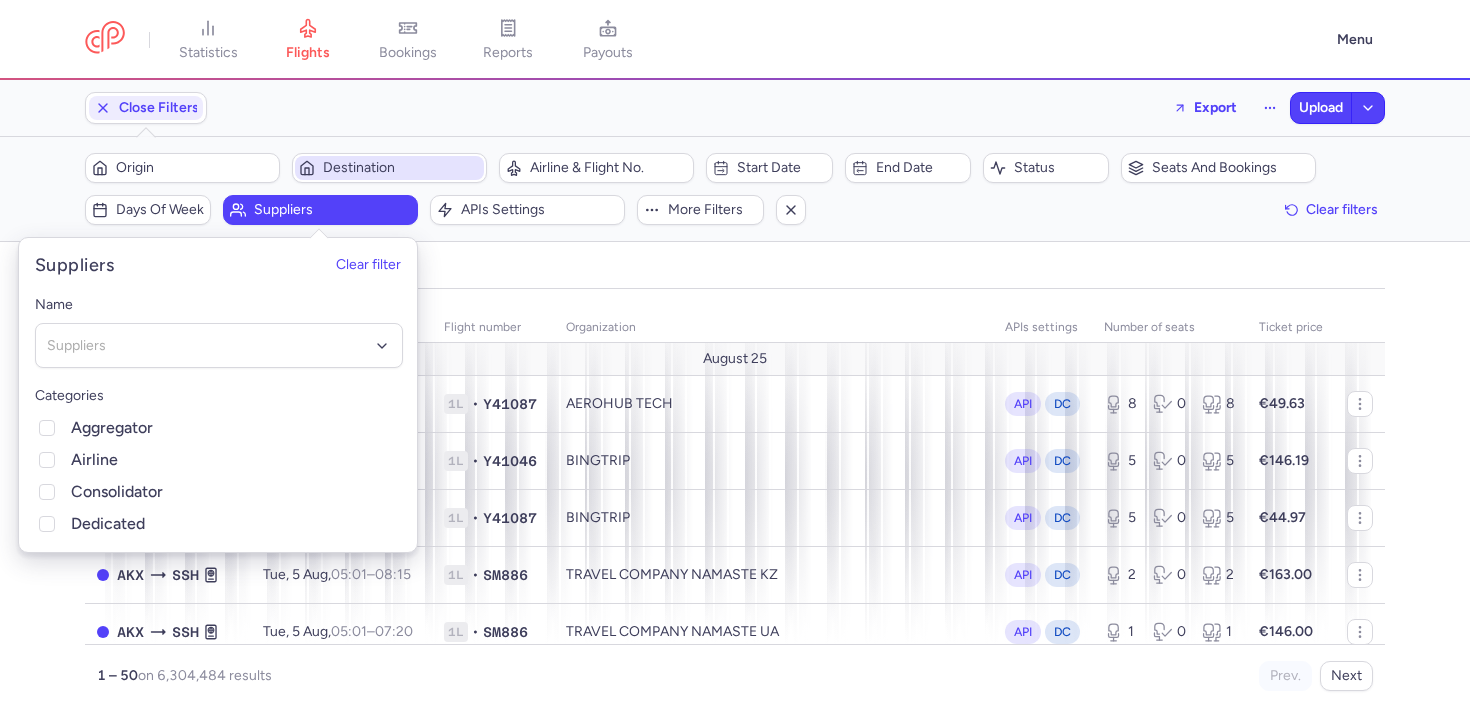 click on "Destination" at bounding box center (389, 168) 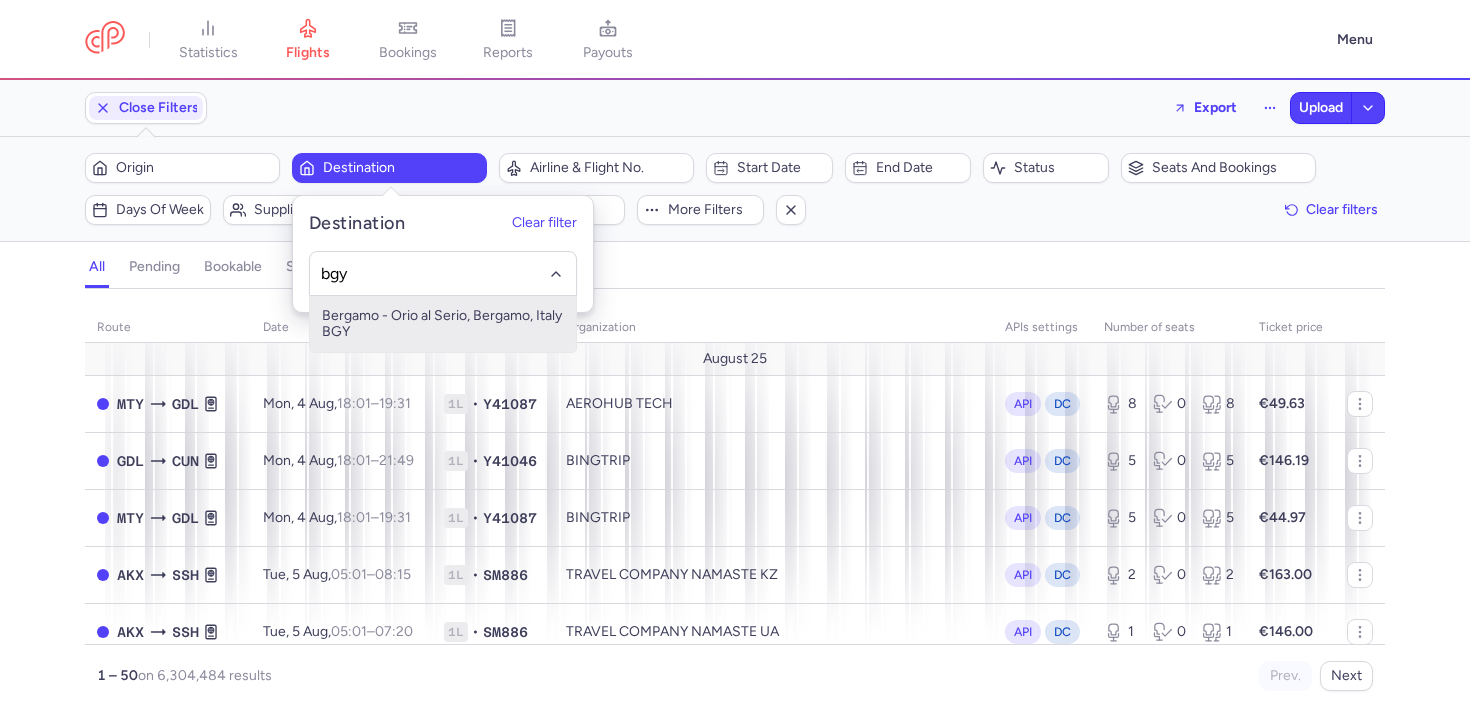 click on "Bergamo - Orio al Serio, Bergamo, Italy BGY" at bounding box center (443, 324) 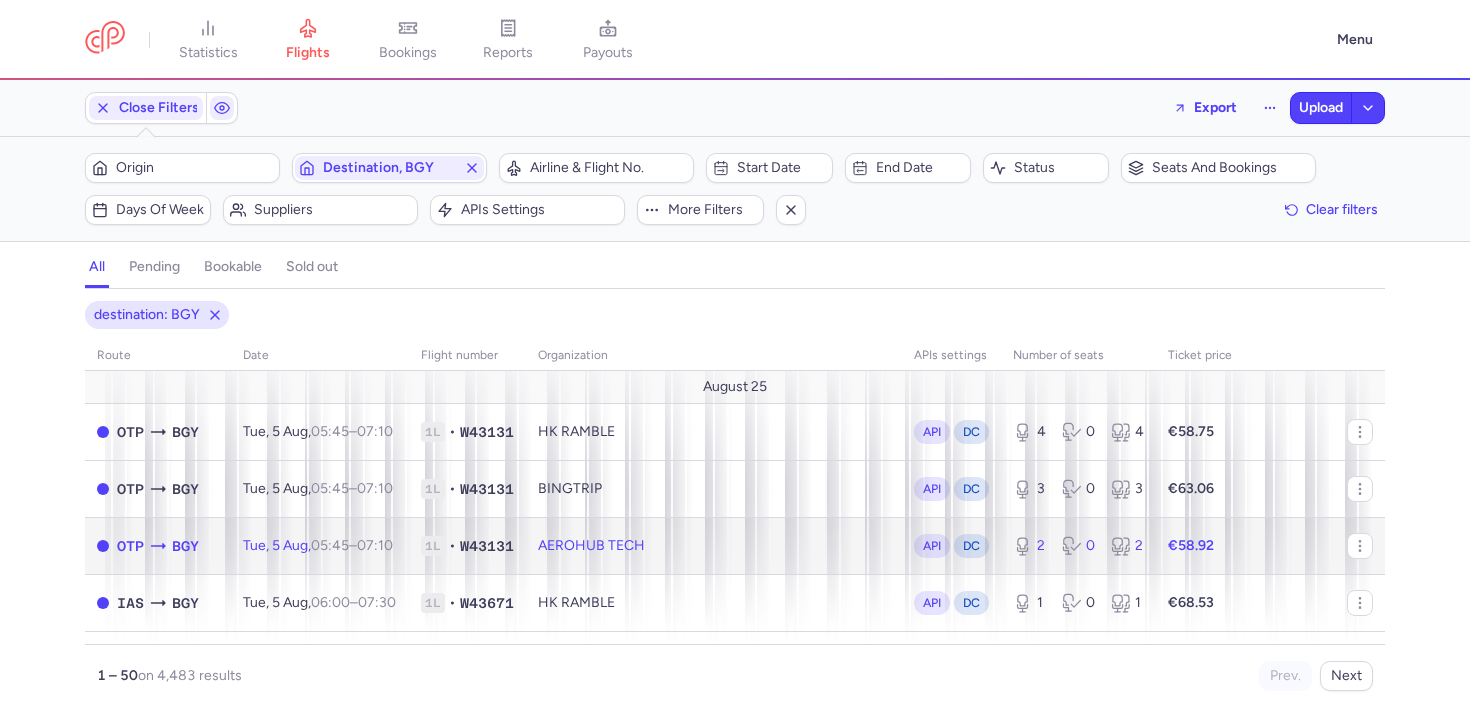 click on "Tue, 5 Aug,  05:45  –  07:10  +0" 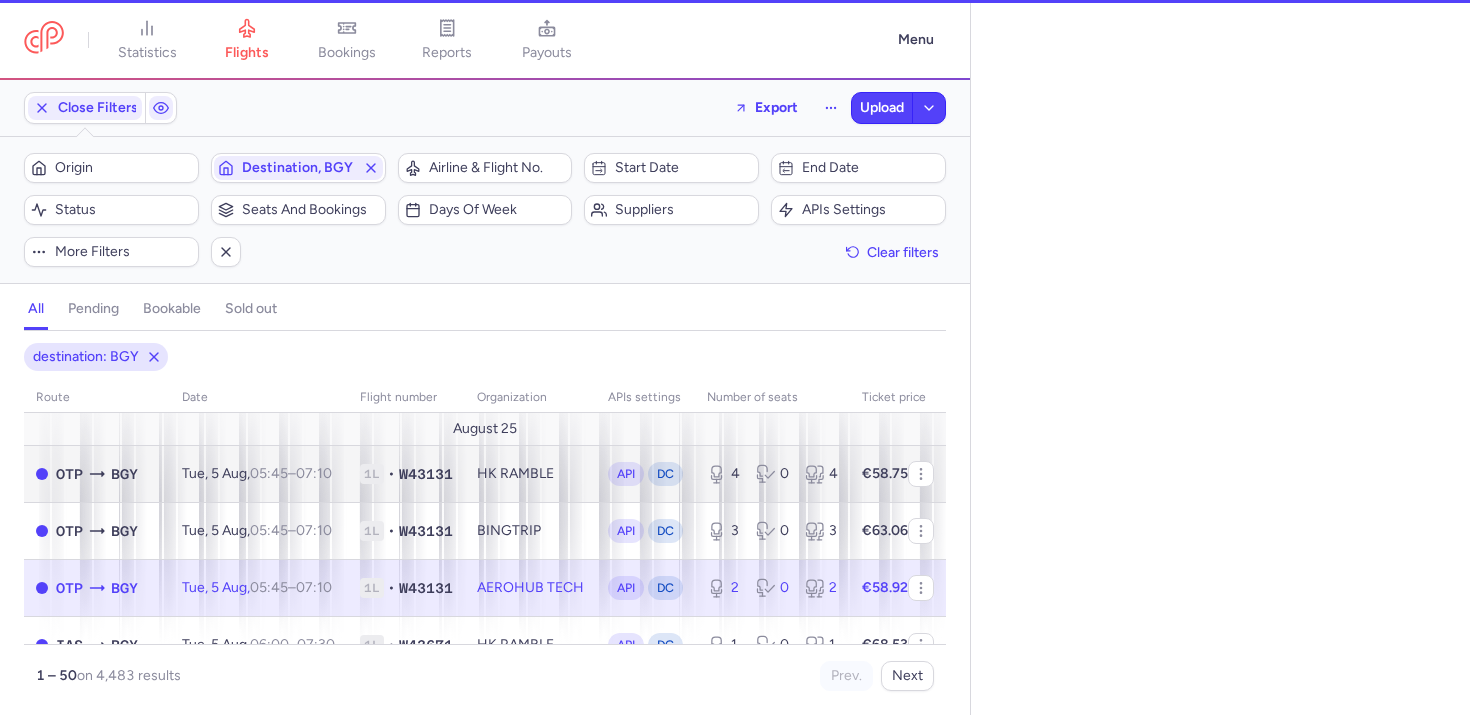 select on "days" 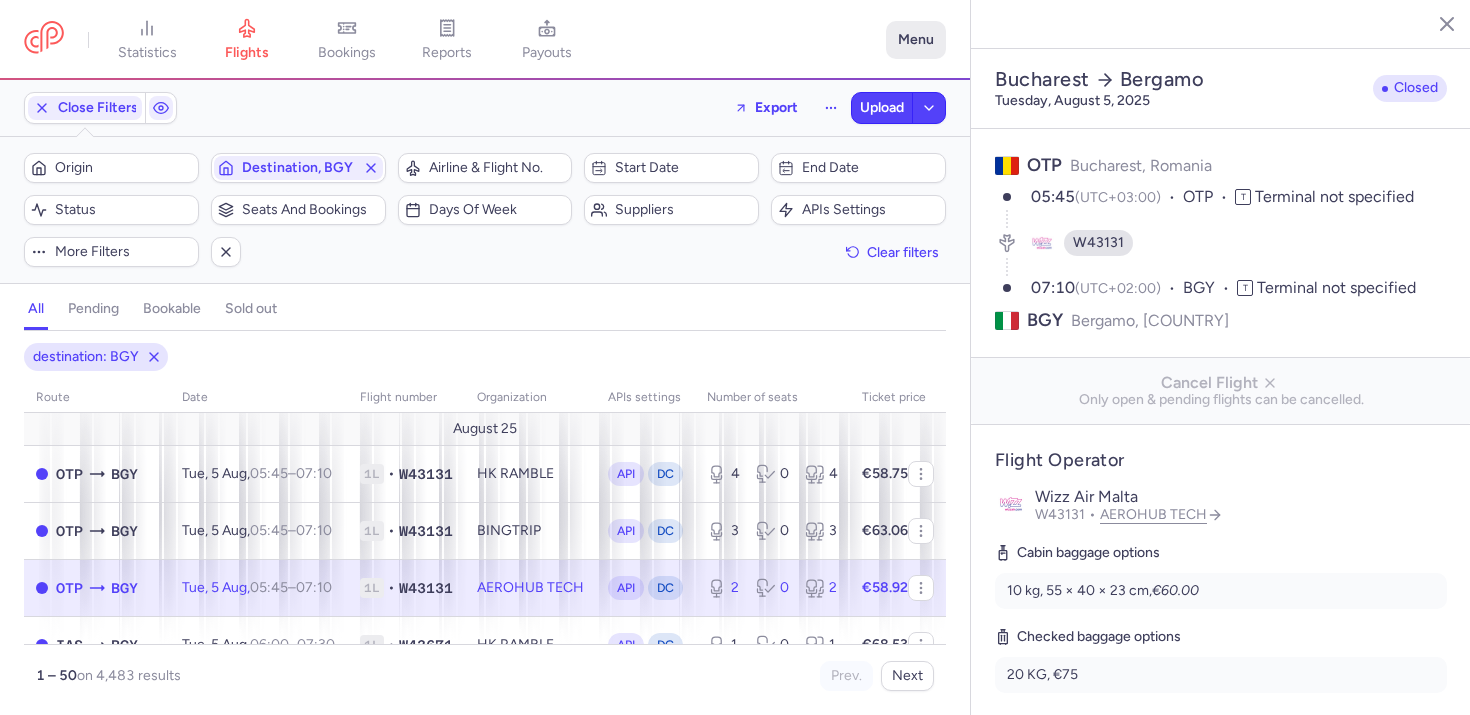 click on "Menu" 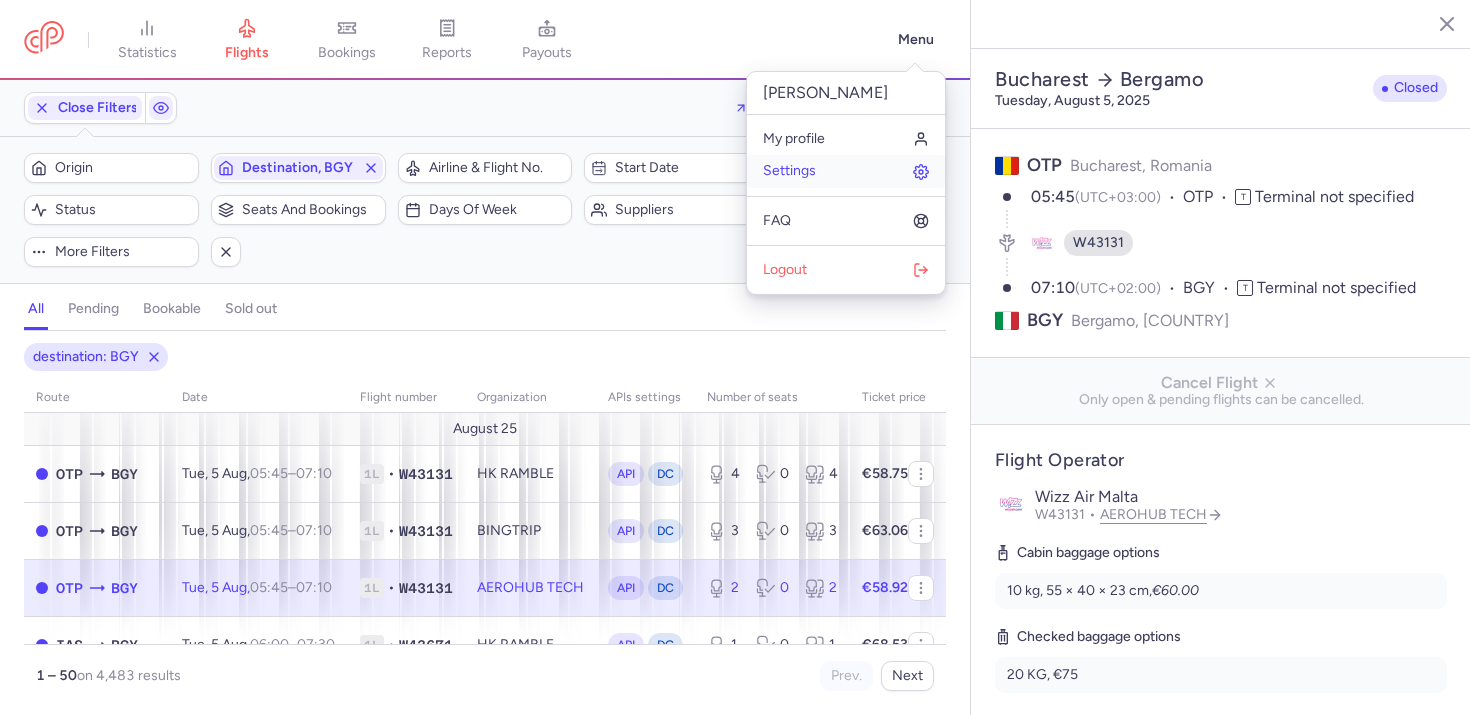 click on "Settings" at bounding box center (846, 171) 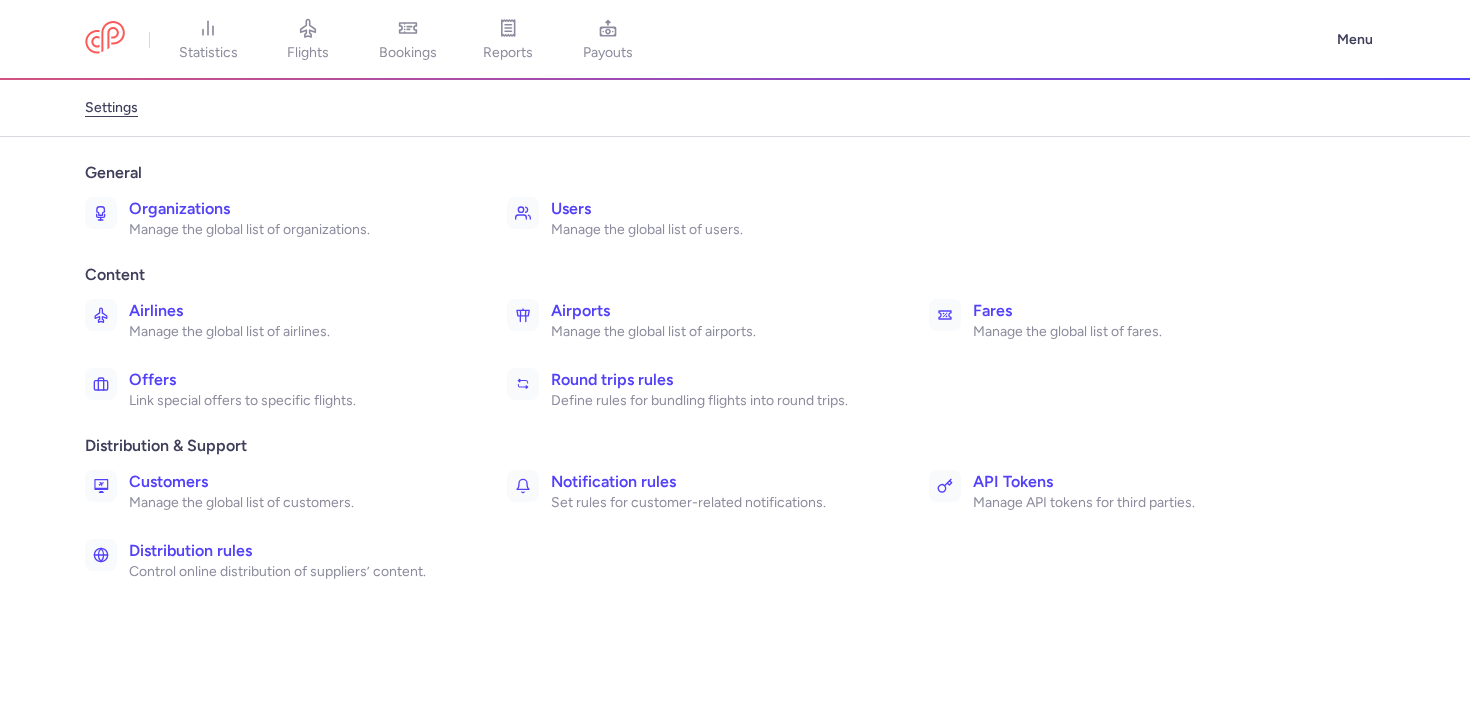 click on "Manage the global list of airlines." at bounding box center [296, 332] 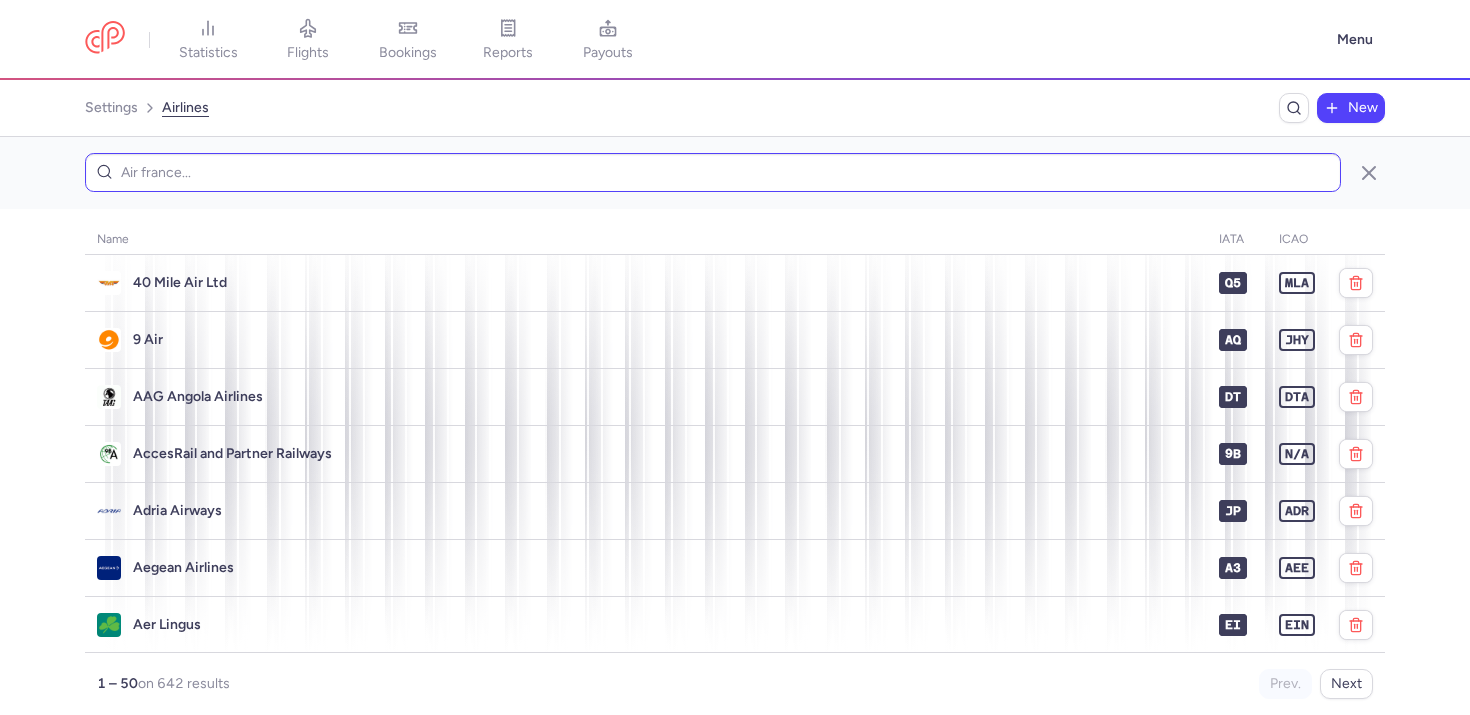 click at bounding box center (713, 172) 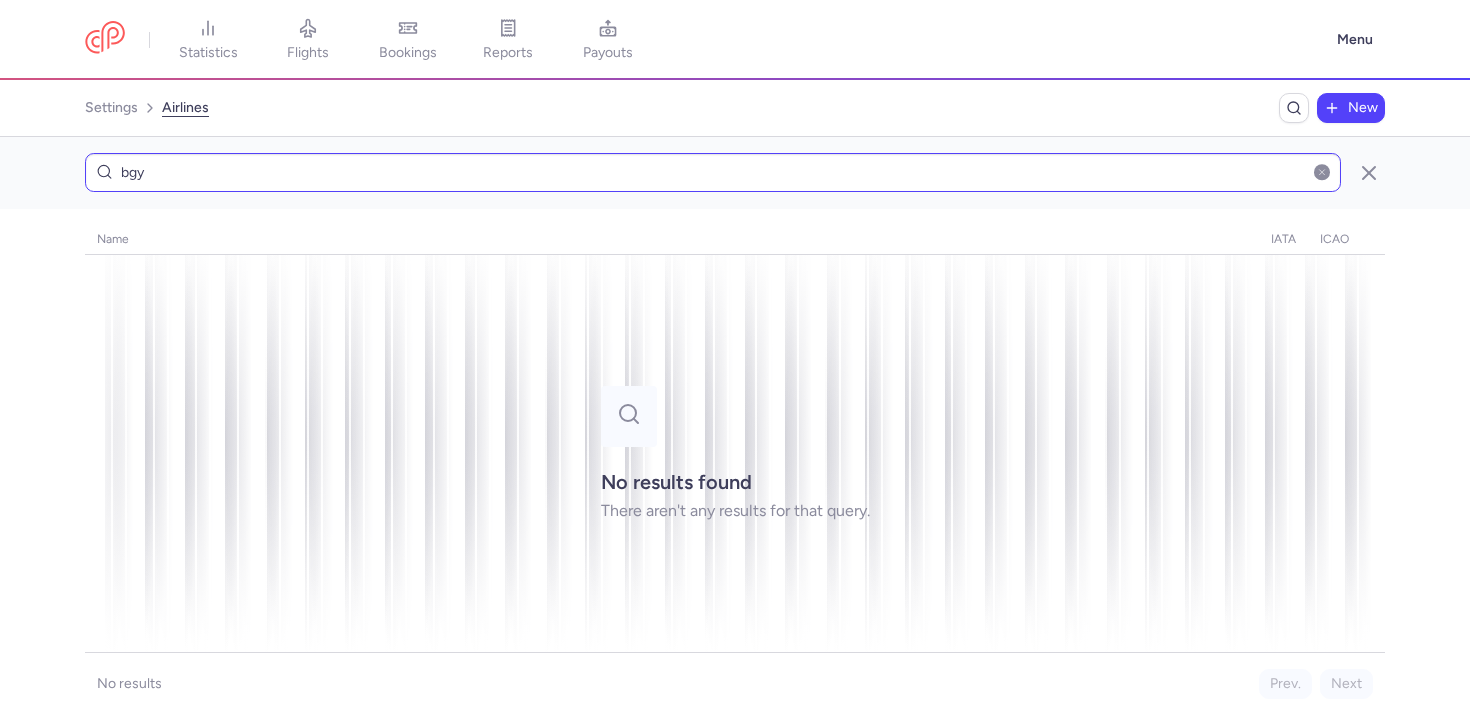 click on "bgy" at bounding box center (713, 172) 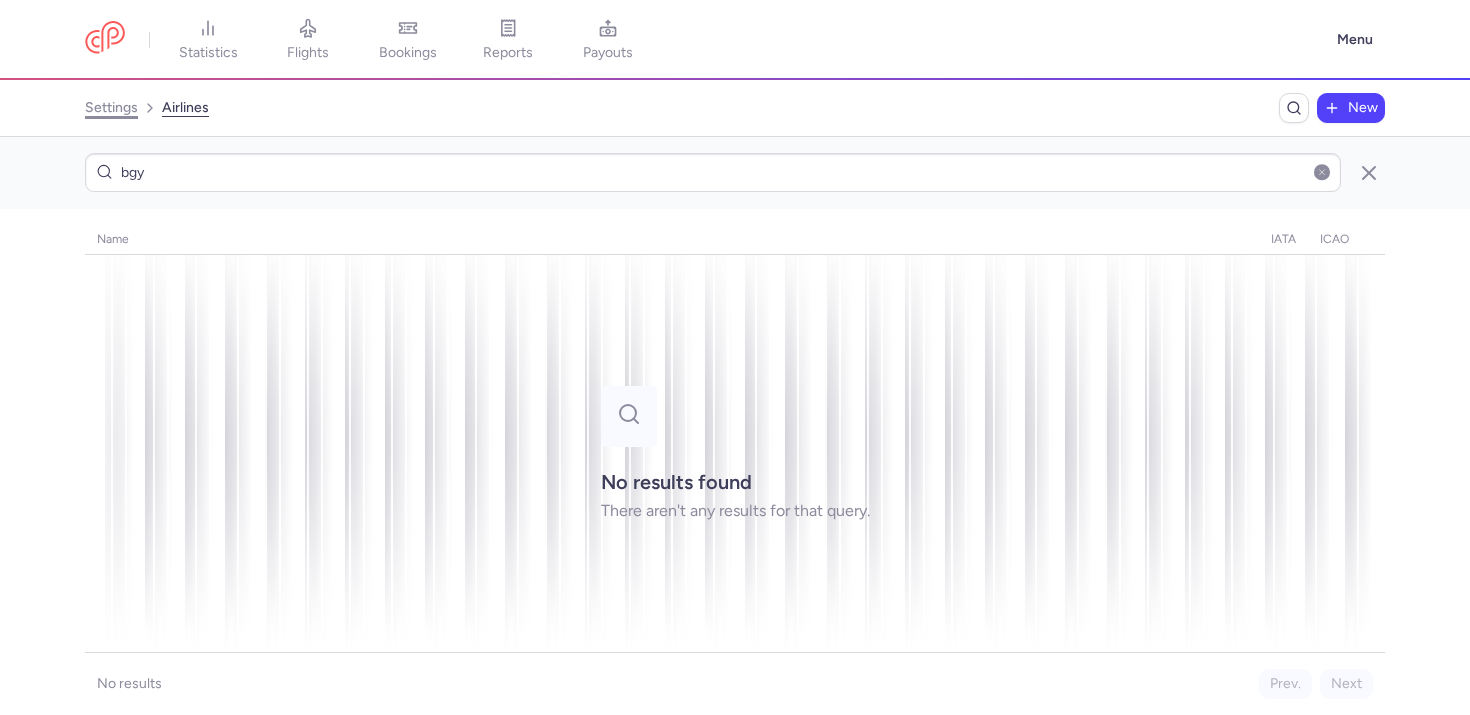 type on "bgy" 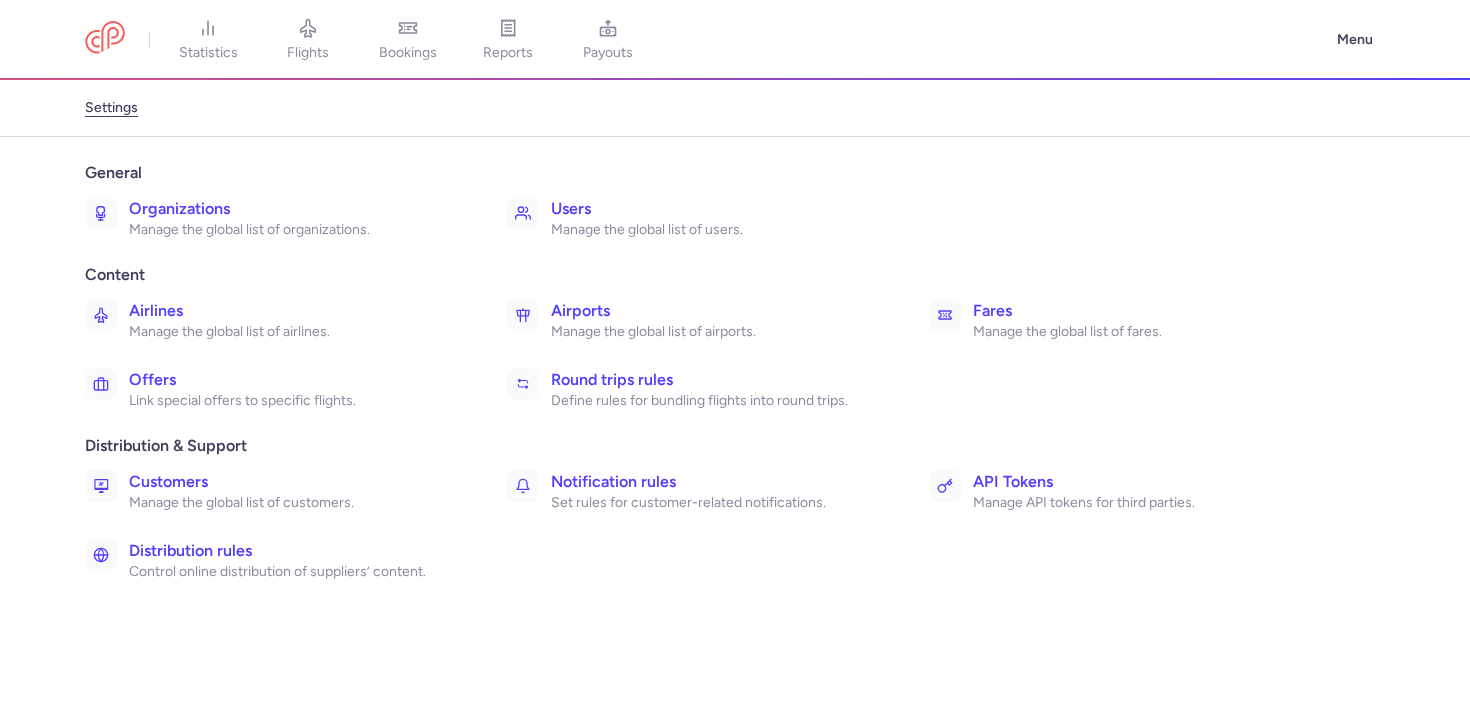 click on "Airports" at bounding box center [718, 311] 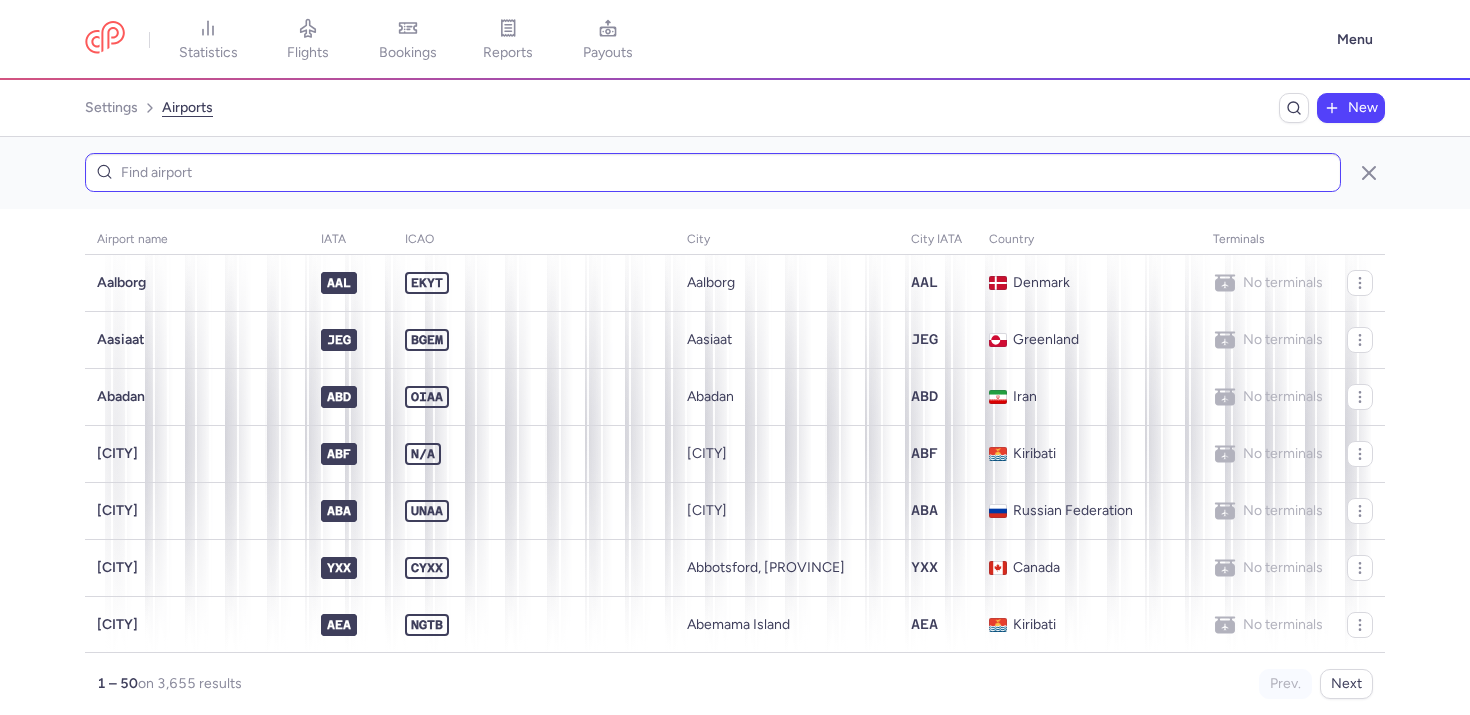 click at bounding box center [713, 172] 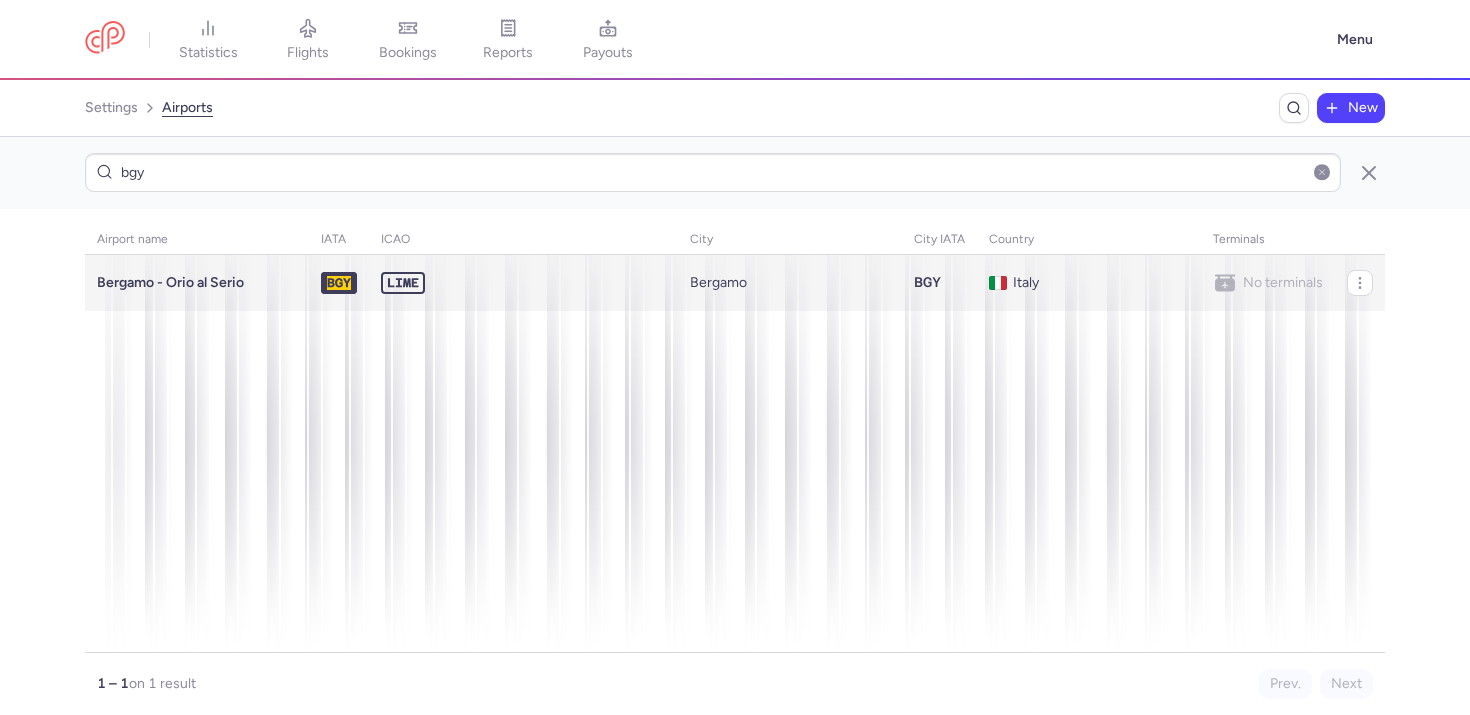 type on "bgy" 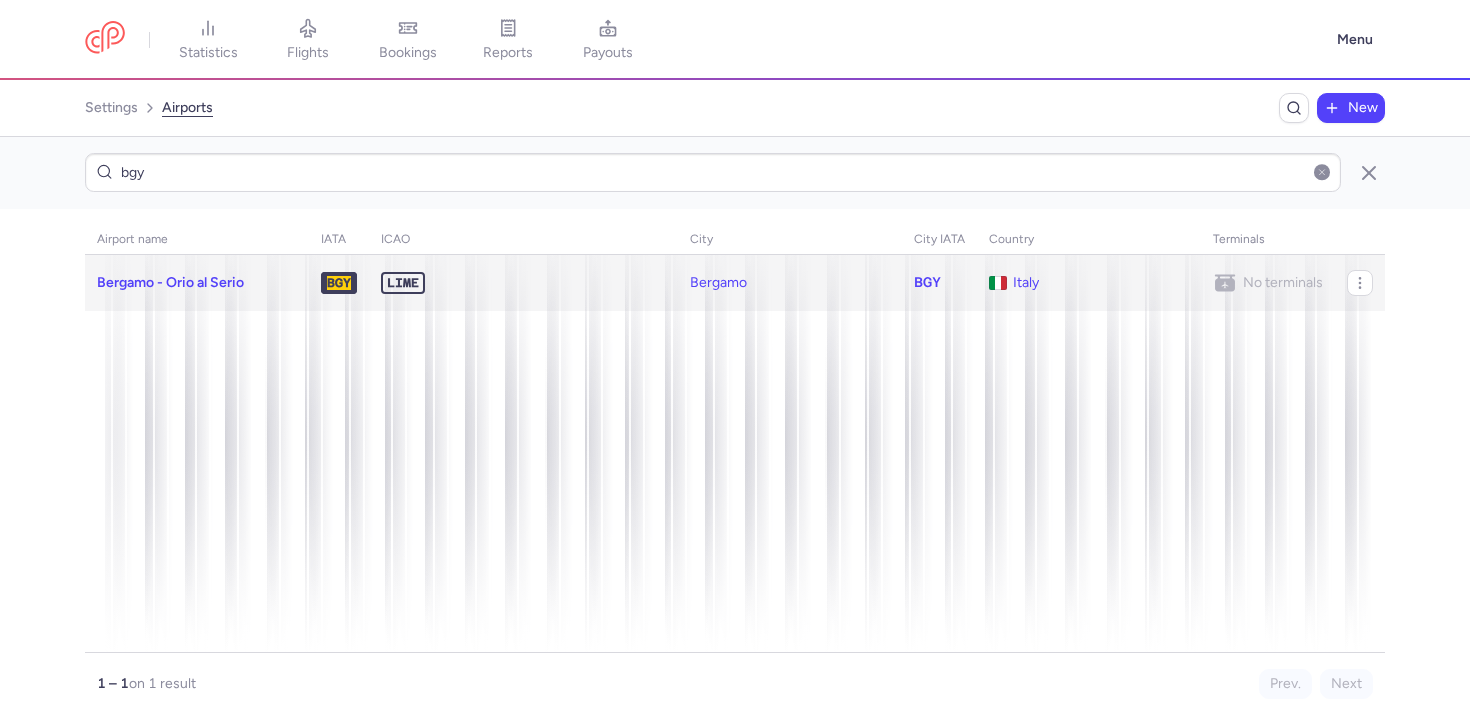click on "Bergamo - Orio al Serio" 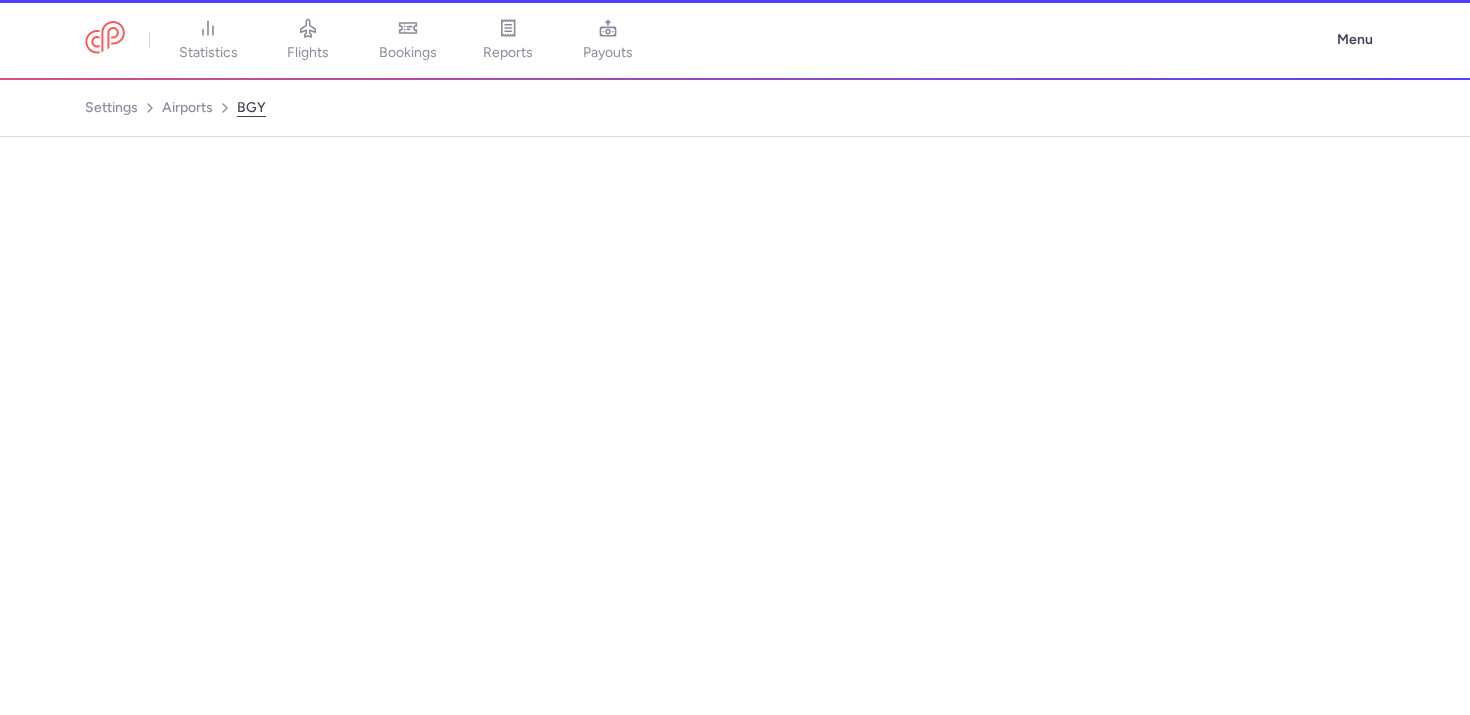 select on "it" 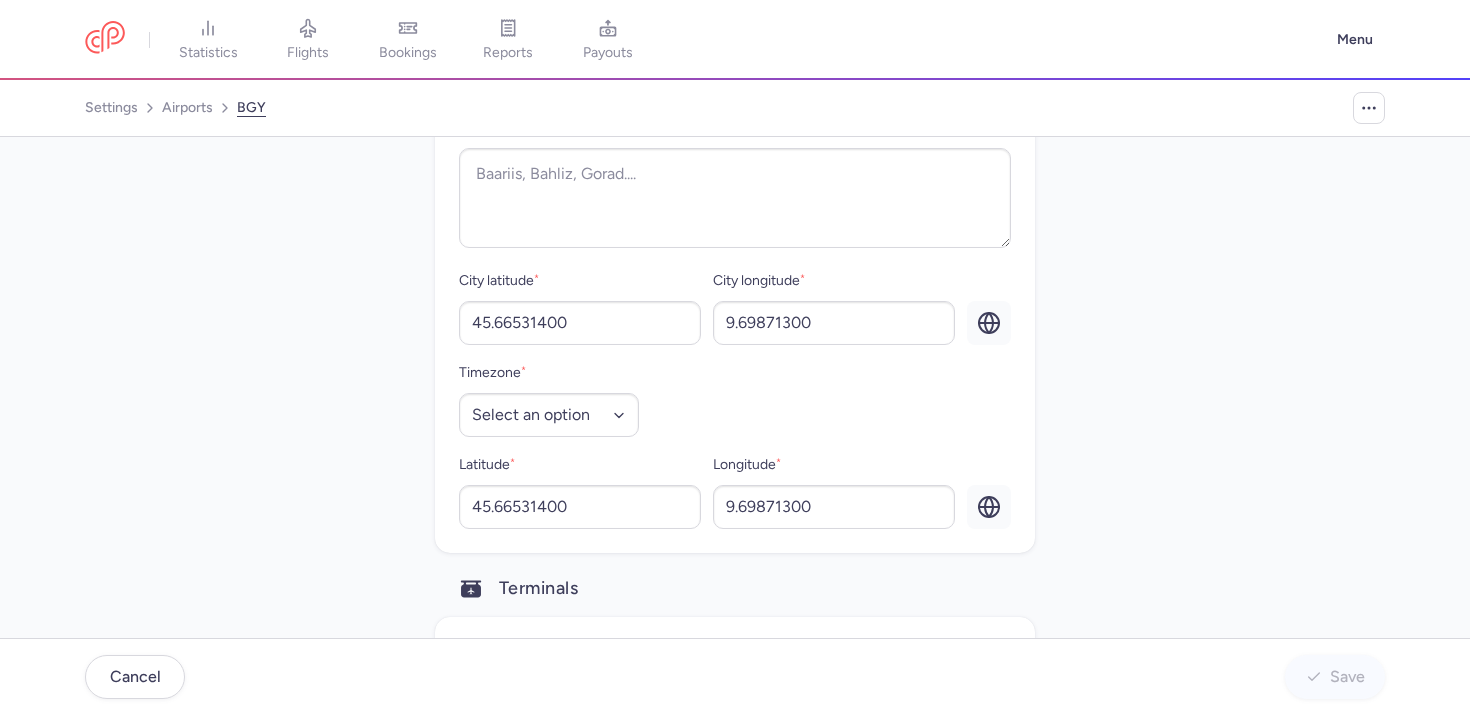 scroll, scrollTop: 1195, scrollLeft: 0, axis: vertical 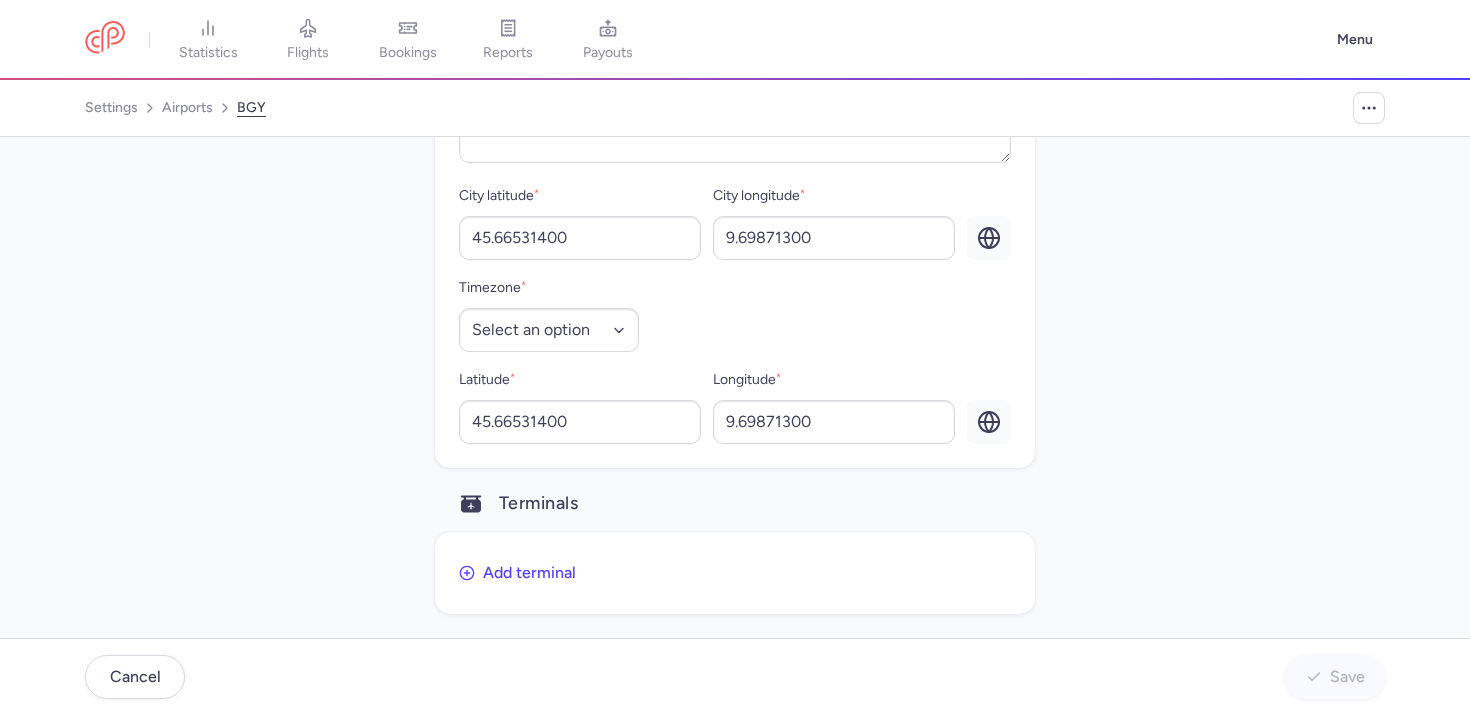 click on "settings airports BGY" at bounding box center [735, 108] 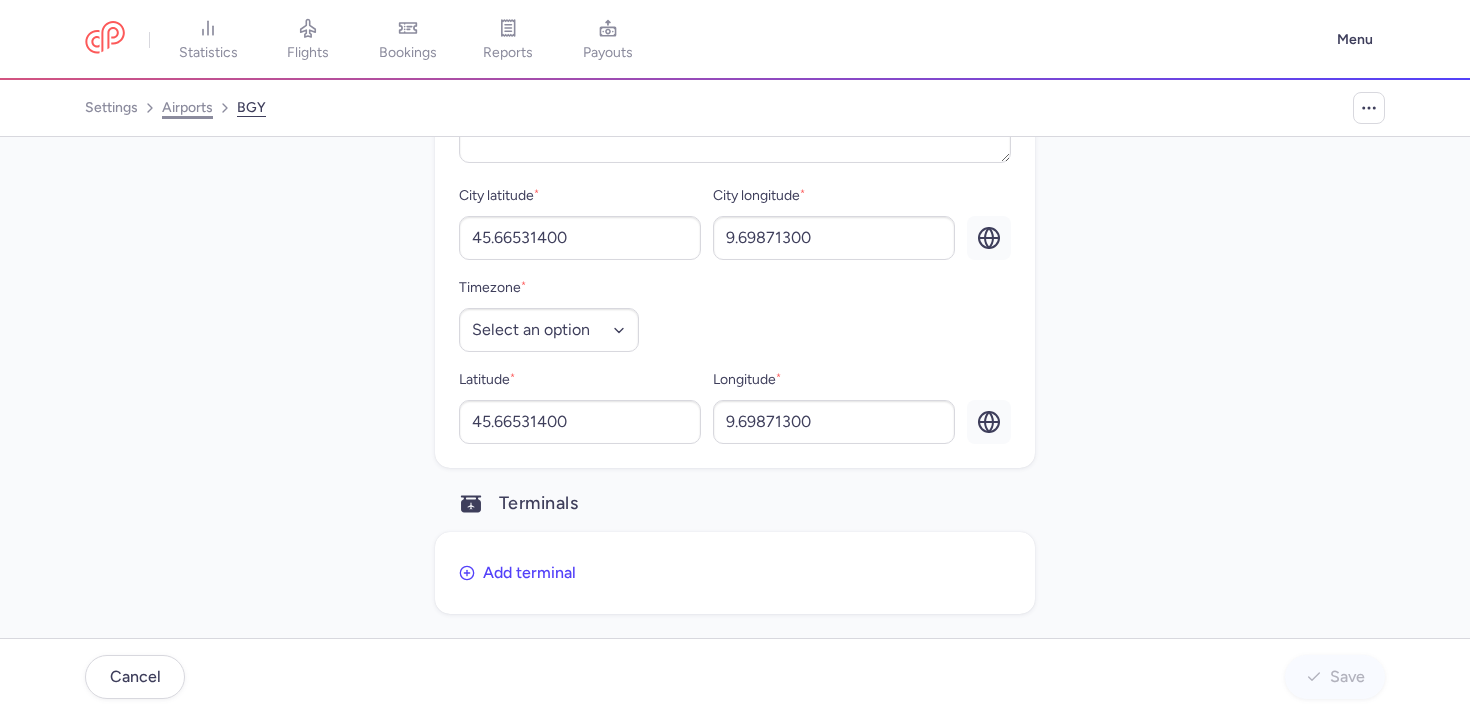 click on "airports" at bounding box center (187, 108) 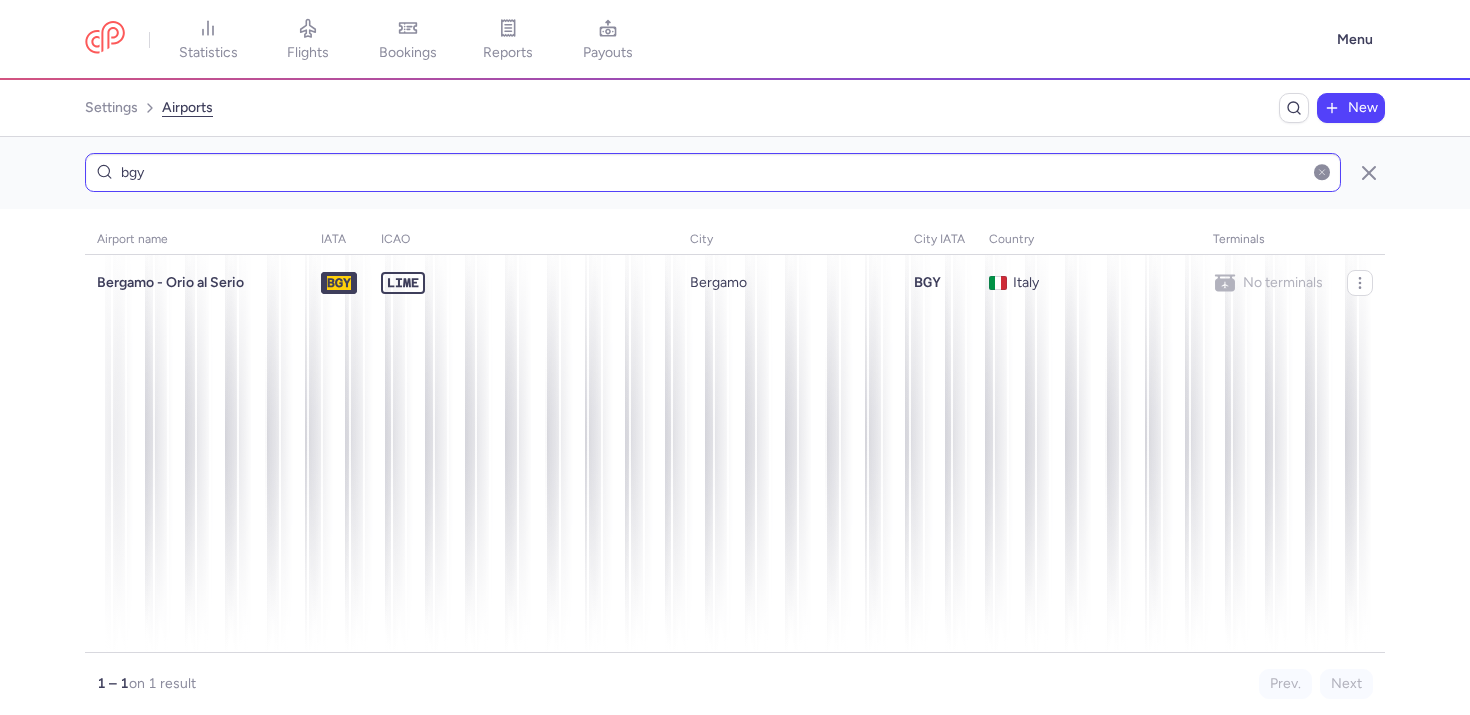 click on "bgy" at bounding box center [713, 172] 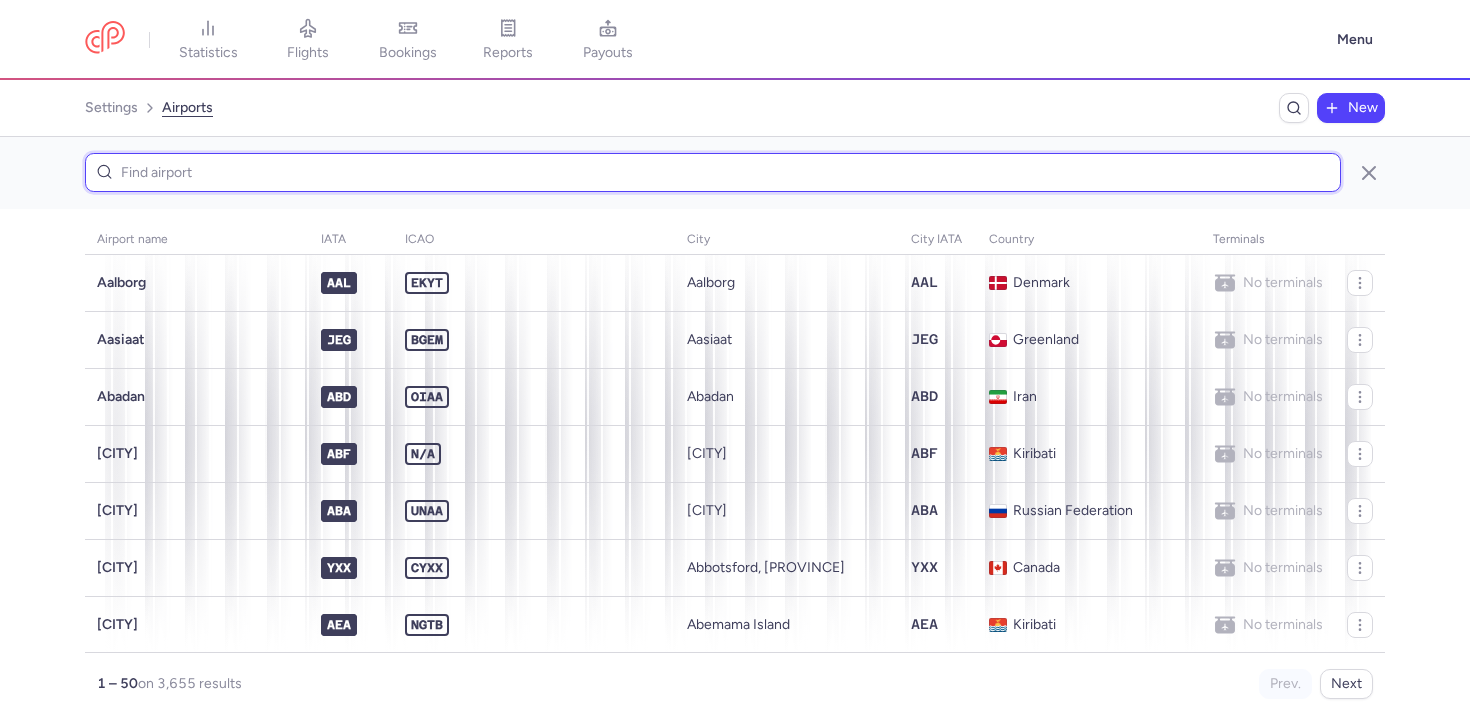 click at bounding box center (713, 172) 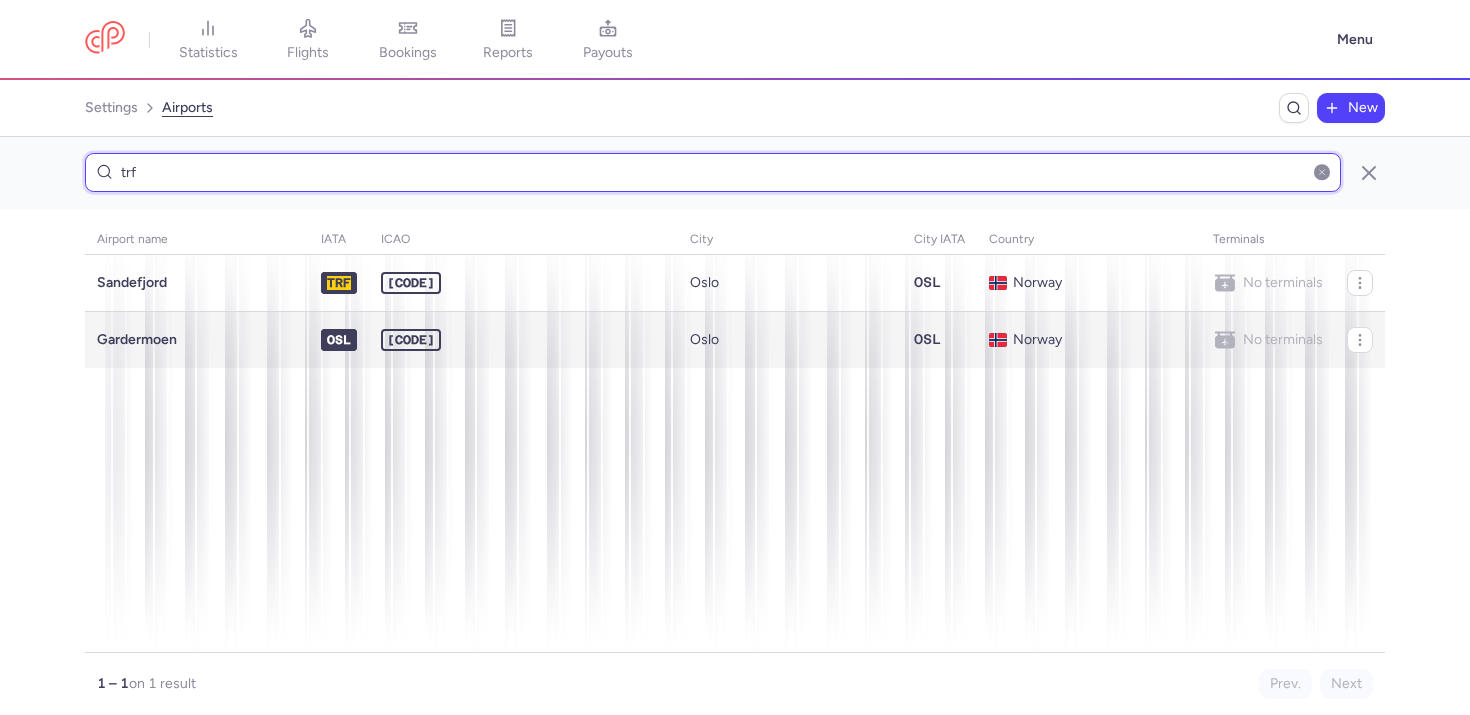 type on "trf" 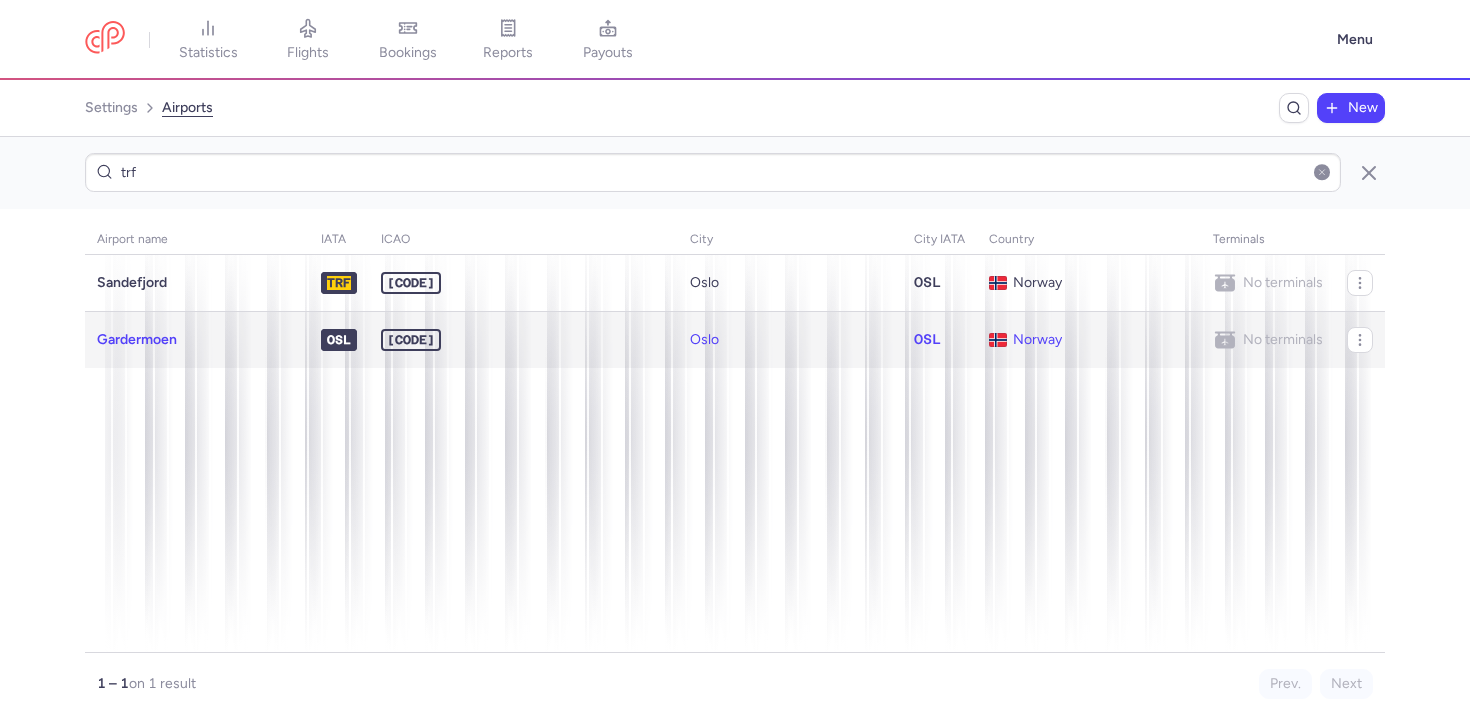click on "Gardermoen" 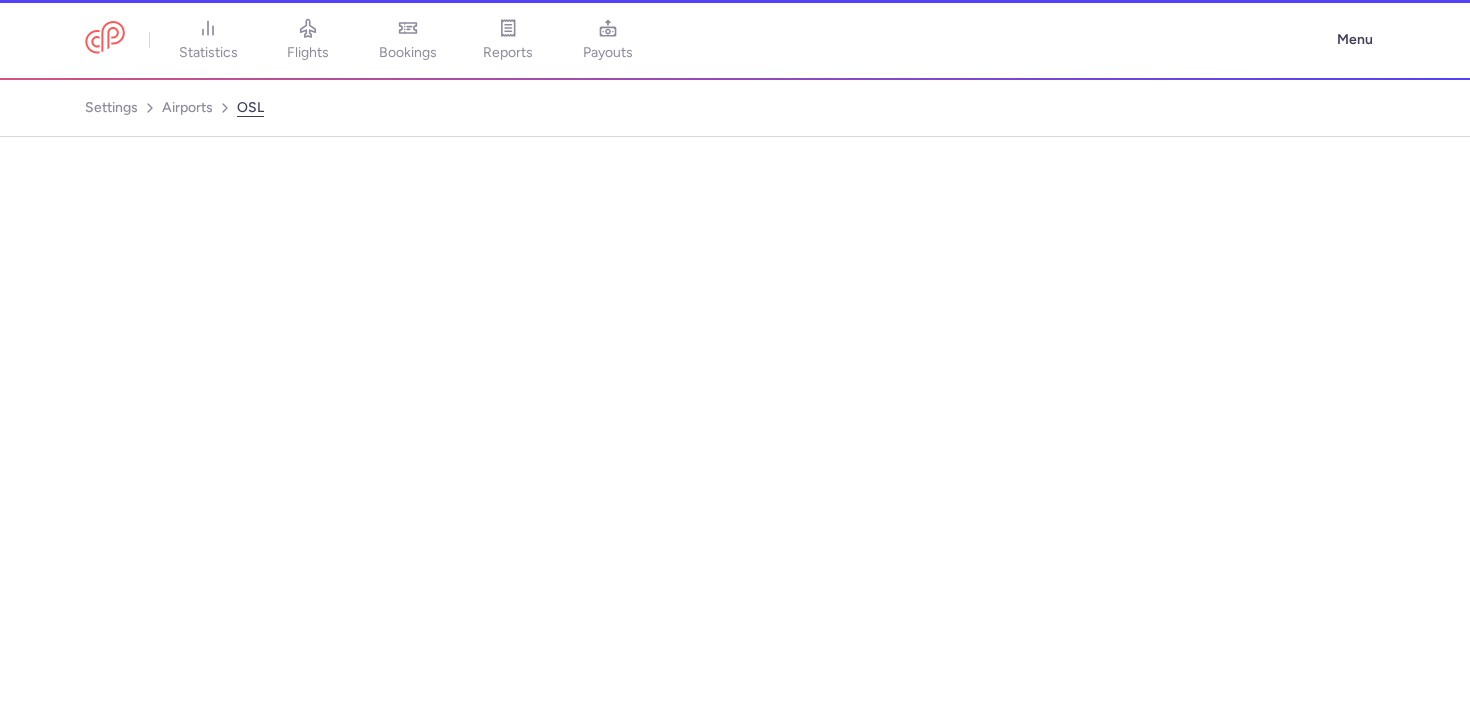 select on "no" 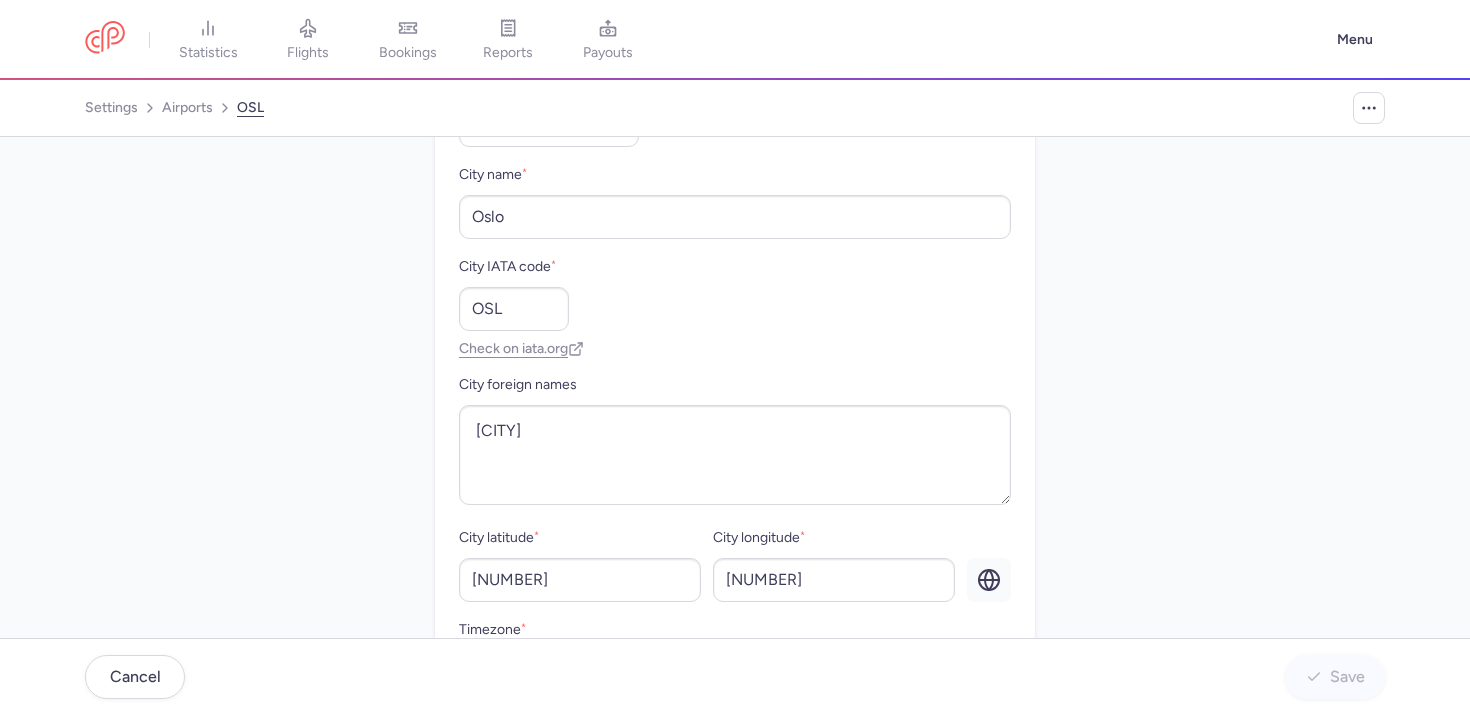 scroll, scrollTop: 235, scrollLeft: 0, axis: vertical 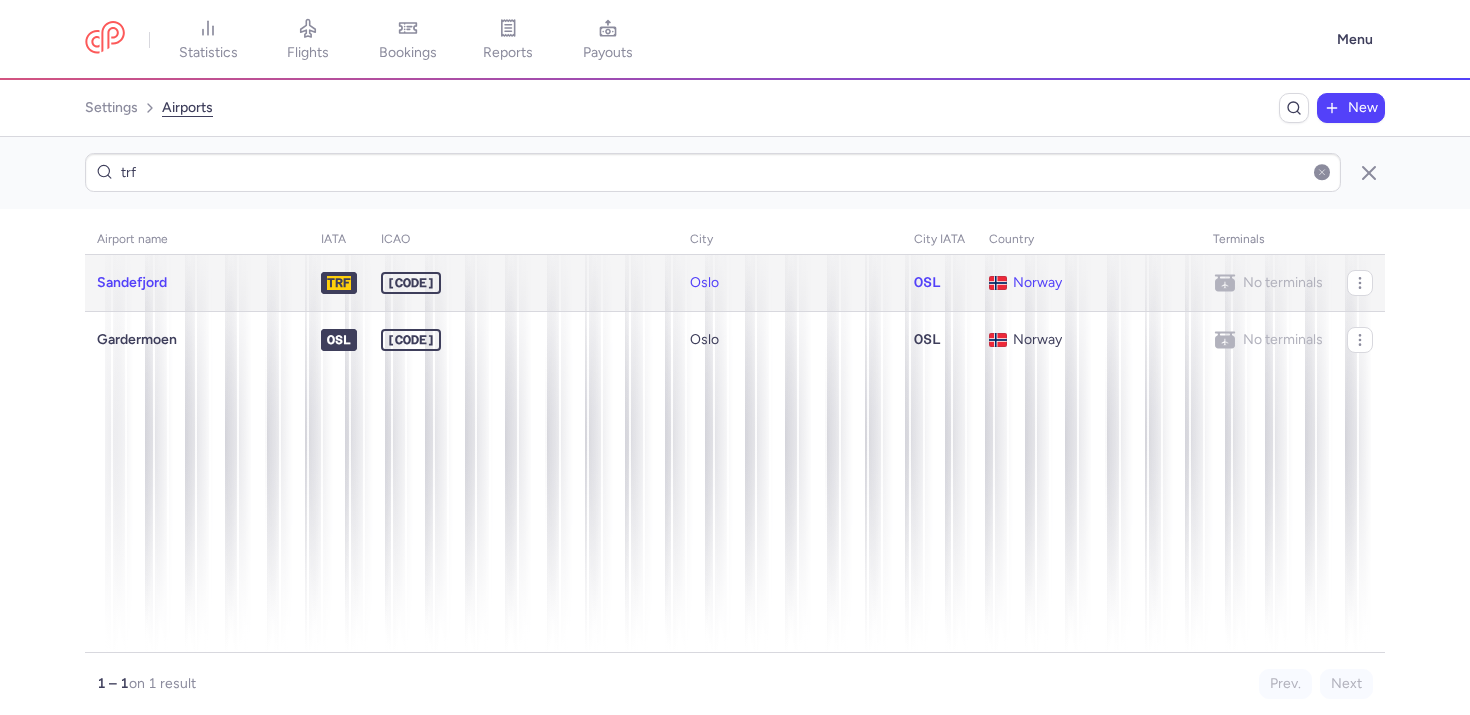 click on "Sandefjord" 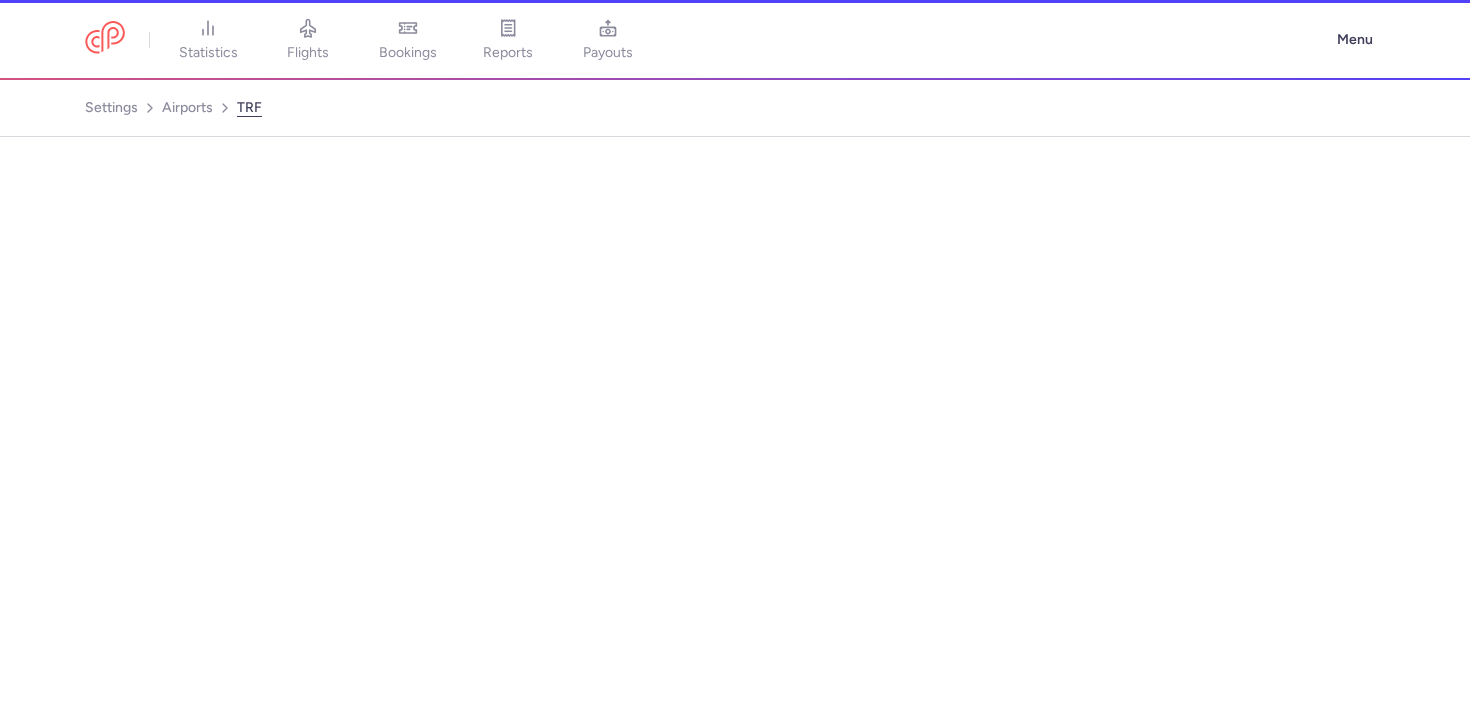 select on "no" 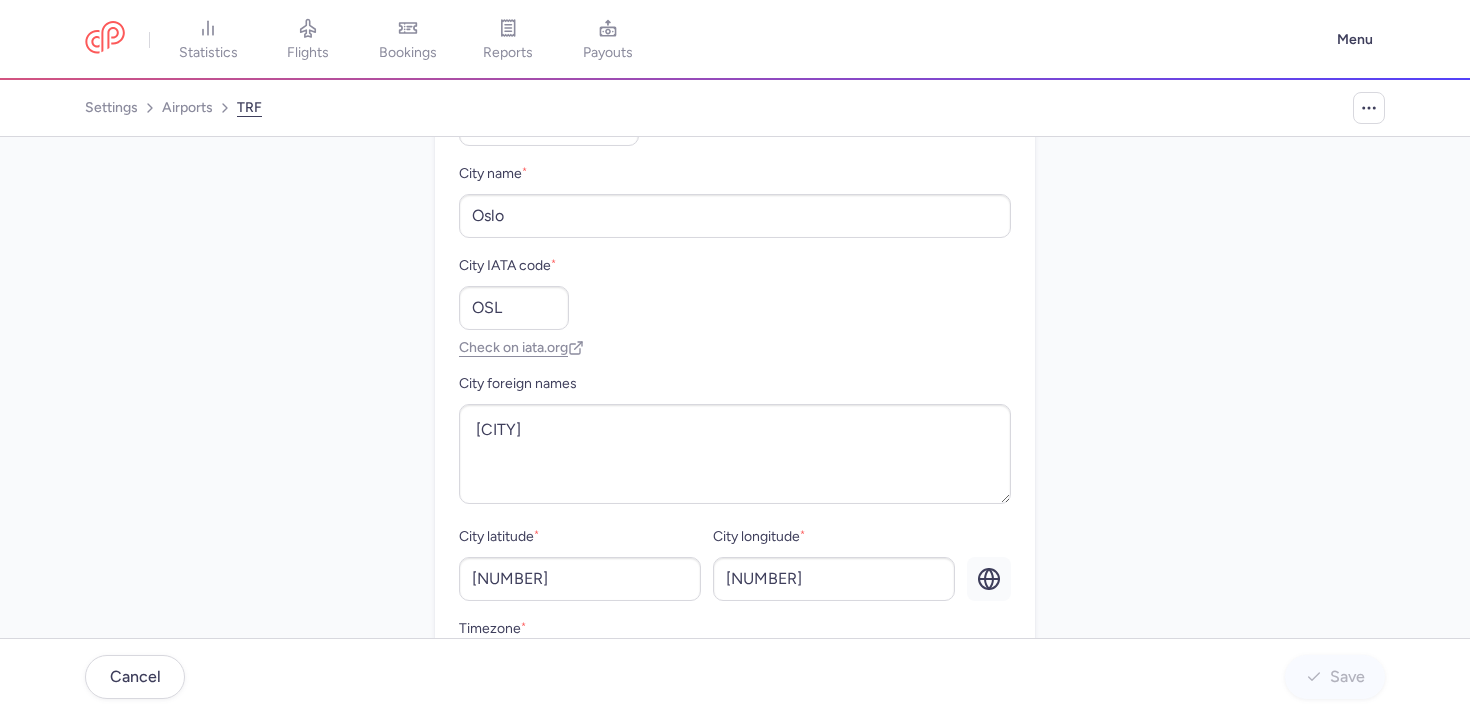 scroll, scrollTop: 850, scrollLeft: 0, axis: vertical 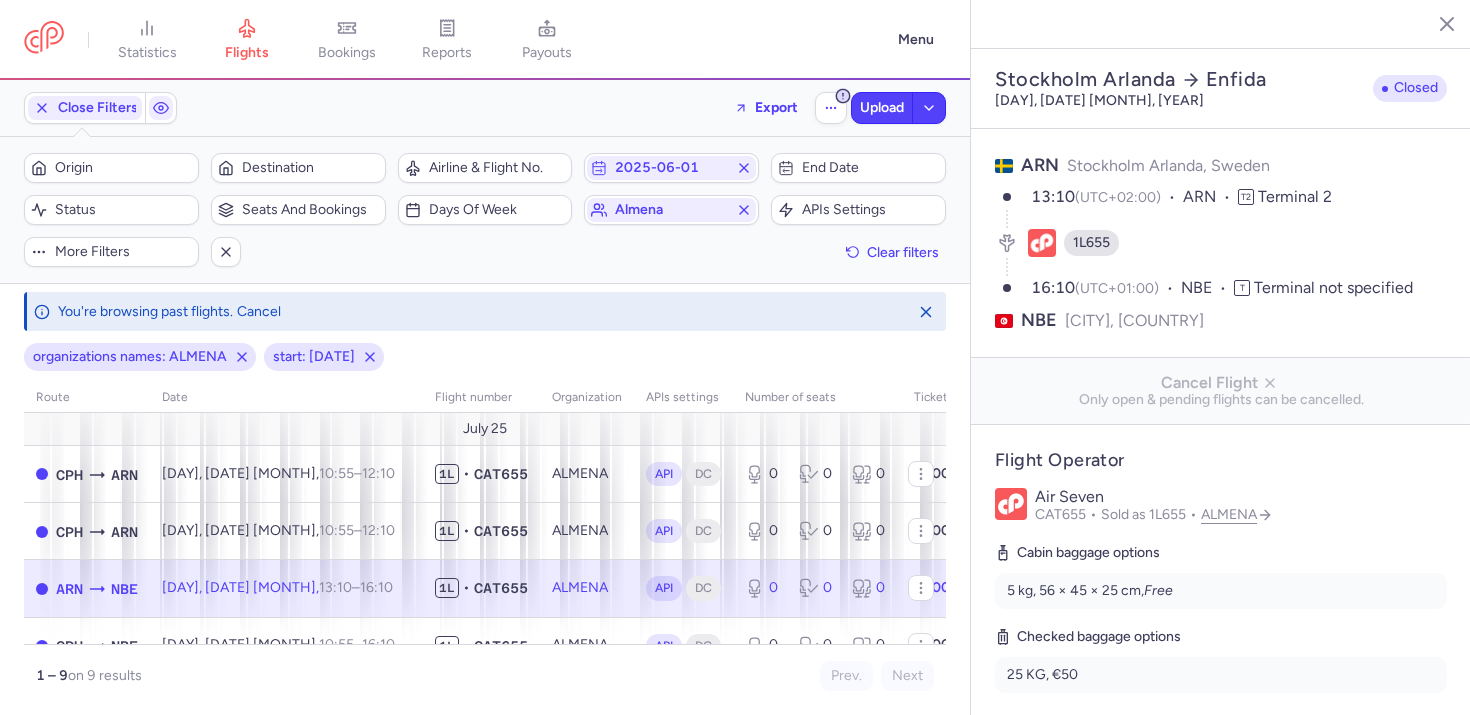 select on "hours" 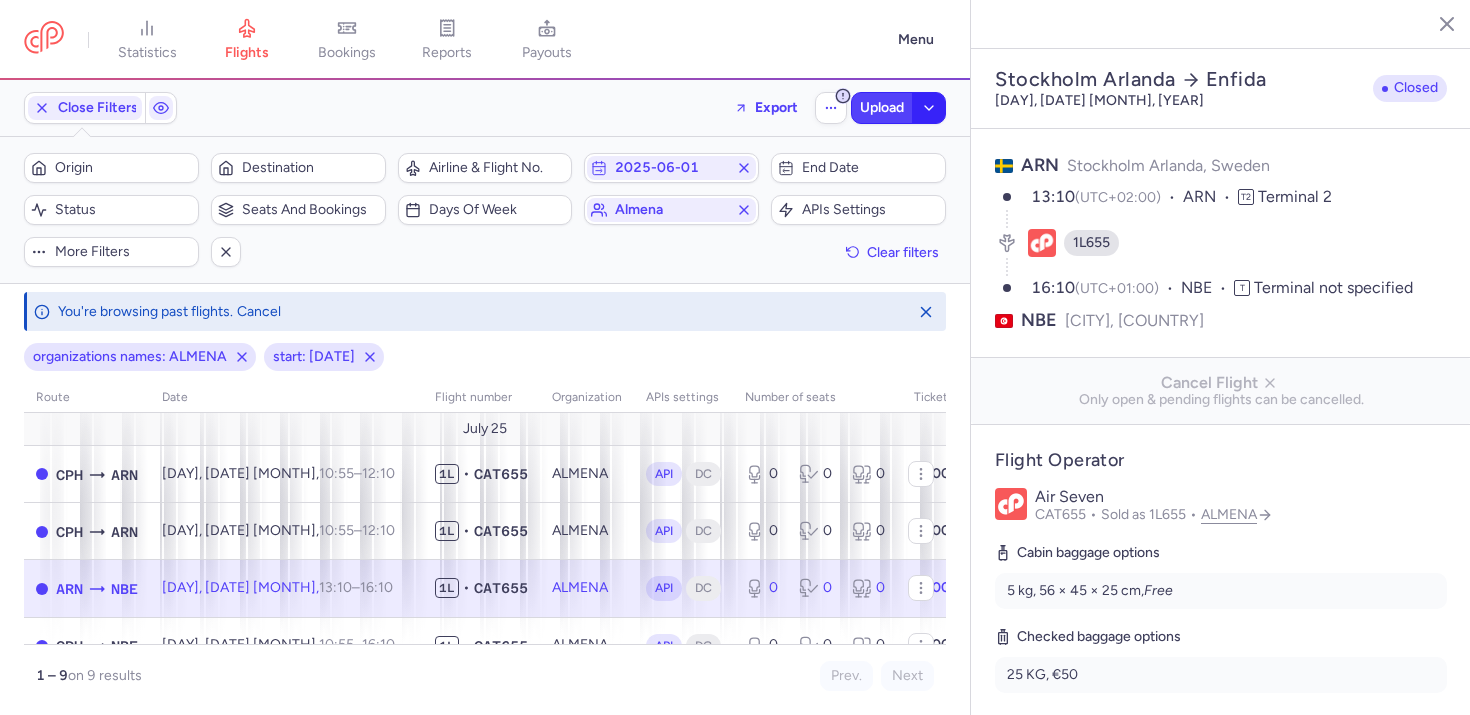 scroll, scrollTop: 0, scrollLeft: 0, axis: both 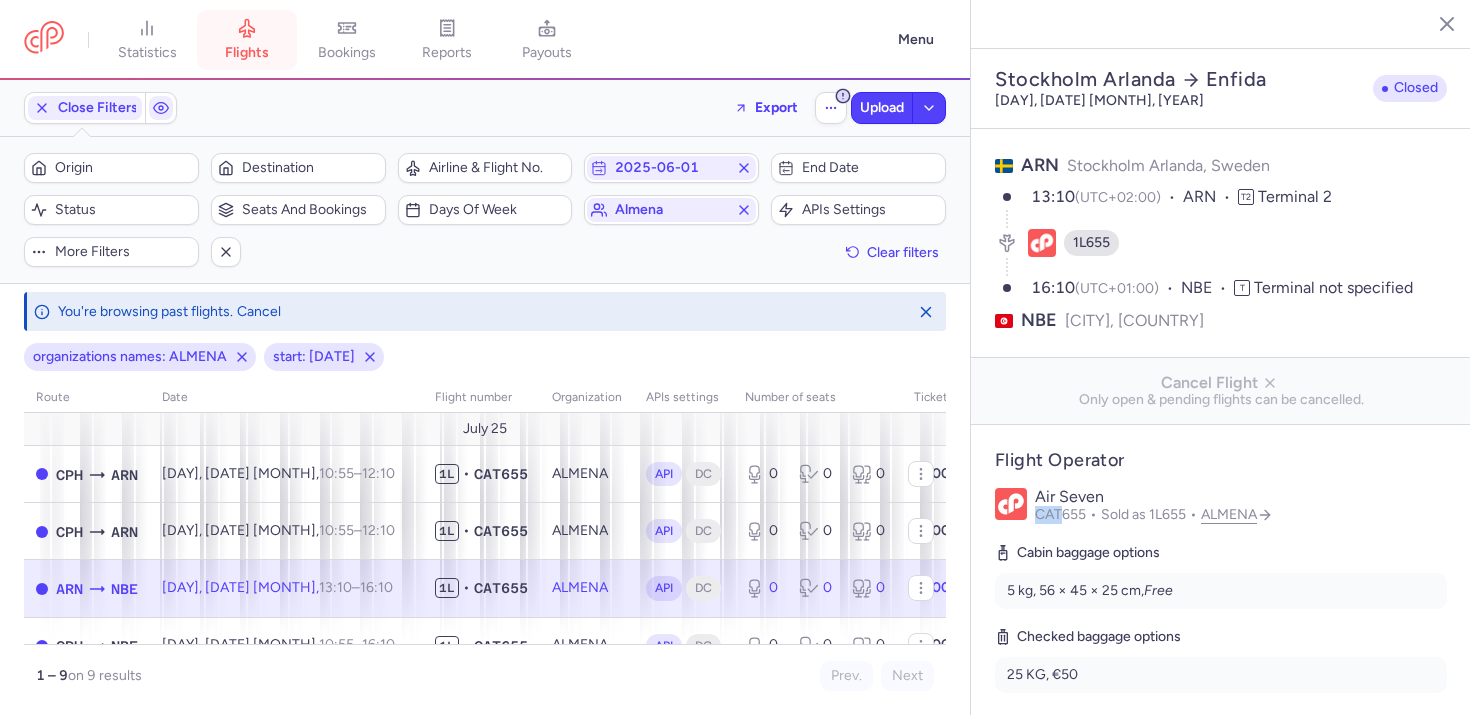 click on "flights" at bounding box center [247, 40] 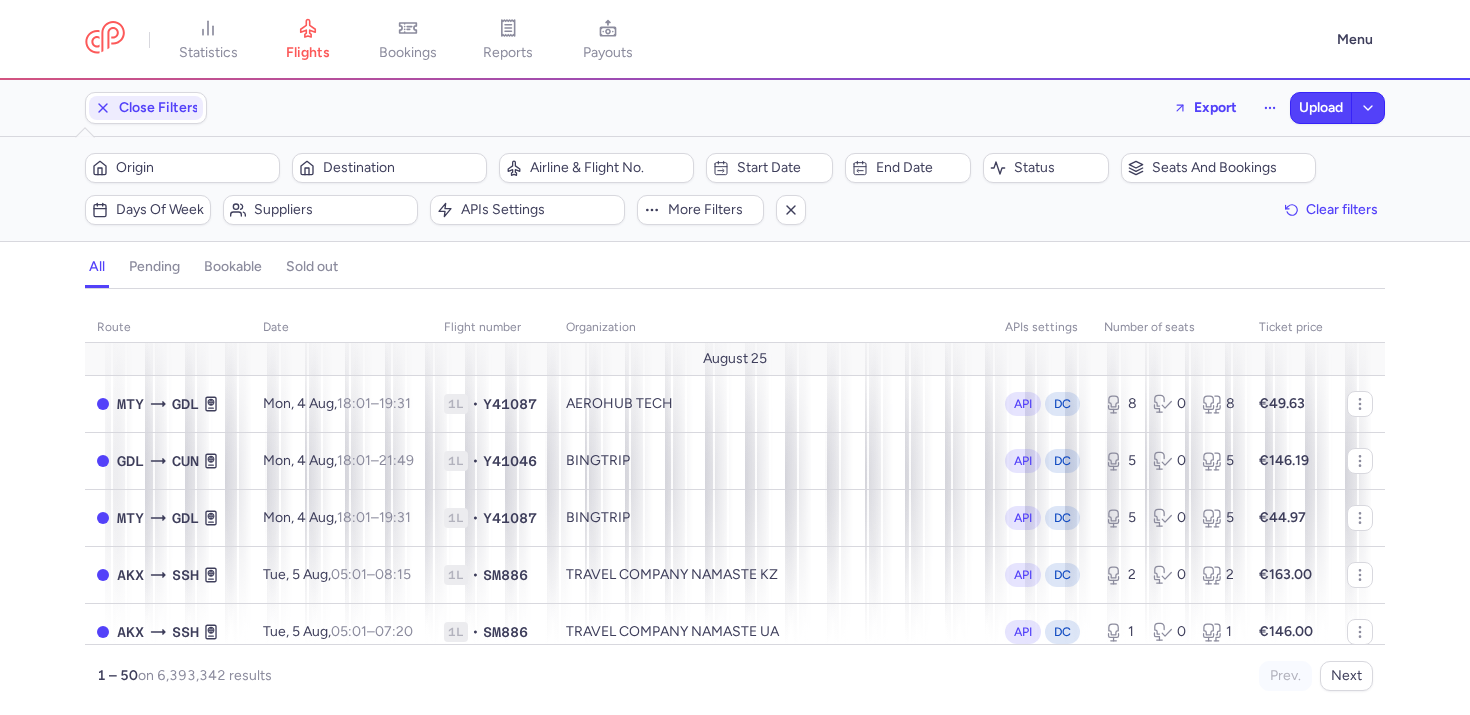 scroll, scrollTop: 0, scrollLeft: 0, axis: both 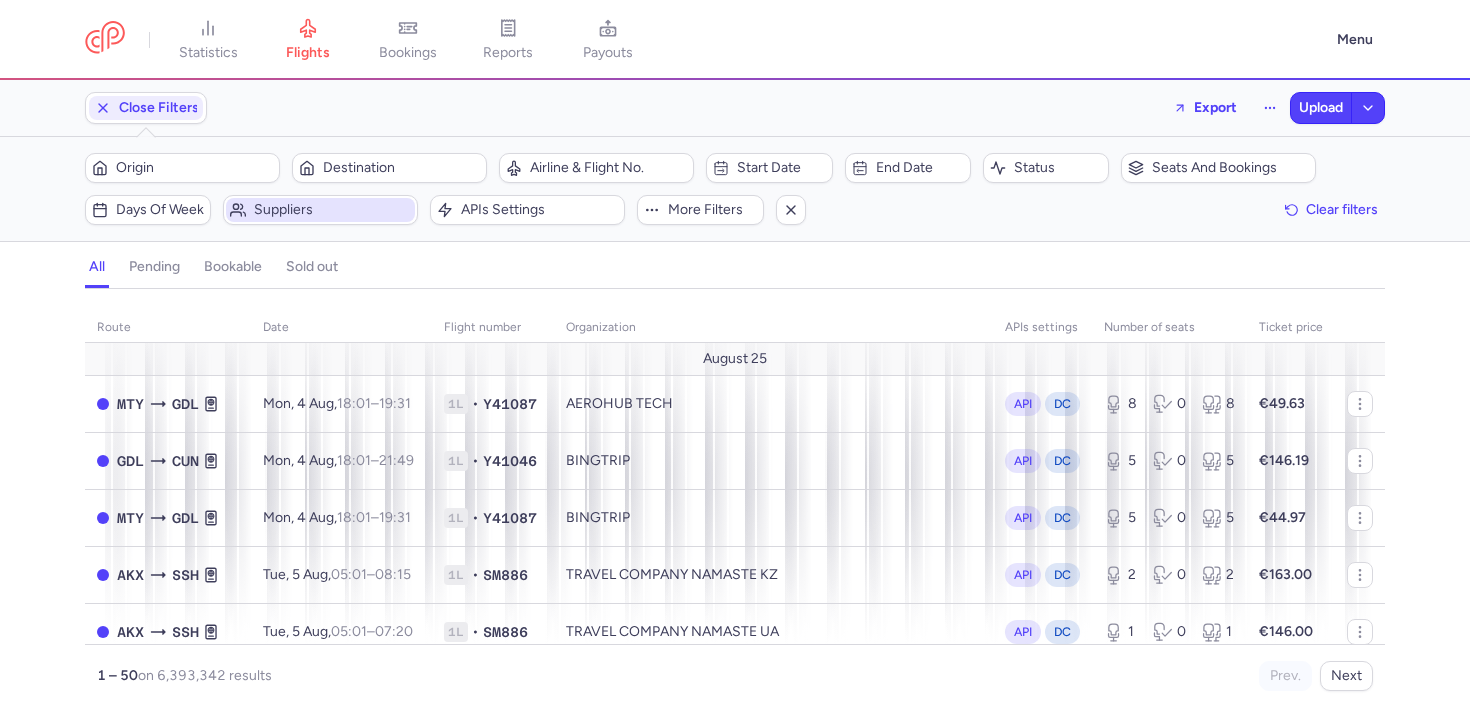 click on "Suppliers" at bounding box center (332, 210) 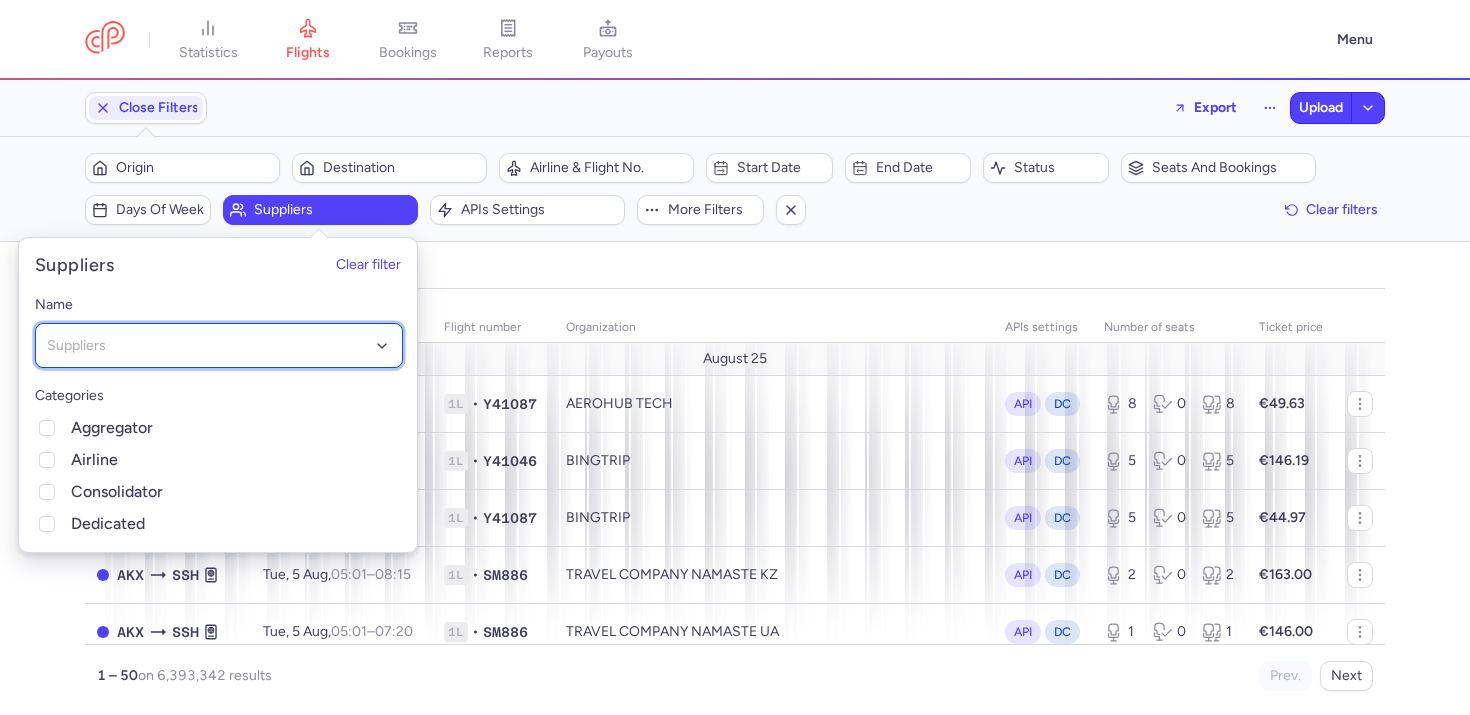 drag, startPoint x: 174, startPoint y: 335, endPoint x: 181, endPoint y: 345, distance: 12.206555 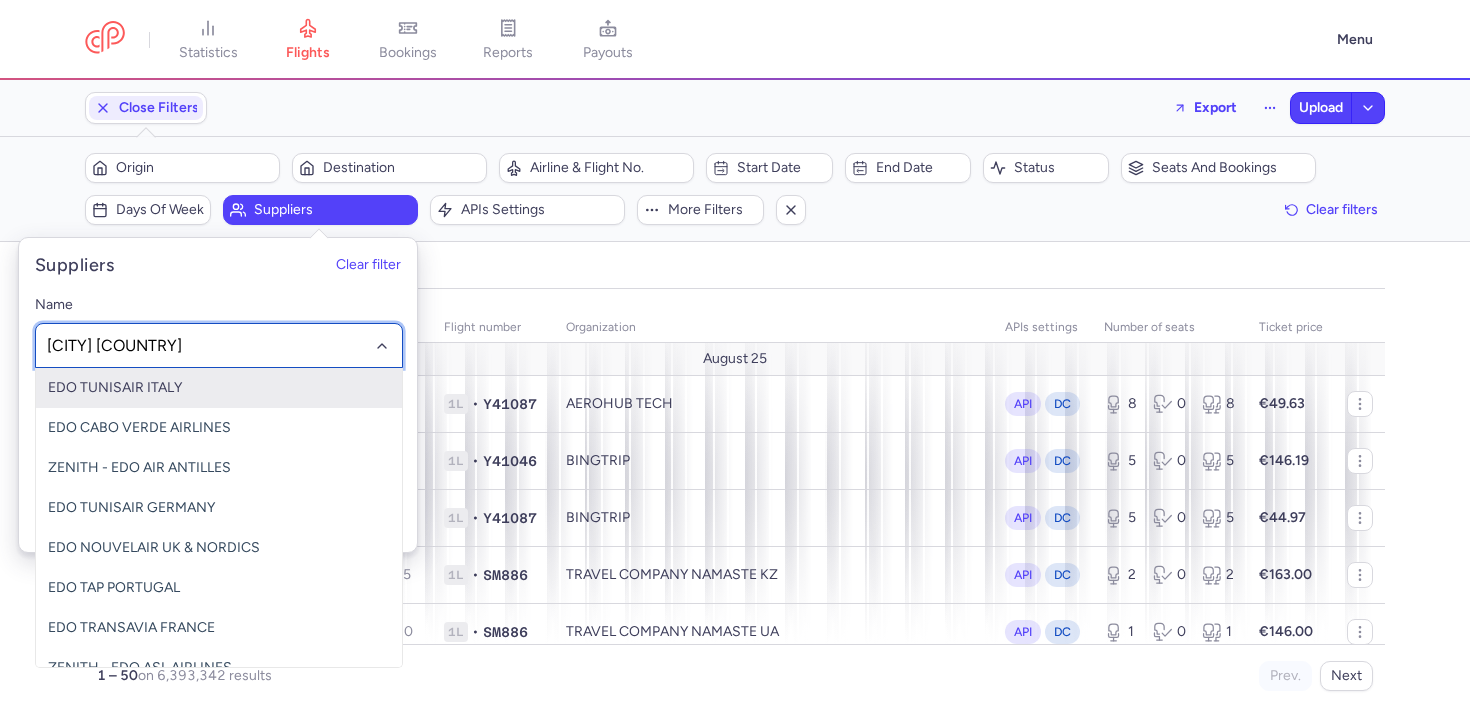 type on "[CITY] [COUNTRY]" 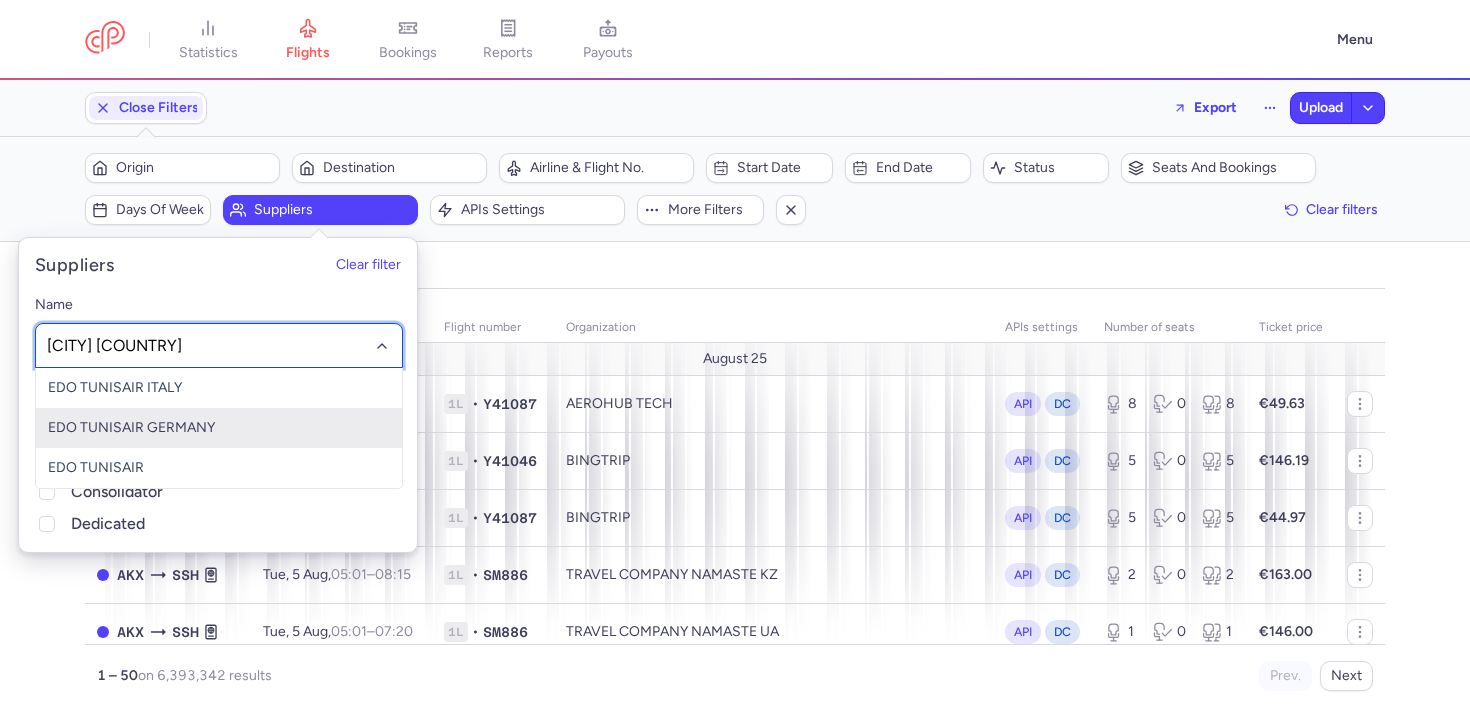 click on "EDO TUNISAIR GERMANY" 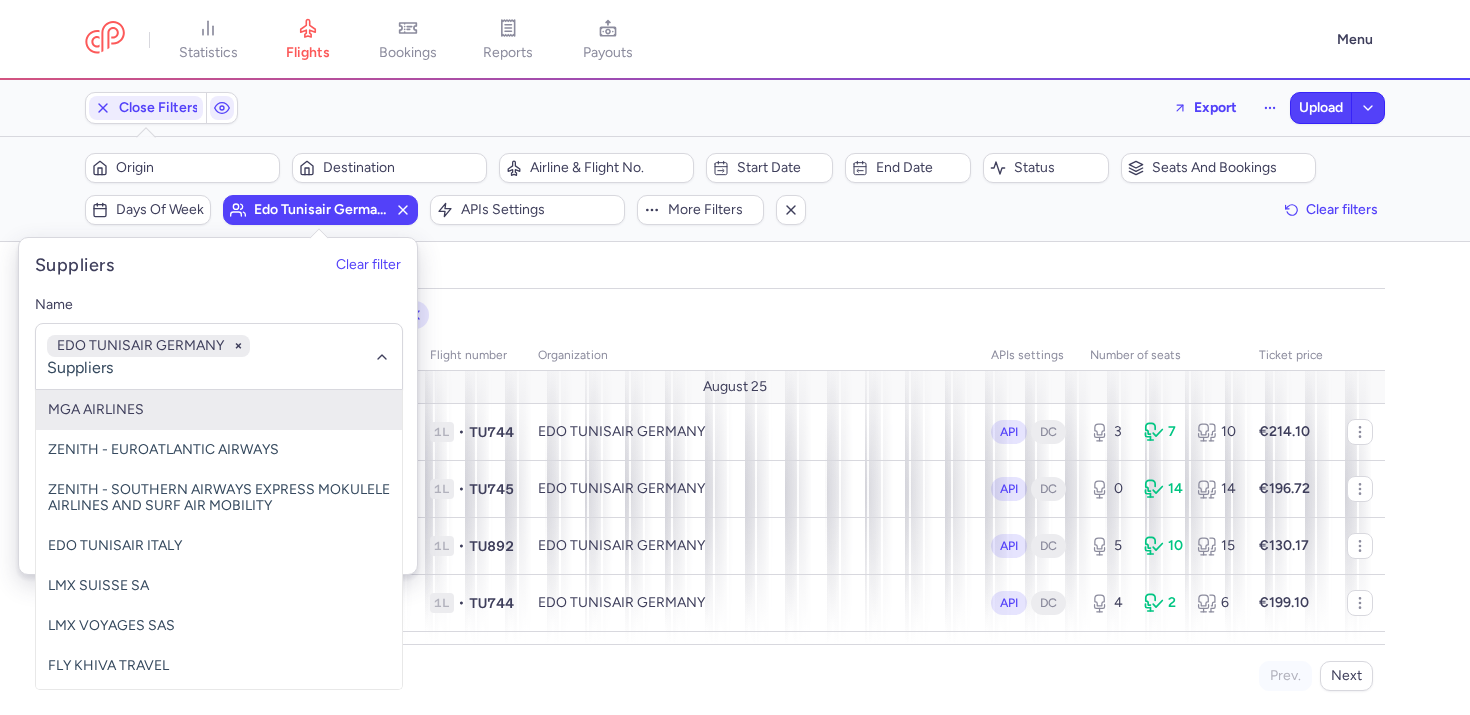 click on "organizations names: EDO TUNISAIR GERMANY" at bounding box center [735, 315] 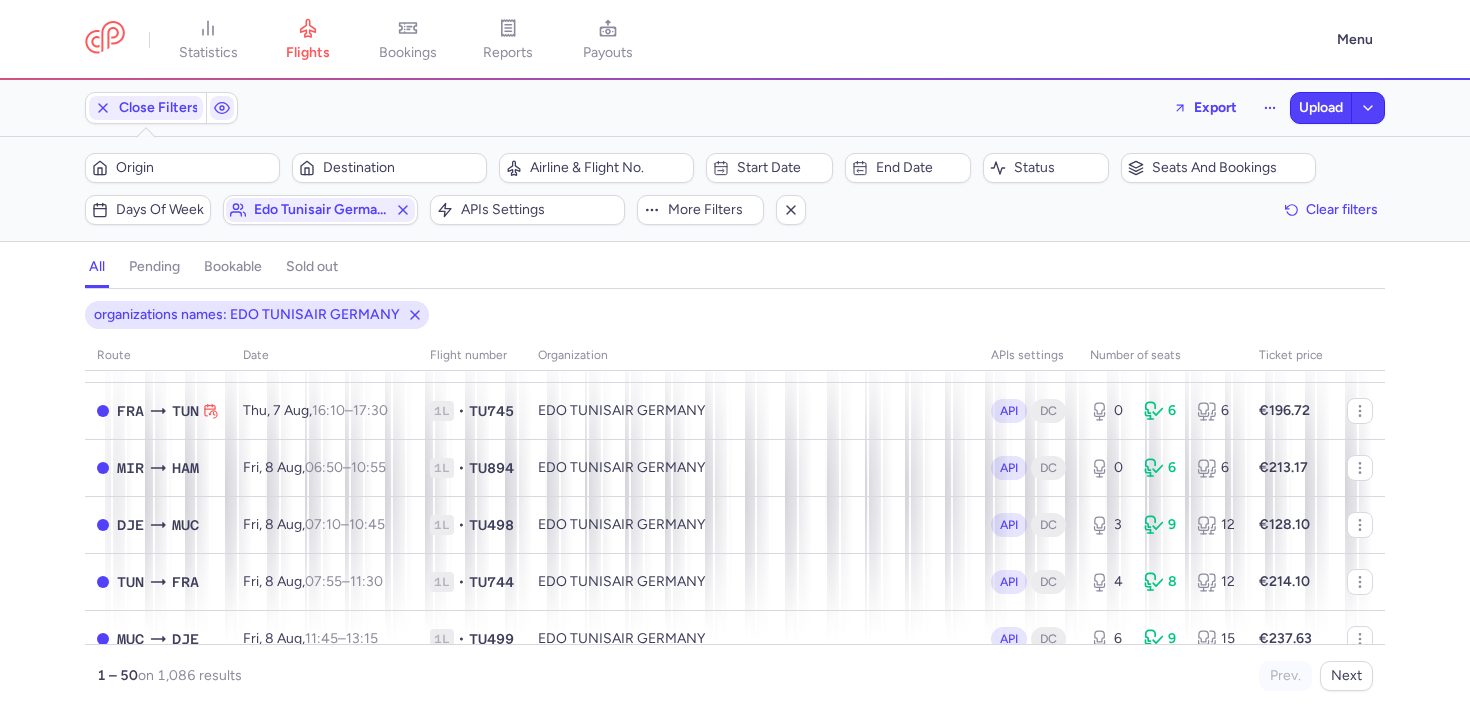 scroll, scrollTop: 0, scrollLeft: 0, axis: both 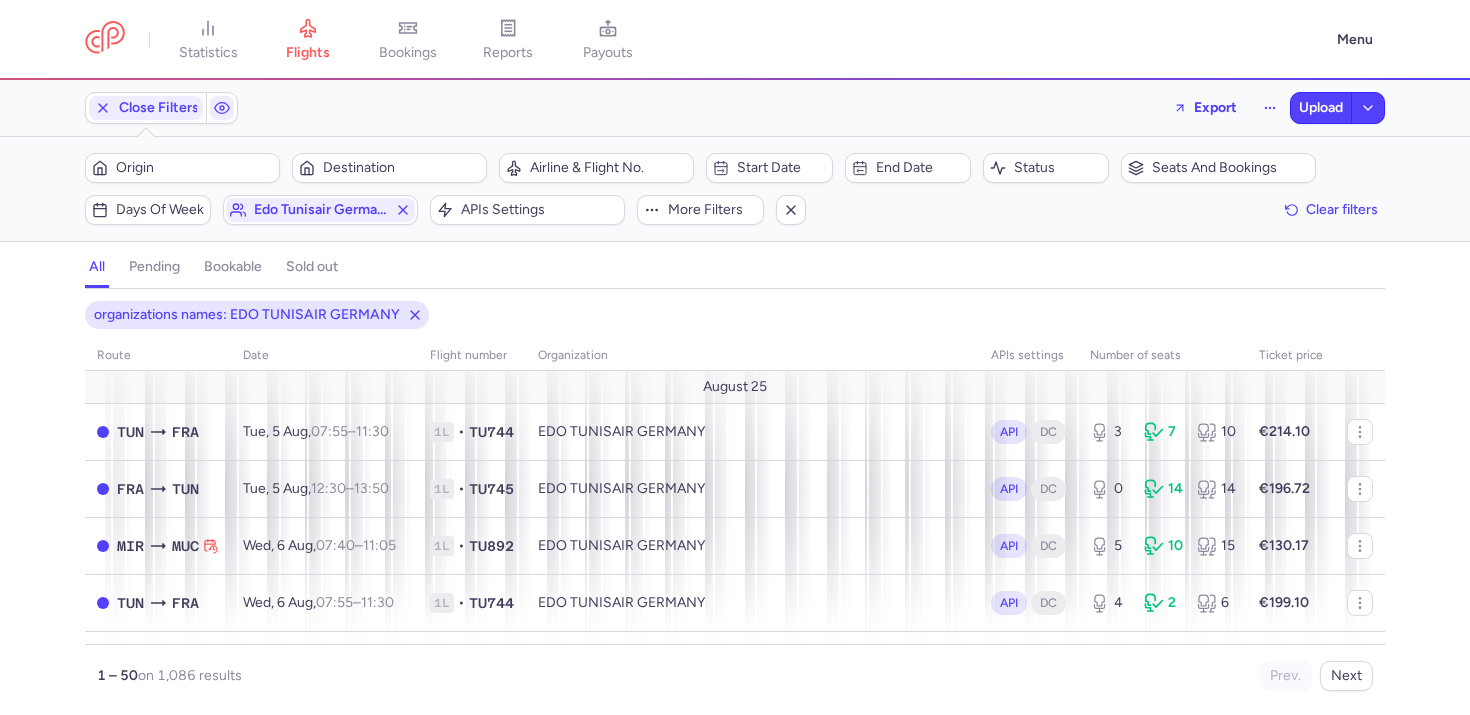 click on "all pending bookable sold out" at bounding box center (735, 271) 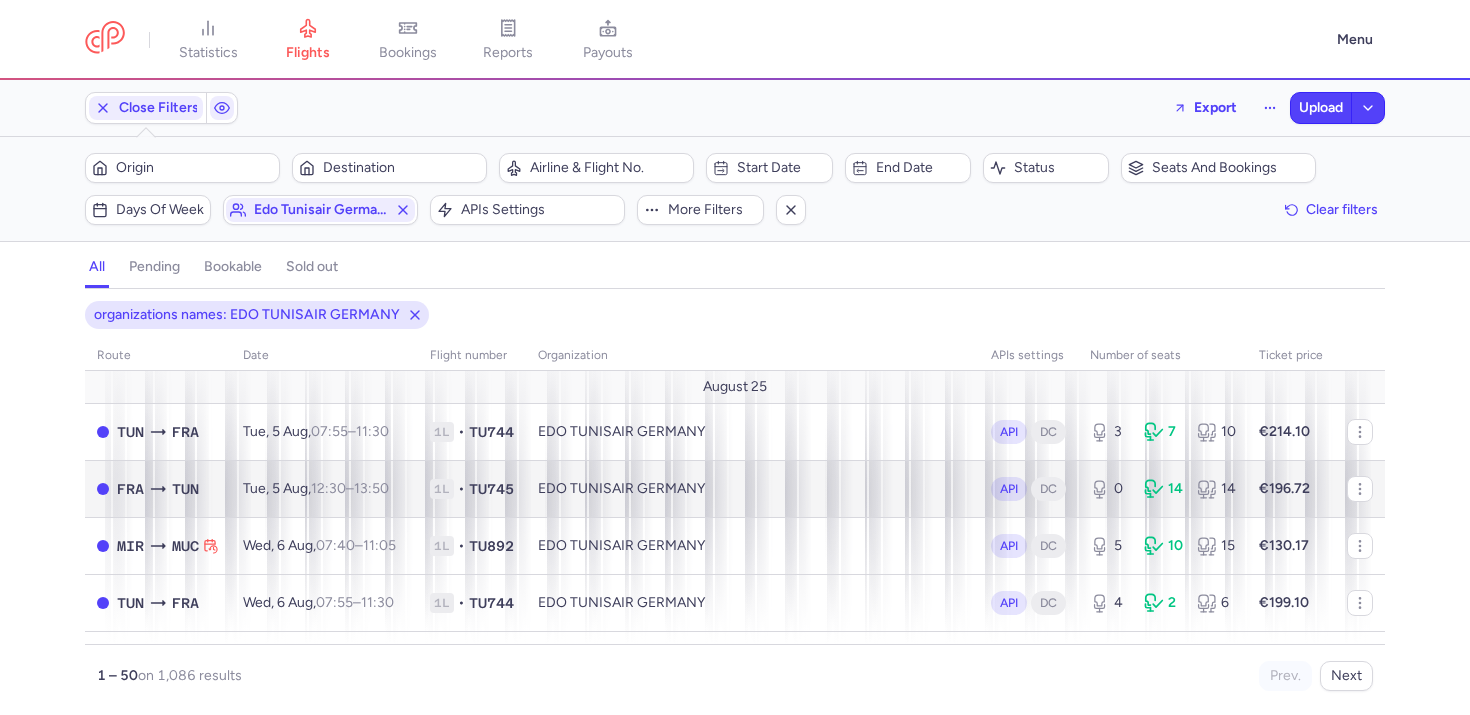 scroll, scrollTop: 4, scrollLeft: 0, axis: vertical 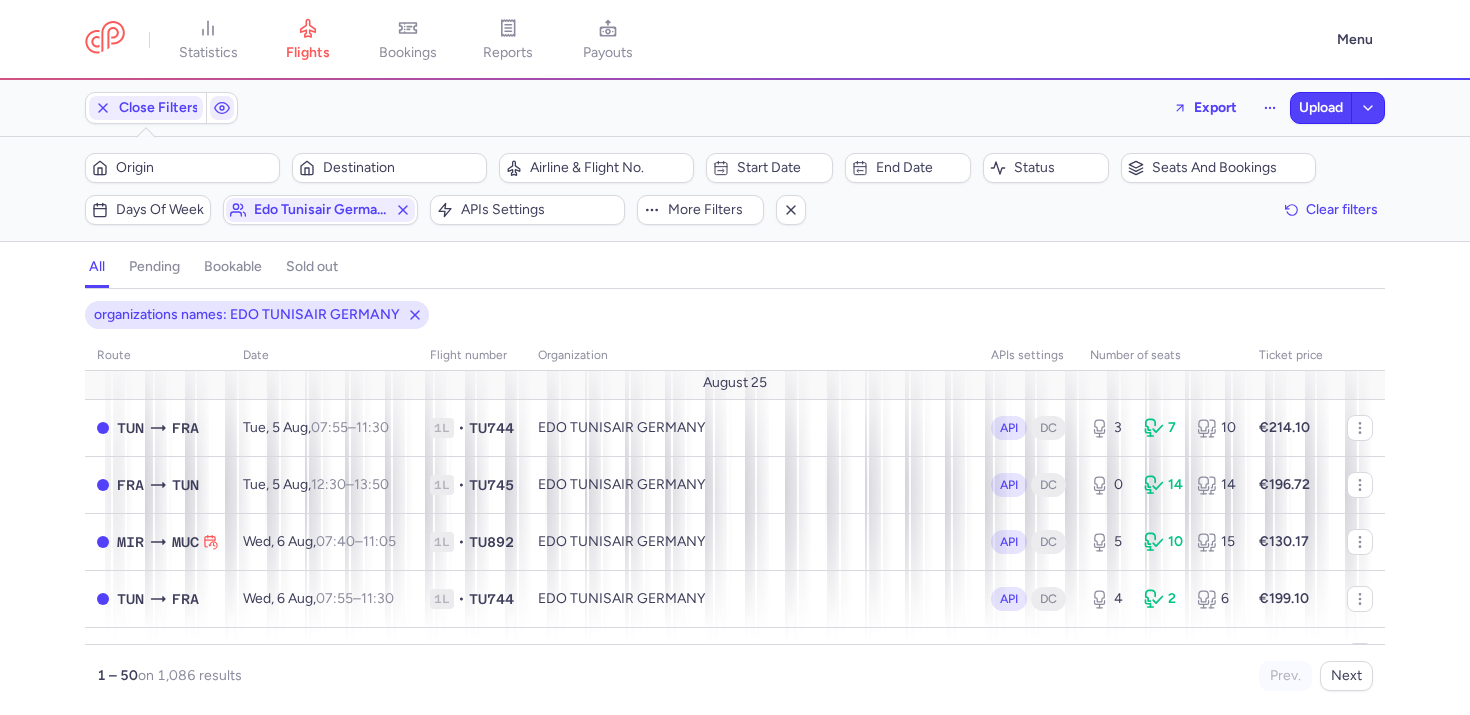 click on "organizations names: EDO TUNISAIR GERMANY" at bounding box center (735, 315) 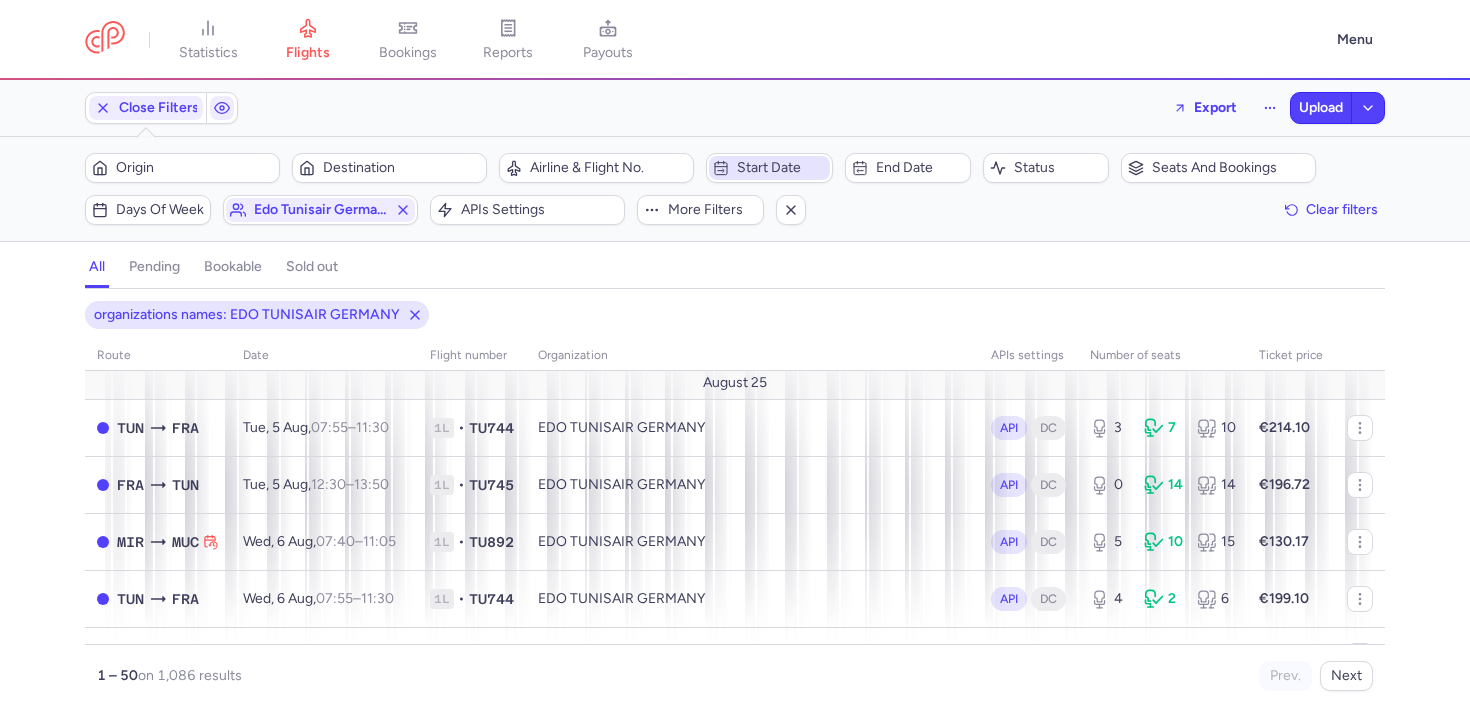 click on "Start date" at bounding box center (781, 168) 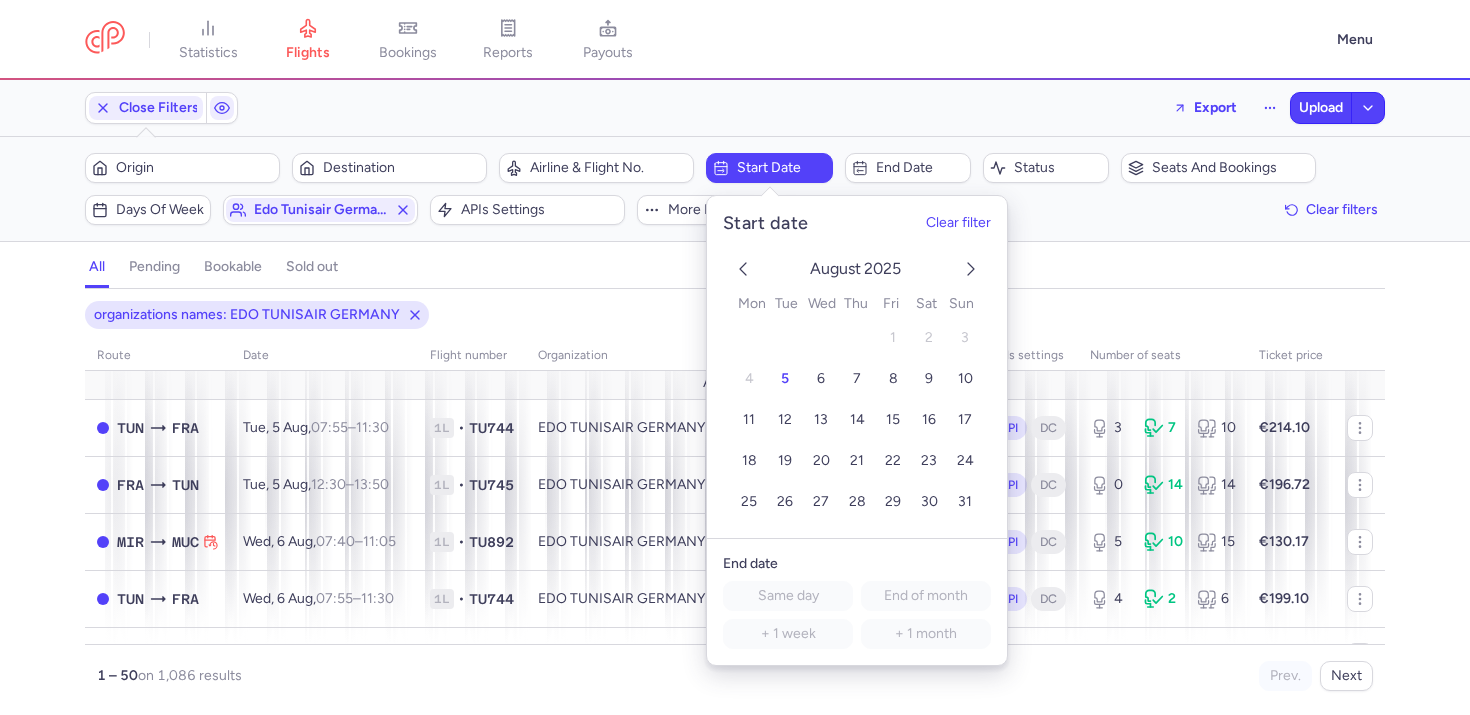 click 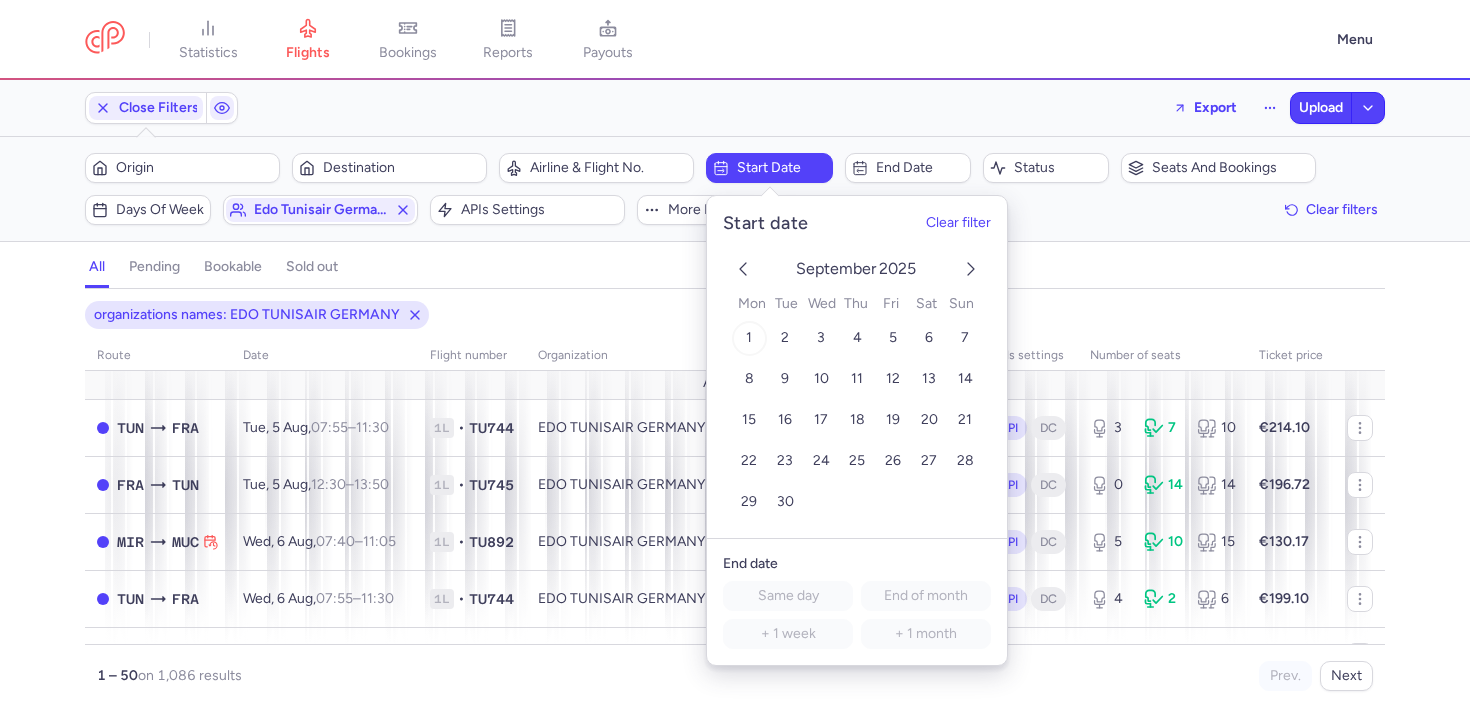 click on "1" at bounding box center (749, 338) 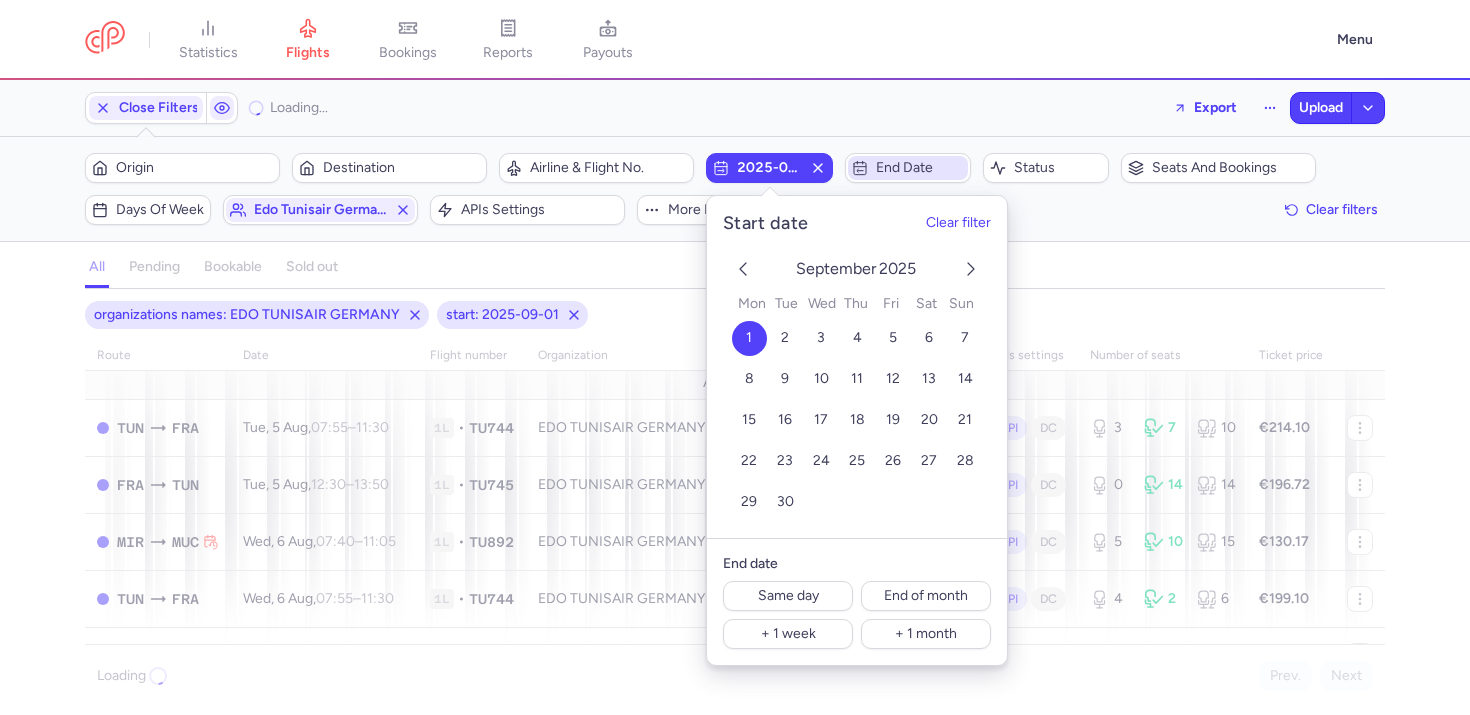 click on "End date" at bounding box center [920, 168] 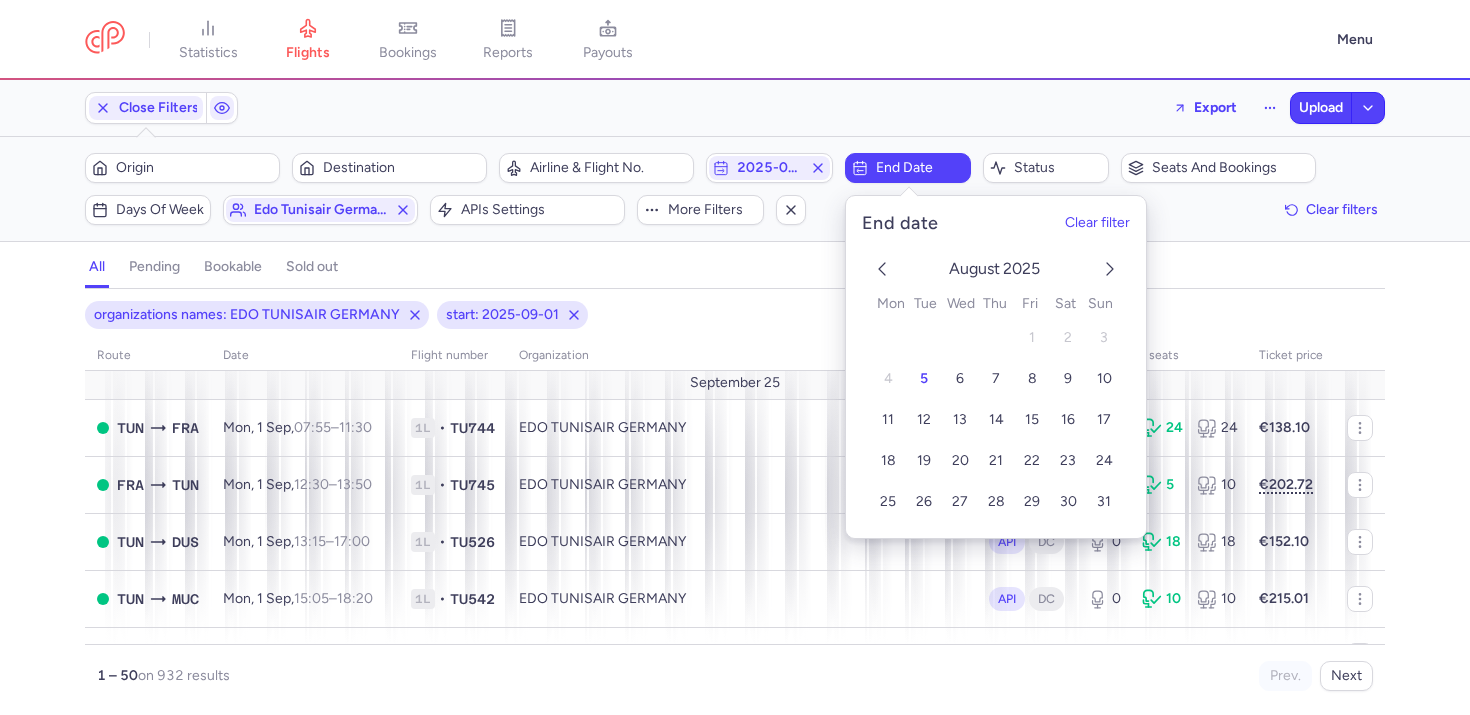 click 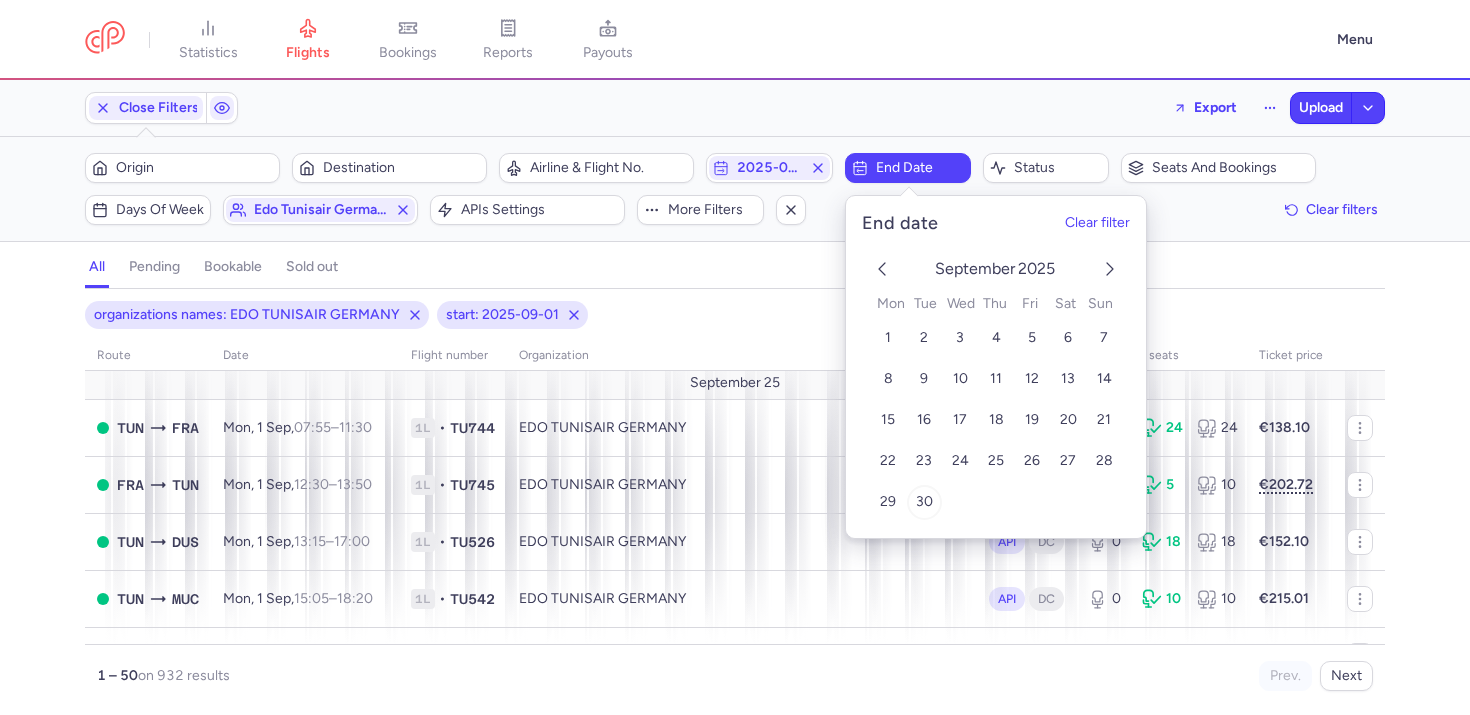 click on "30" at bounding box center (923, 502) 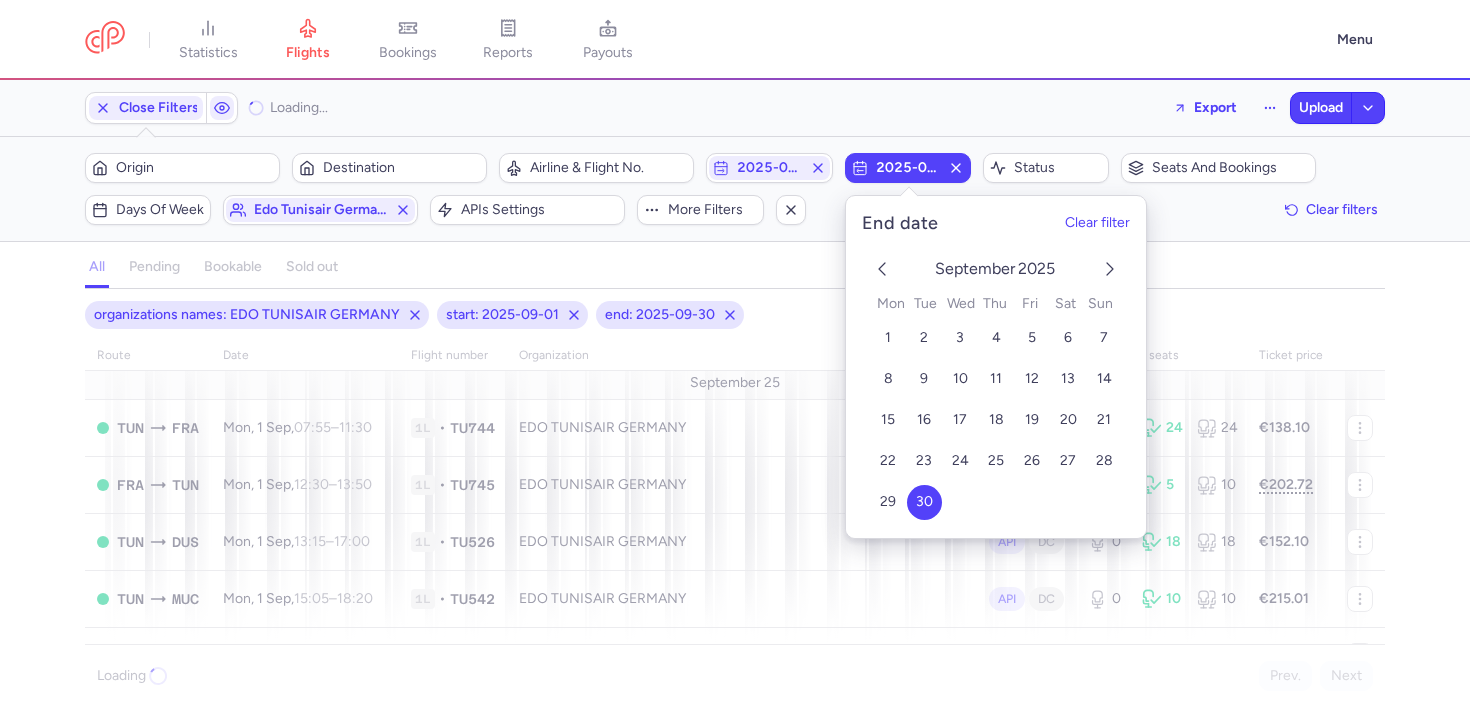 click on "Close Filters Loading...  Export  Upload" at bounding box center [735, 108] 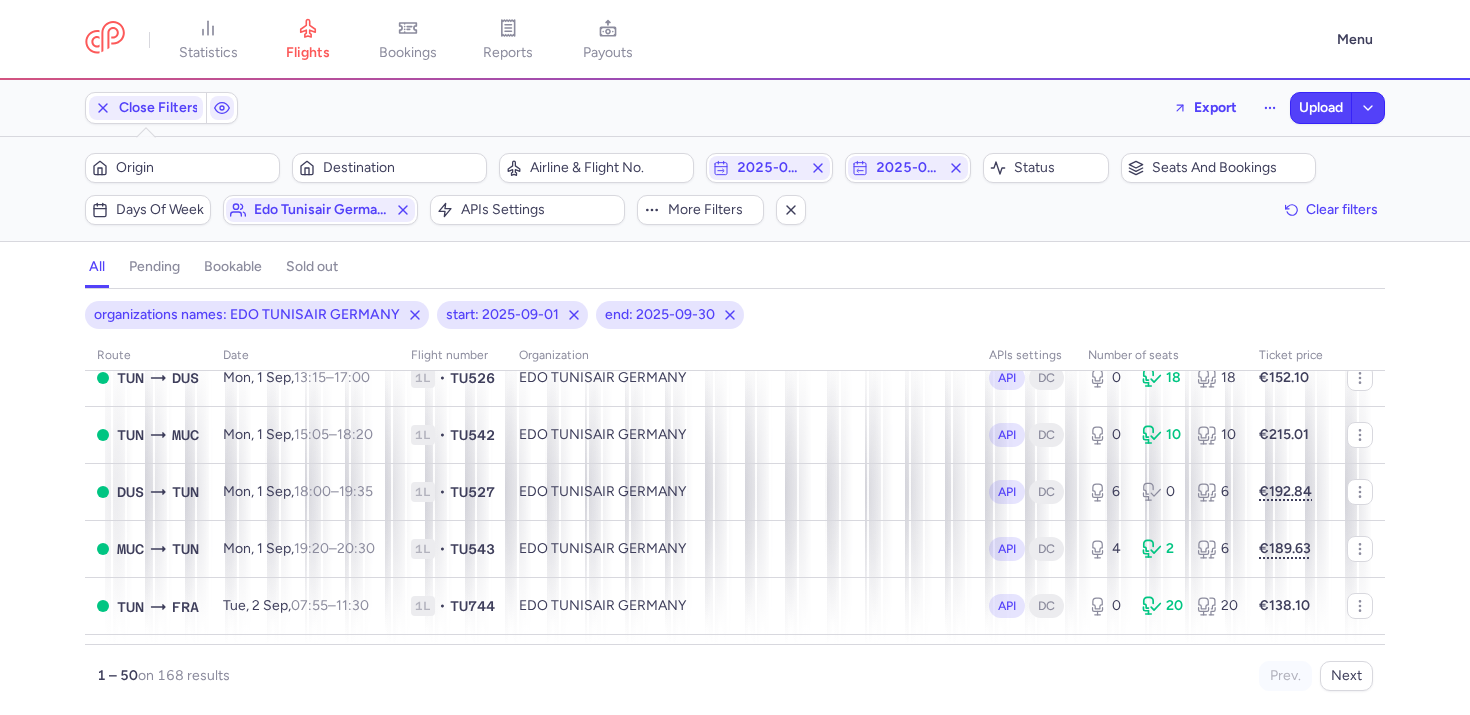 scroll, scrollTop: 0, scrollLeft: 0, axis: both 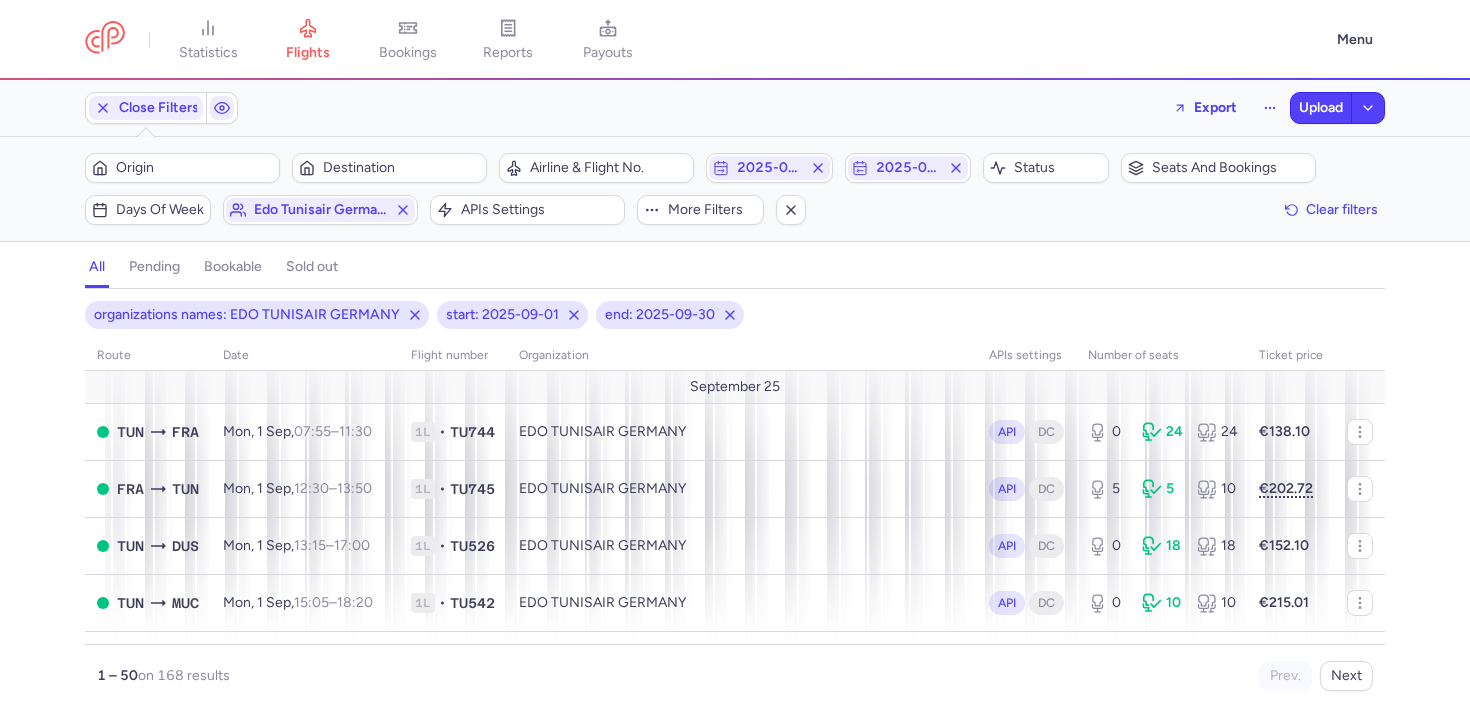 click on "organizations names: EDO TUNISAIR GERMANY start: 2025-09-01 end: 2025-09-30" at bounding box center [735, 315] 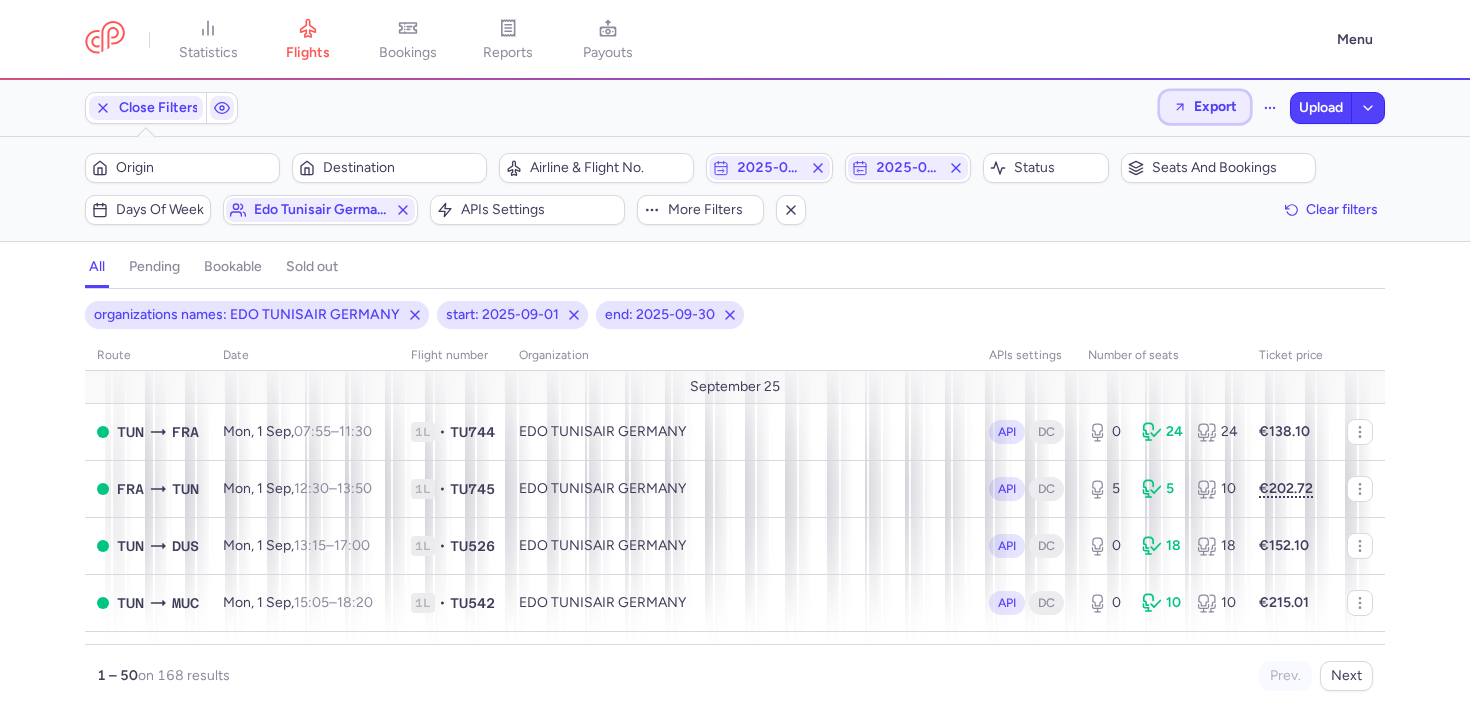 click 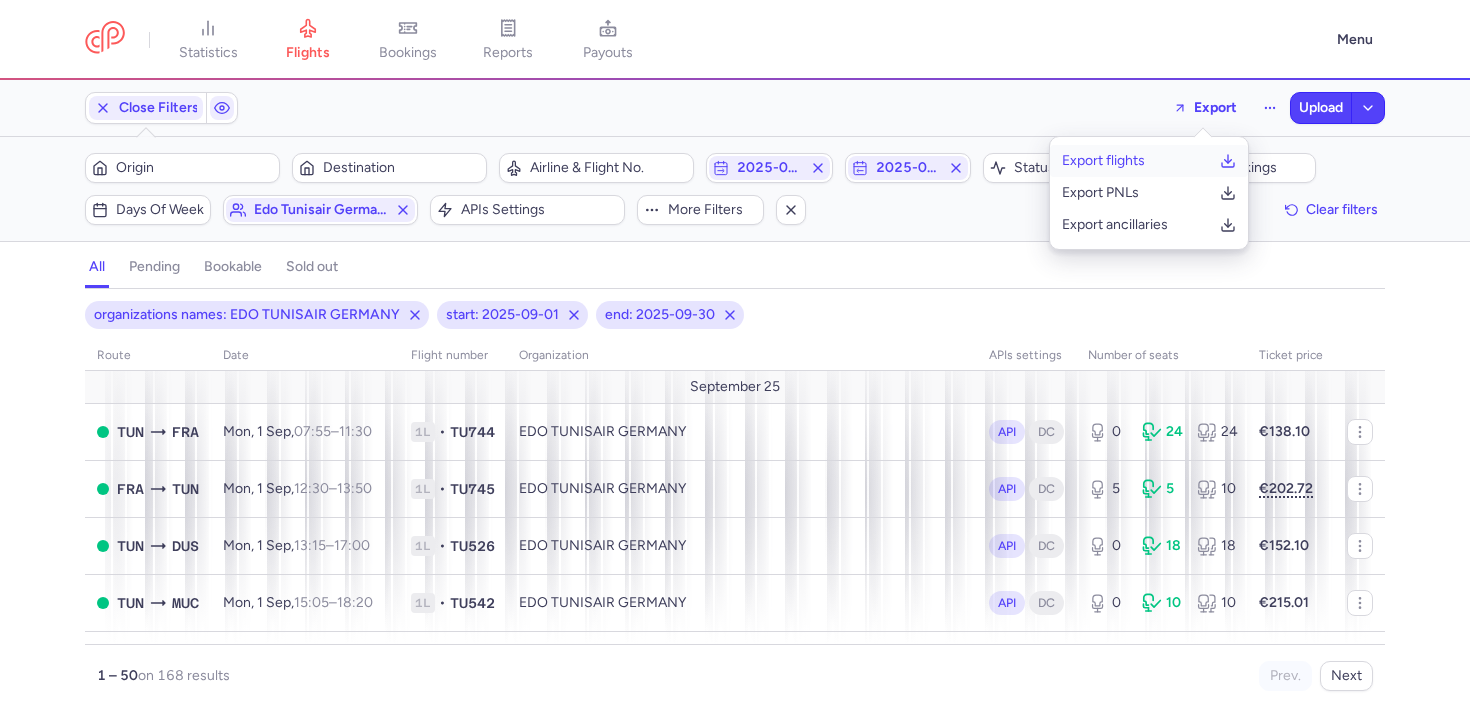 click on "Export flights" at bounding box center [1149, 161] 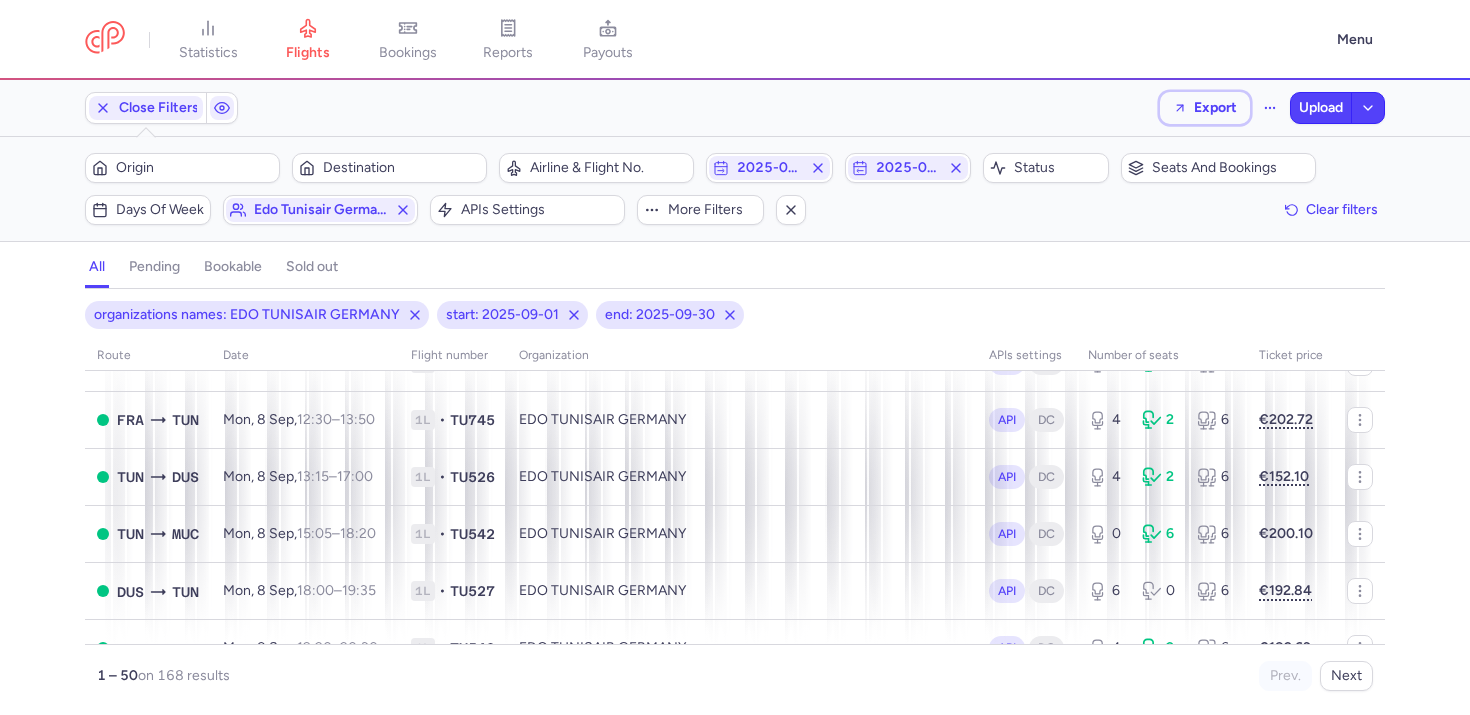 scroll, scrollTop: 2514, scrollLeft: 0, axis: vertical 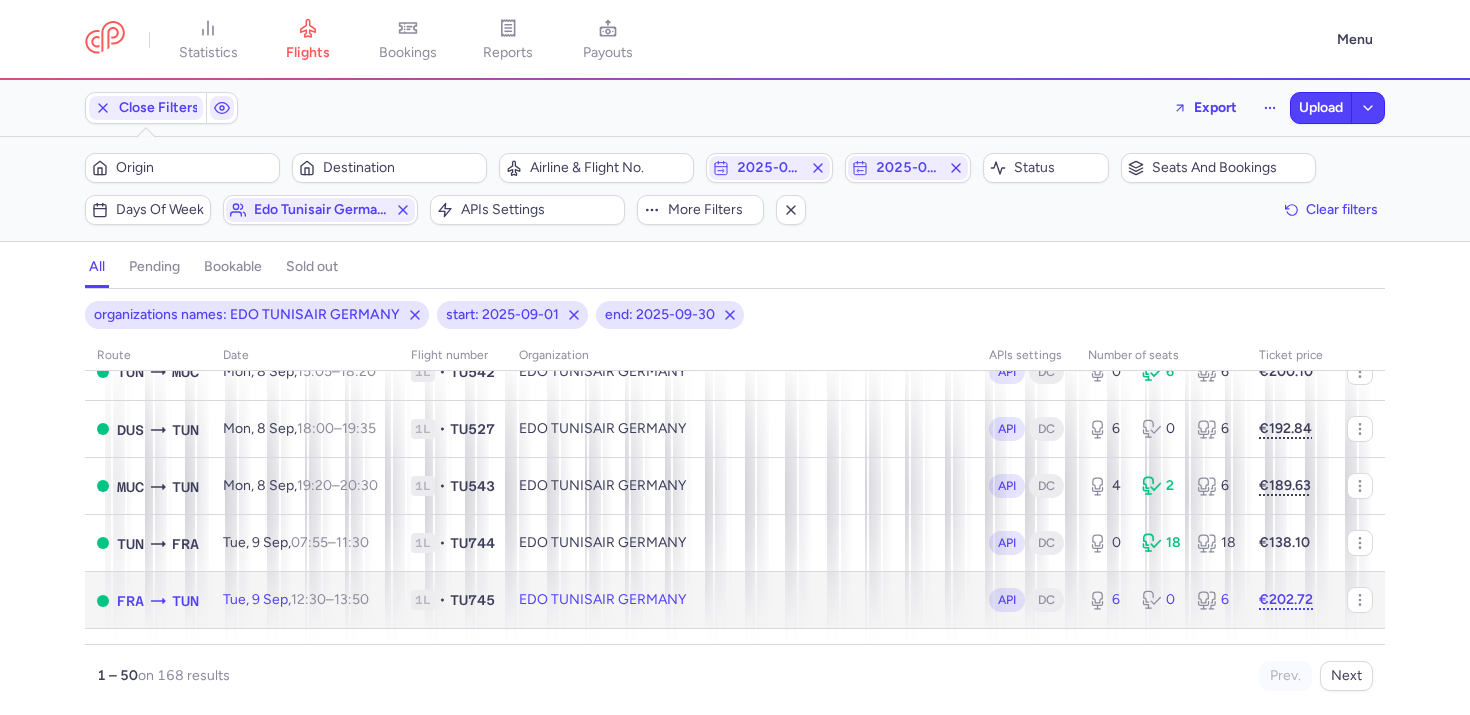 click on "Tue, 9 Sep,  12:30  –  13:50  +0" at bounding box center [305, 600] 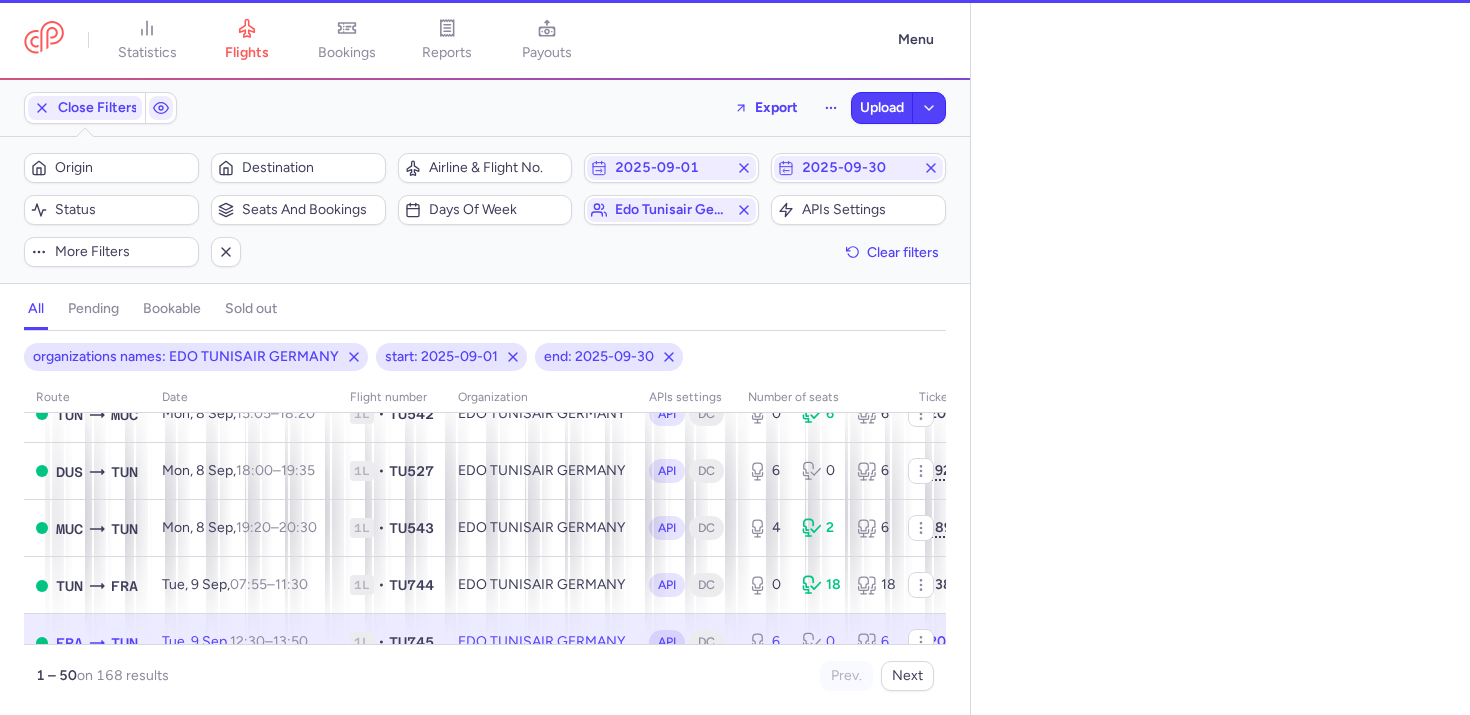 select on "days" 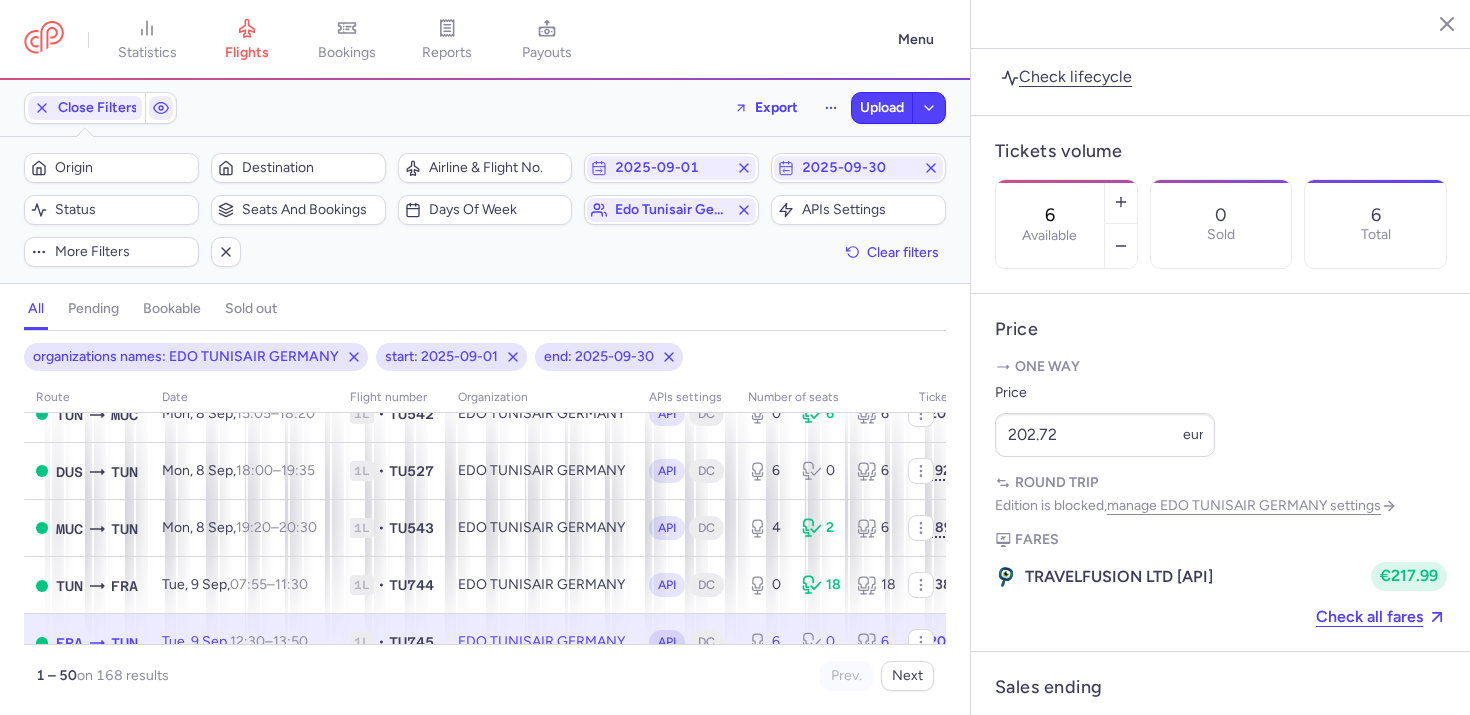 scroll, scrollTop: 509, scrollLeft: 0, axis: vertical 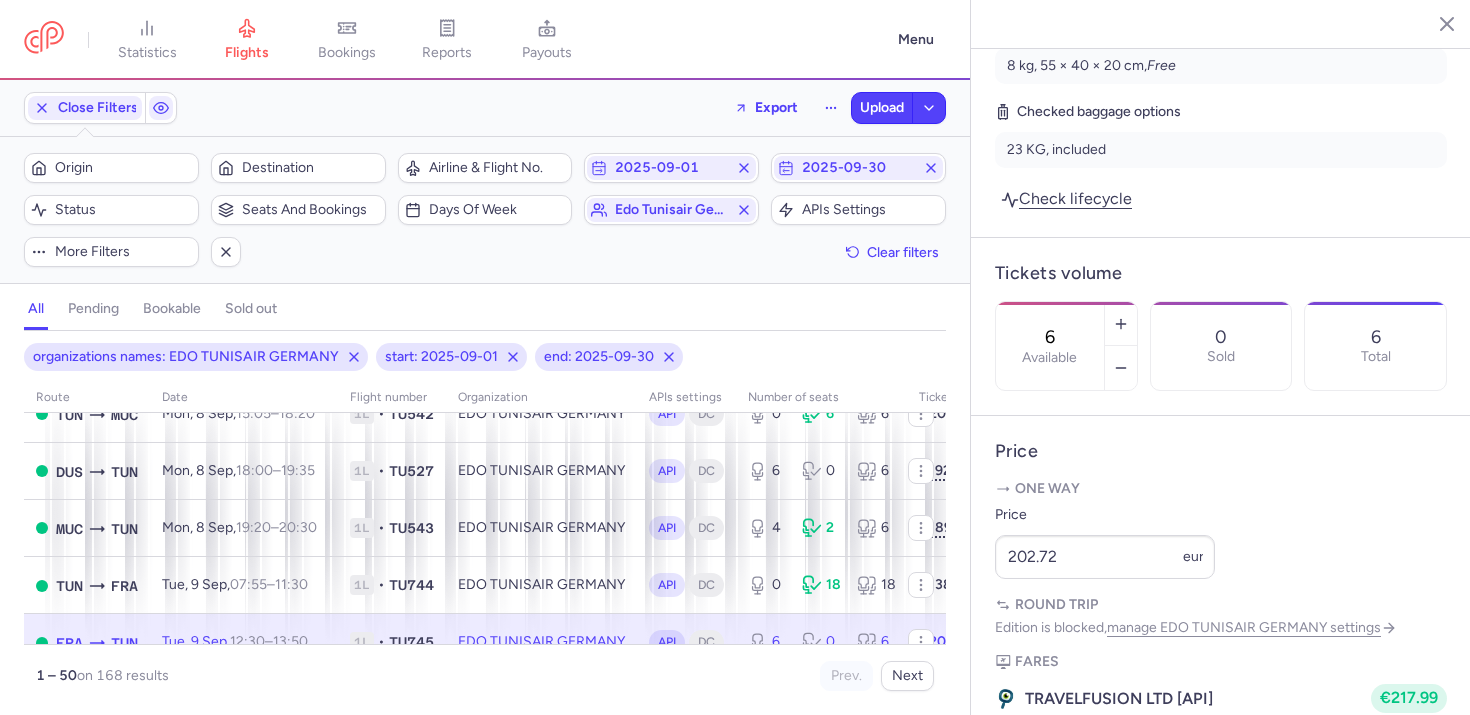 drag, startPoint x: 1093, startPoint y: 158, endPoint x: 1028, endPoint y: 173, distance: 66.70832 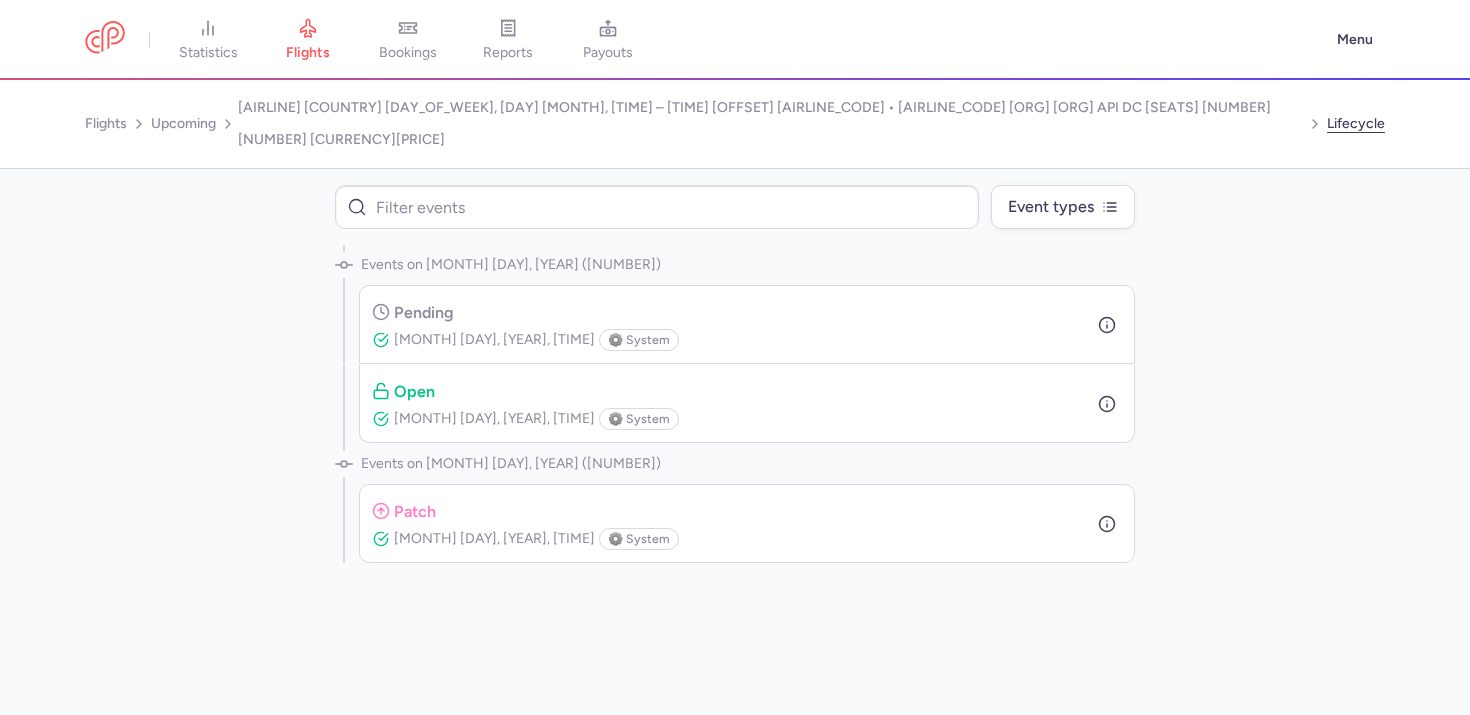 click on "Event types   Events on Dec 06, 2024 (2) pending Dec 06, 2024, 16:34 ⚙️ system open Dec 06, 2024, 17:31 ⚙️ system Events on Dec 20, 2024 (1) patch Dec 20, 2024, 14:33 ⚙️ system" at bounding box center (735, 442) 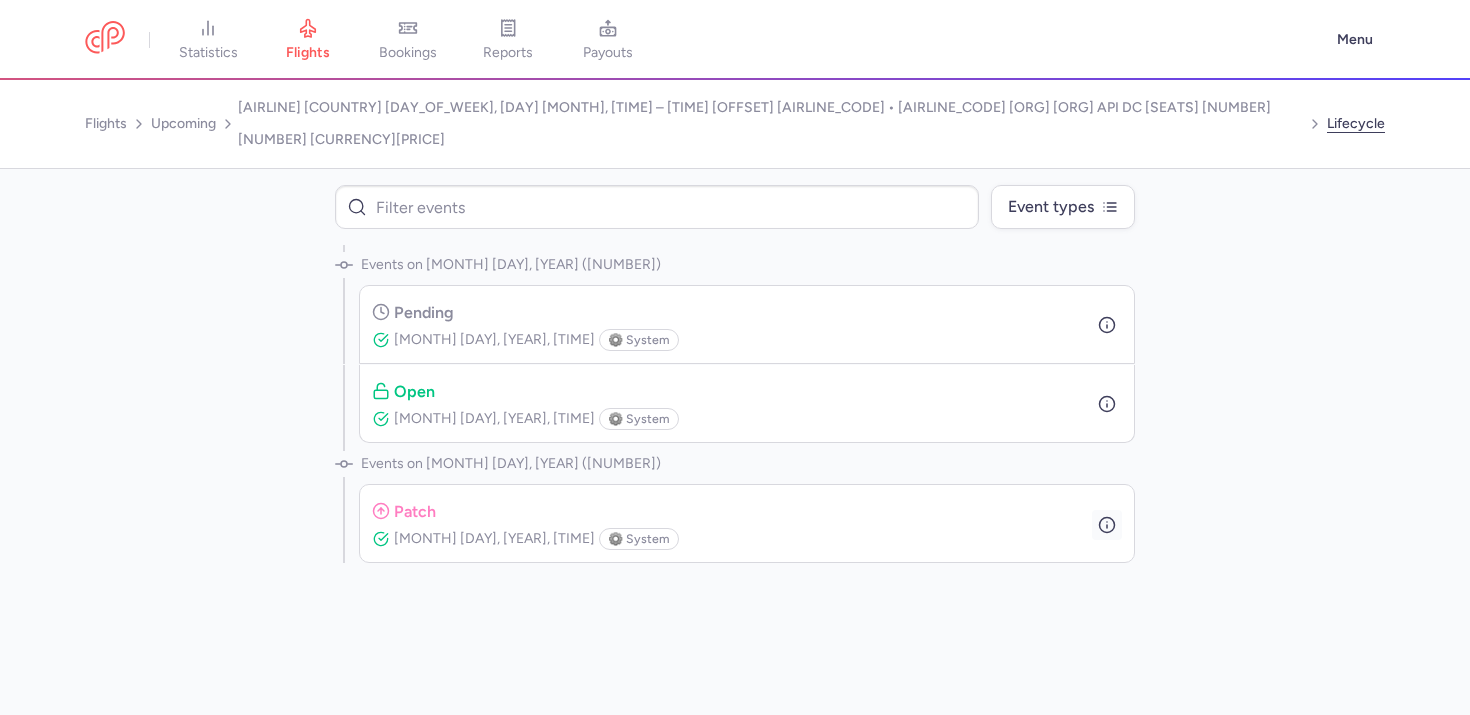 click 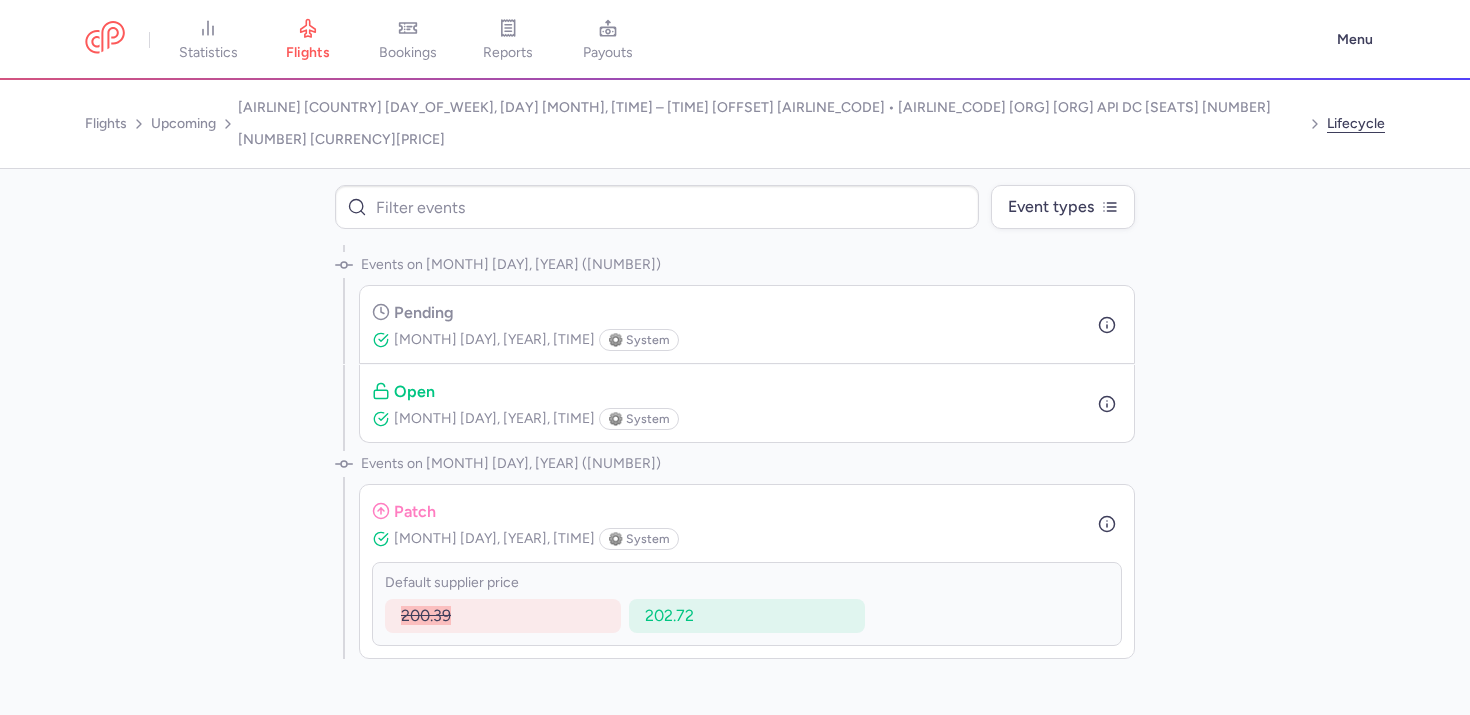click on "patch Dec 20, 2024, 14:33 ⚙️ system default supplier price 200.39 202.72" at bounding box center [747, 571] 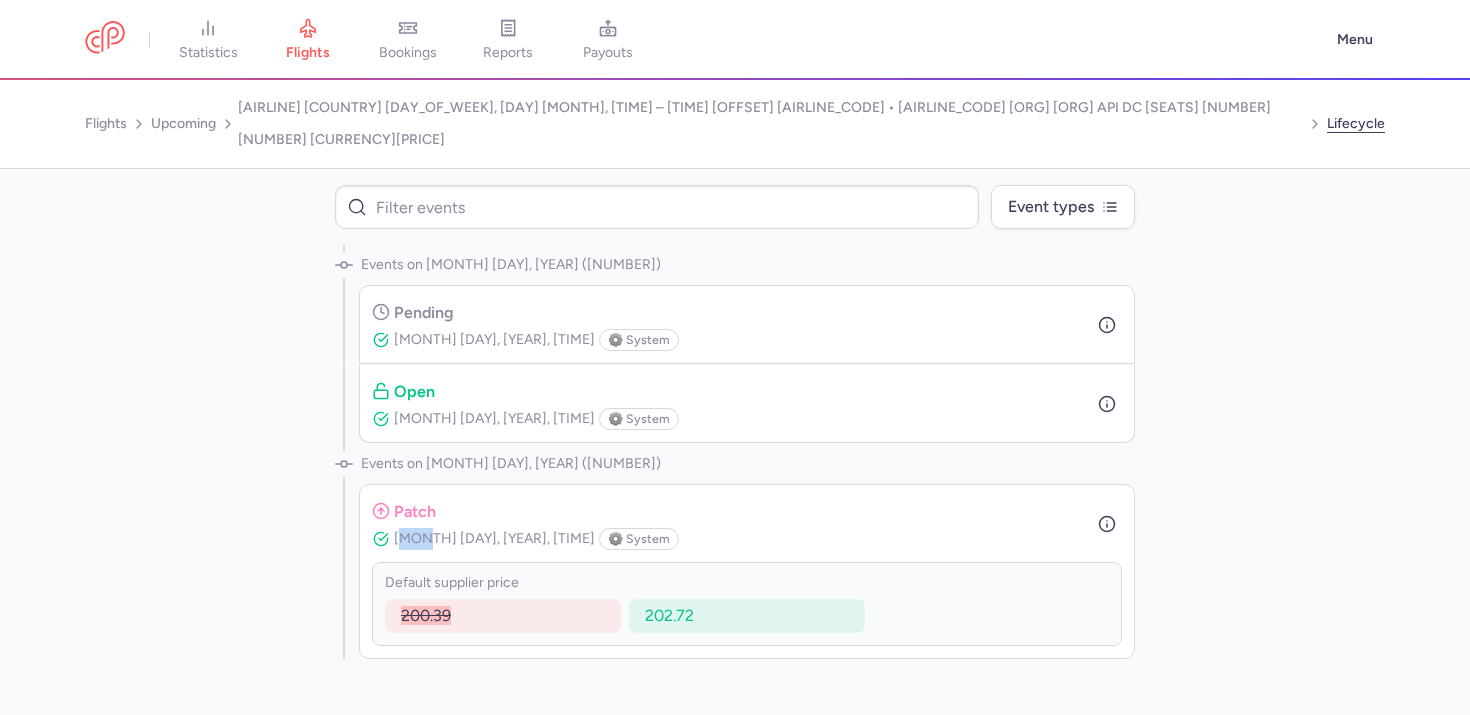 drag, startPoint x: 402, startPoint y: 516, endPoint x: 425, endPoint y: 518, distance: 23.086792 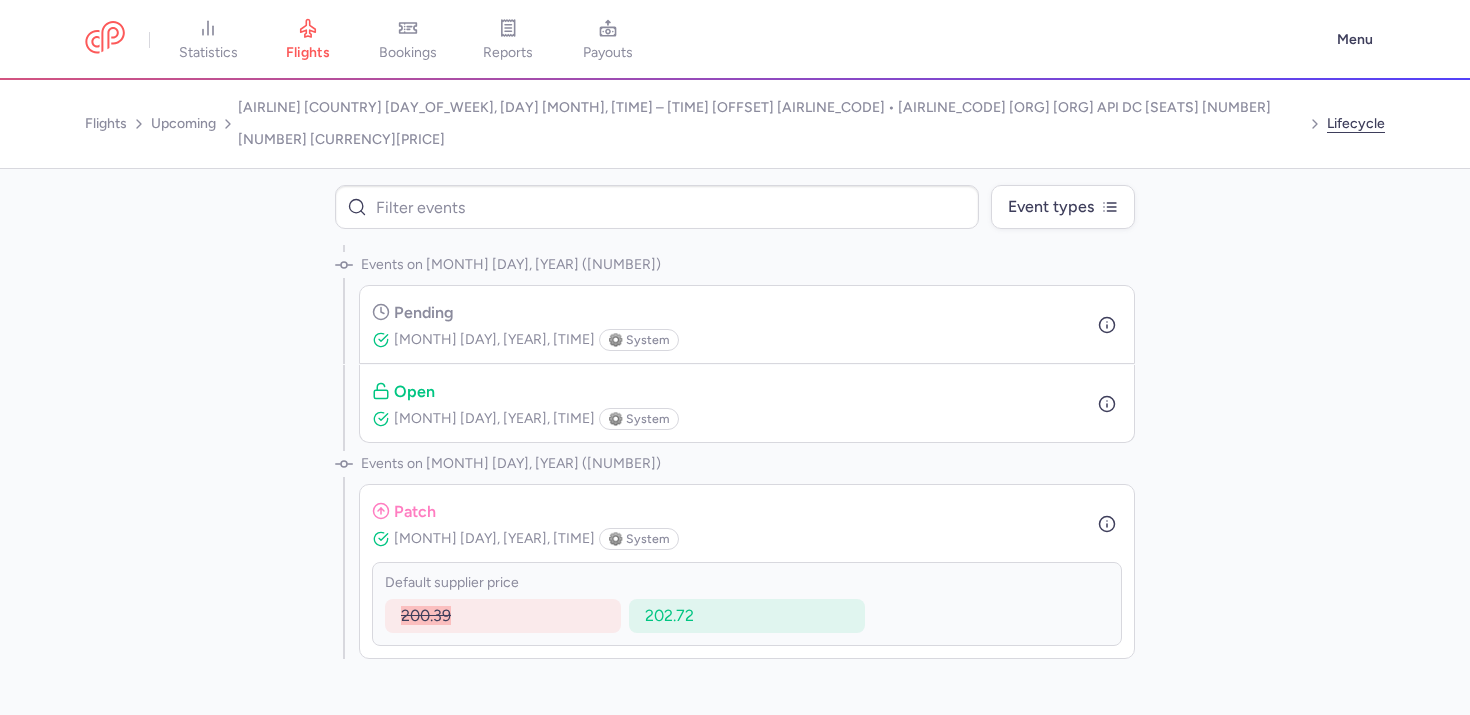click on "Dec 20, 2024, 14:33 ⚙️ system" at bounding box center (525, 539) 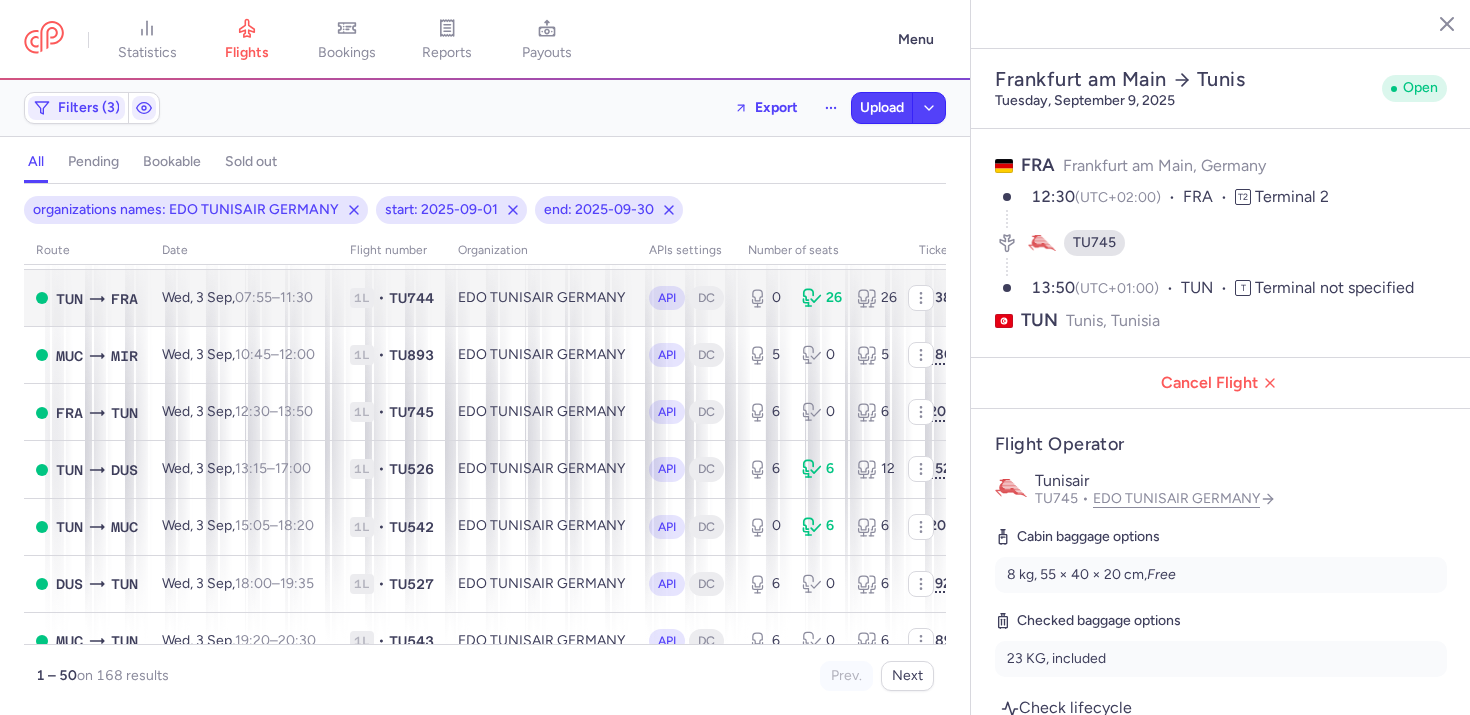 scroll, scrollTop: 0, scrollLeft: 0, axis: both 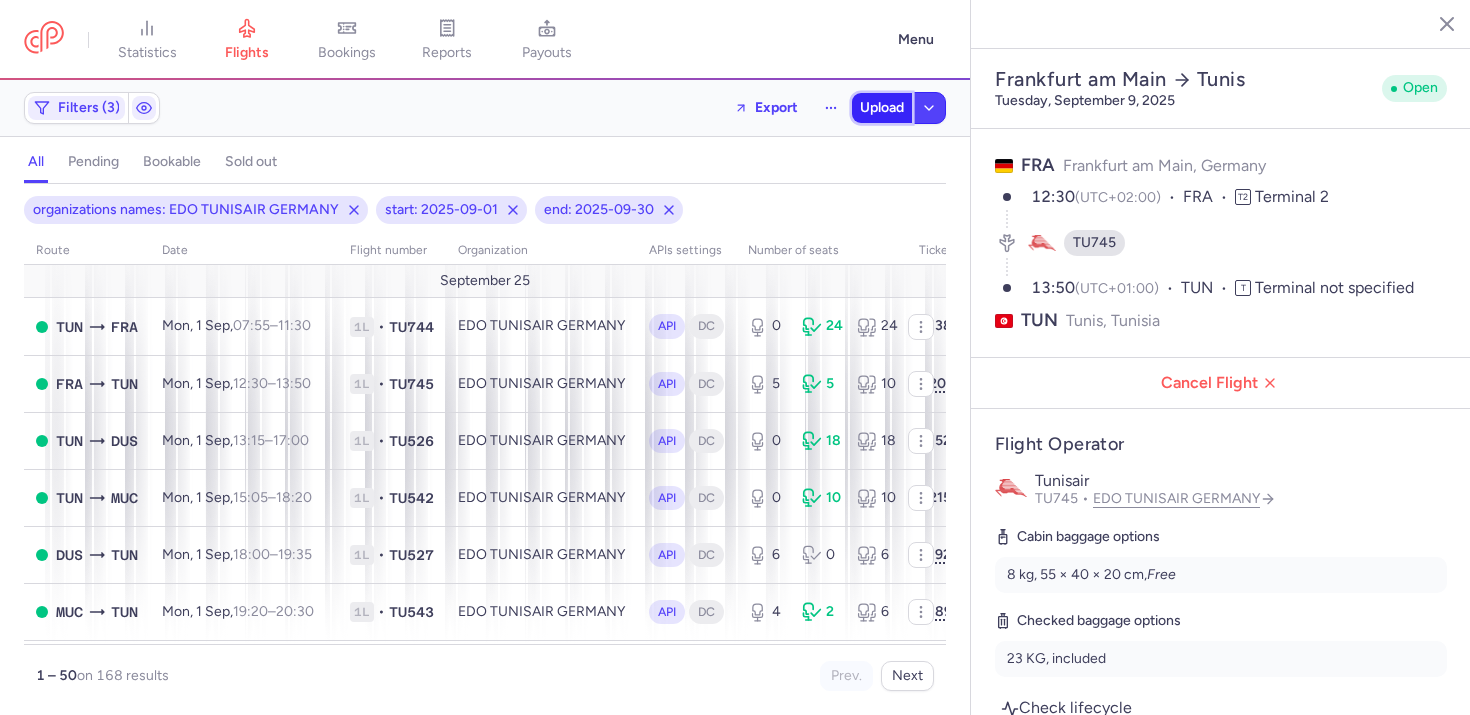 click on "Upload" at bounding box center [882, 108] 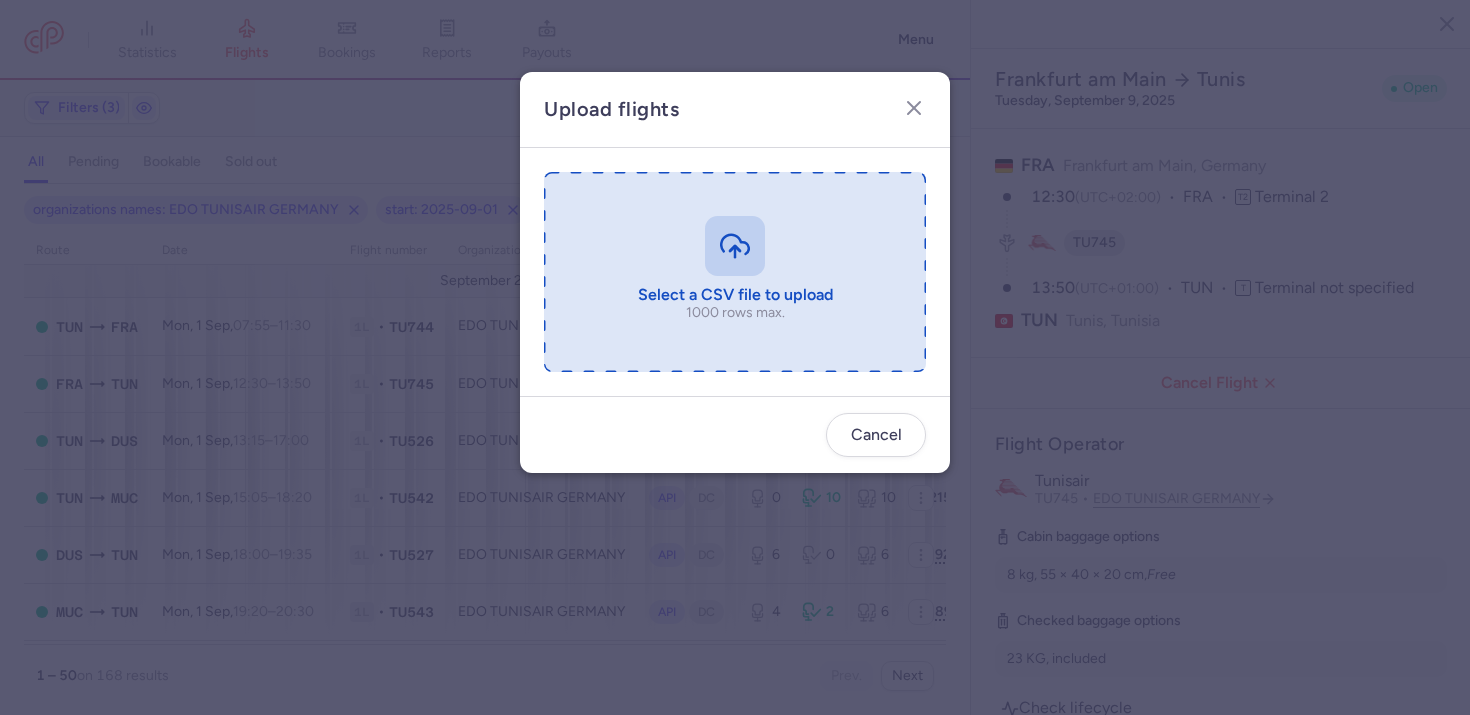click at bounding box center (735, 272) 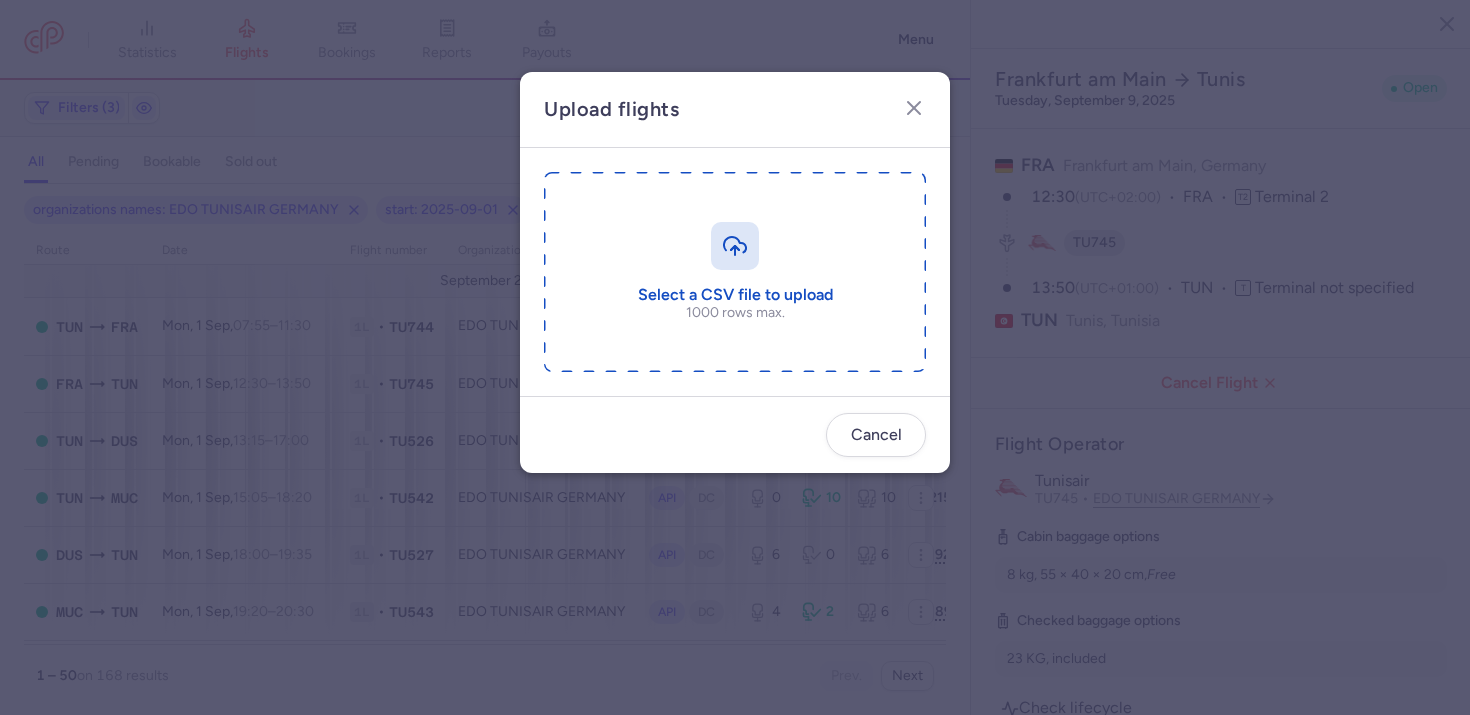 type on "C:\fakepath\export_flights_20250805,1525.csv" 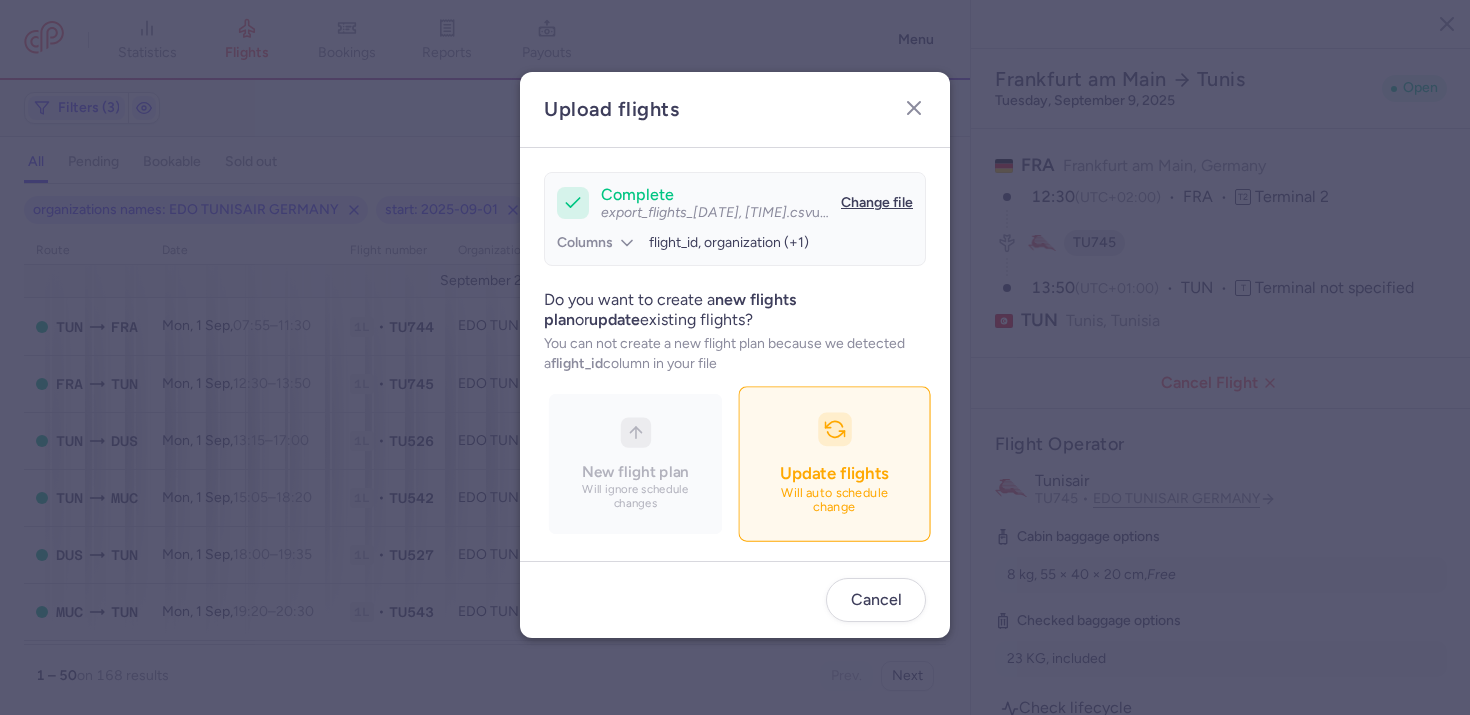 click on "Update flights Will auto schedule change" at bounding box center (834, 463) 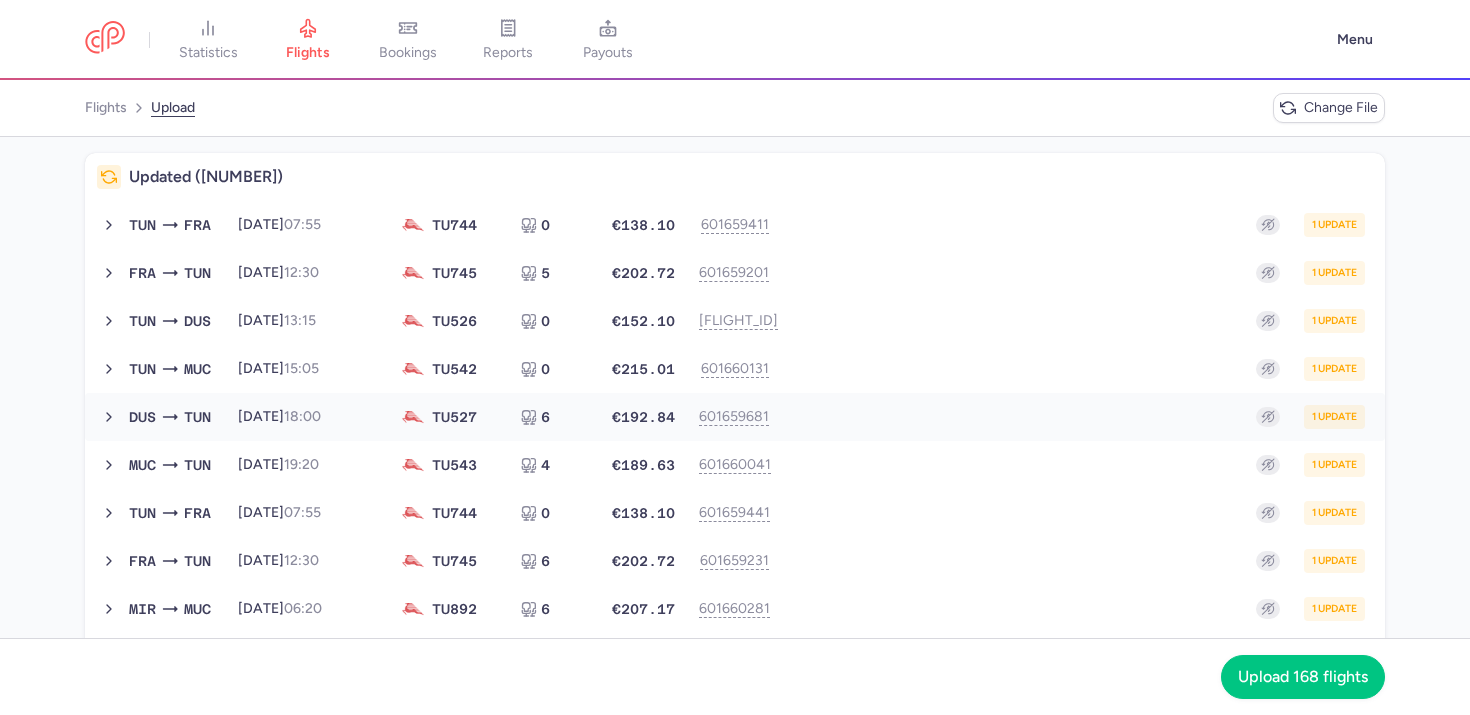 click on "DUS  TUN 2025-09-01,  18:00 TU  527 6 €192.84 601659681 1 update 2025-09-01, 18:00 TU527 6 seats €192.84" at bounding box center (735, 417) 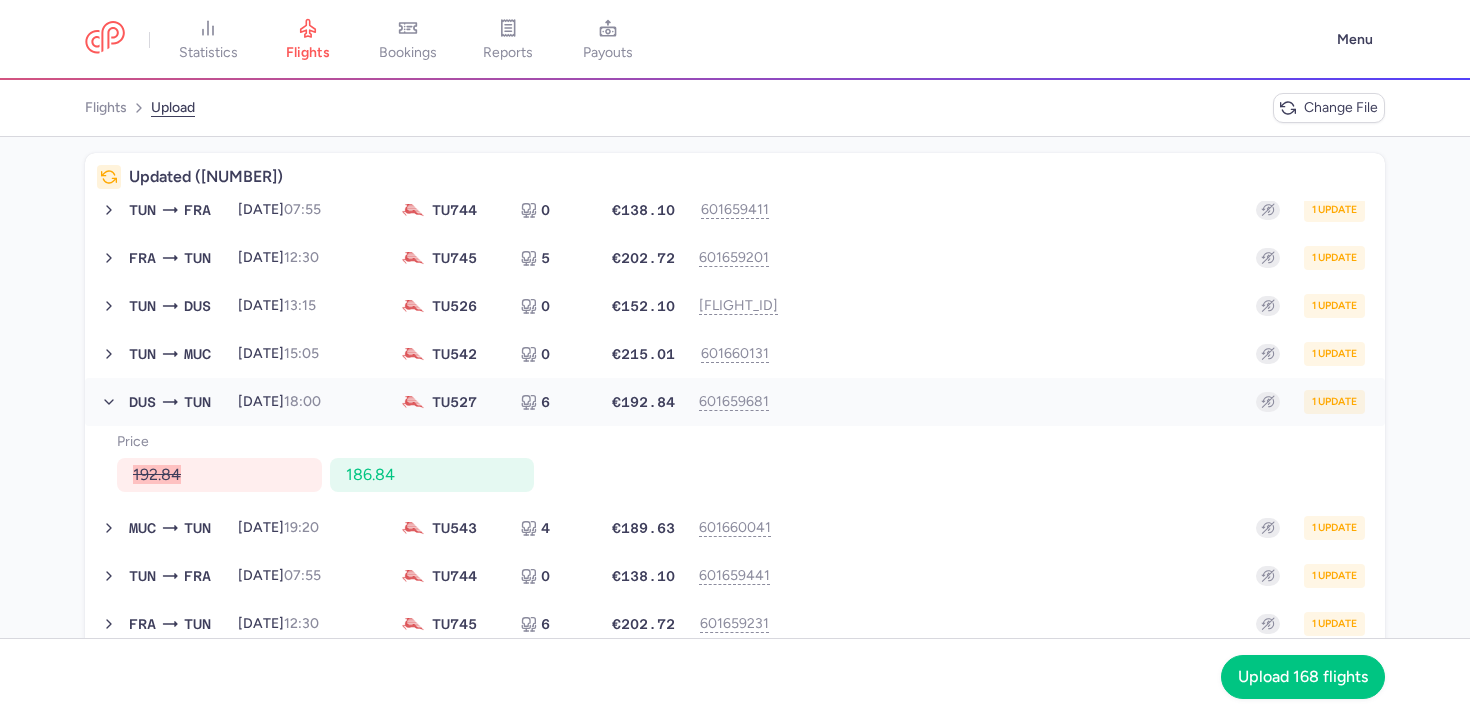 scroll, scrollTop: 0, scrollLeft: 0, axis: both 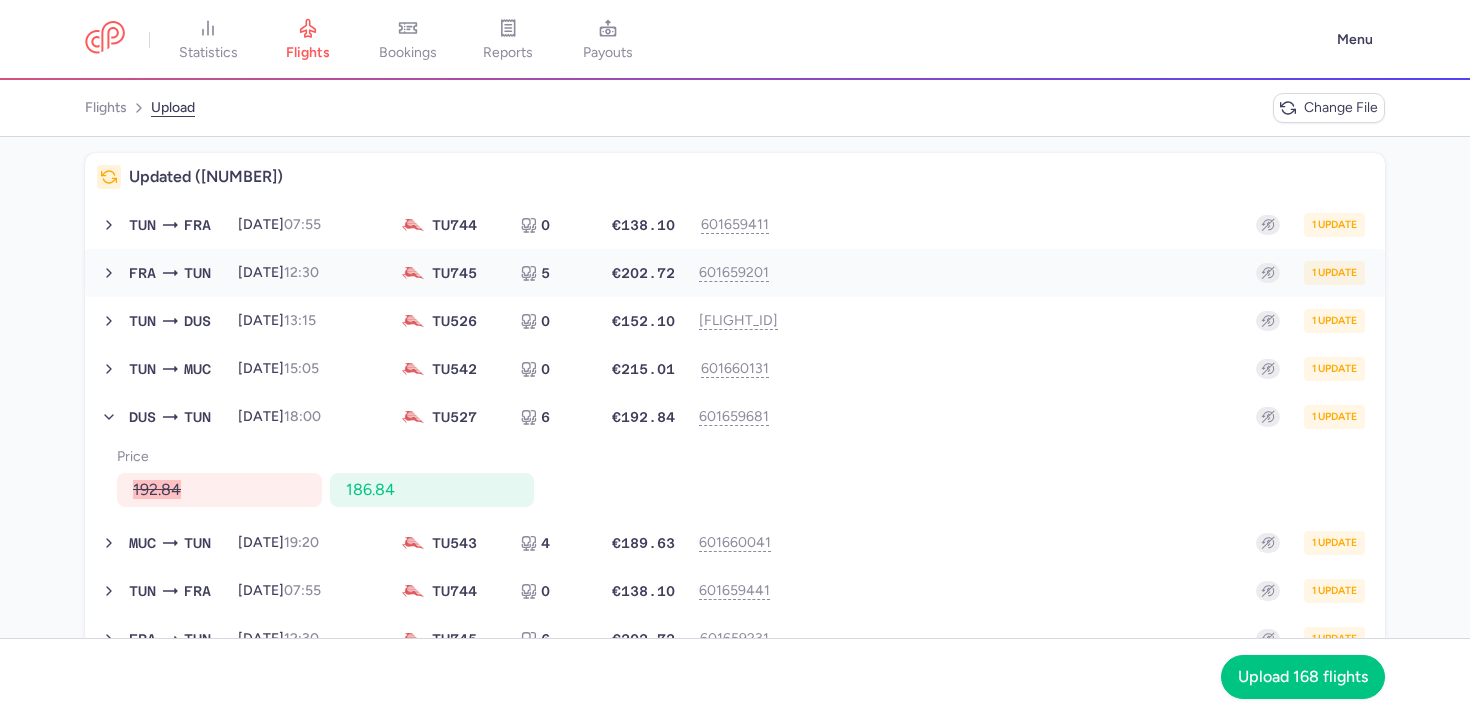 click on "TU  745" at bounding box center [454, 273] 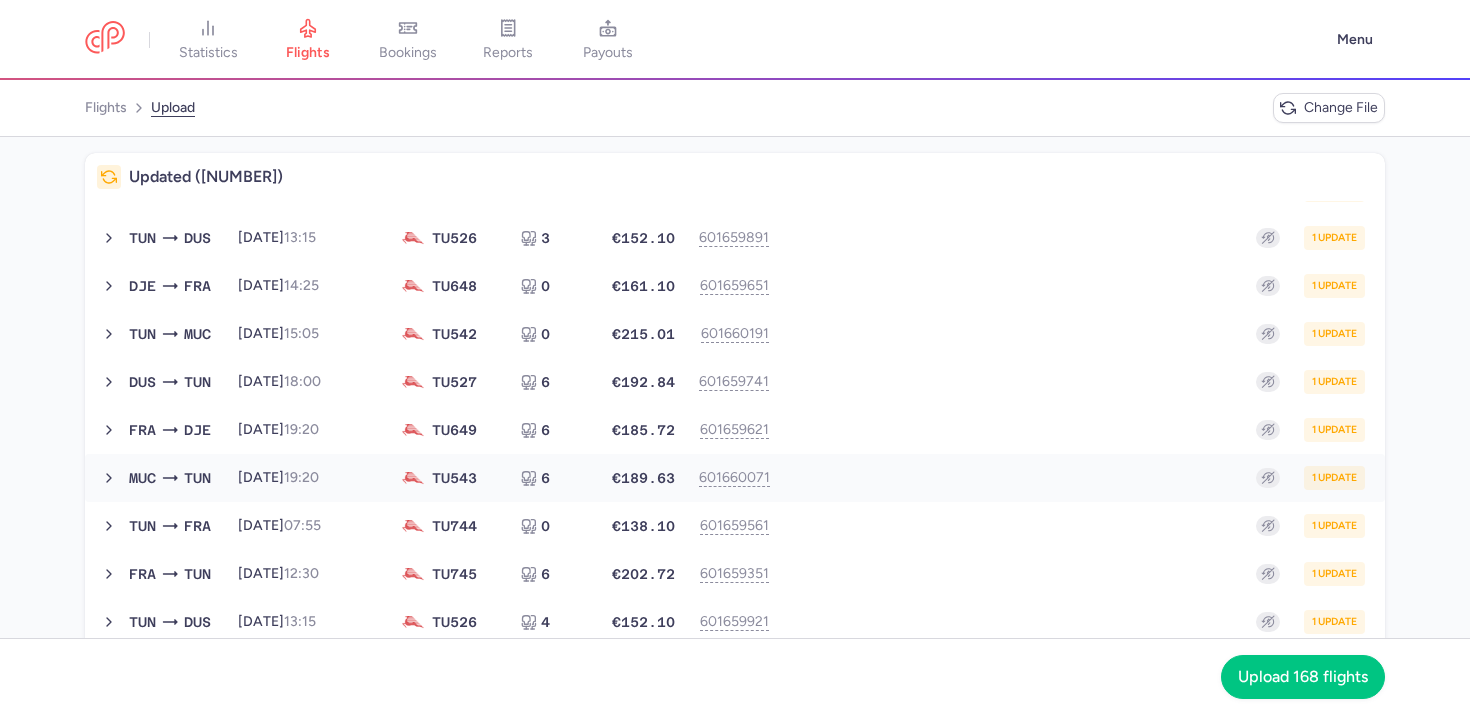 click on "MUC  TUN 2025-09-05,  19:20 TU  543 6 €189.63 601660071 1 update 2025-09-05, 19:20 TU543 6 seats €189.63" at bounding box center (735, 478) 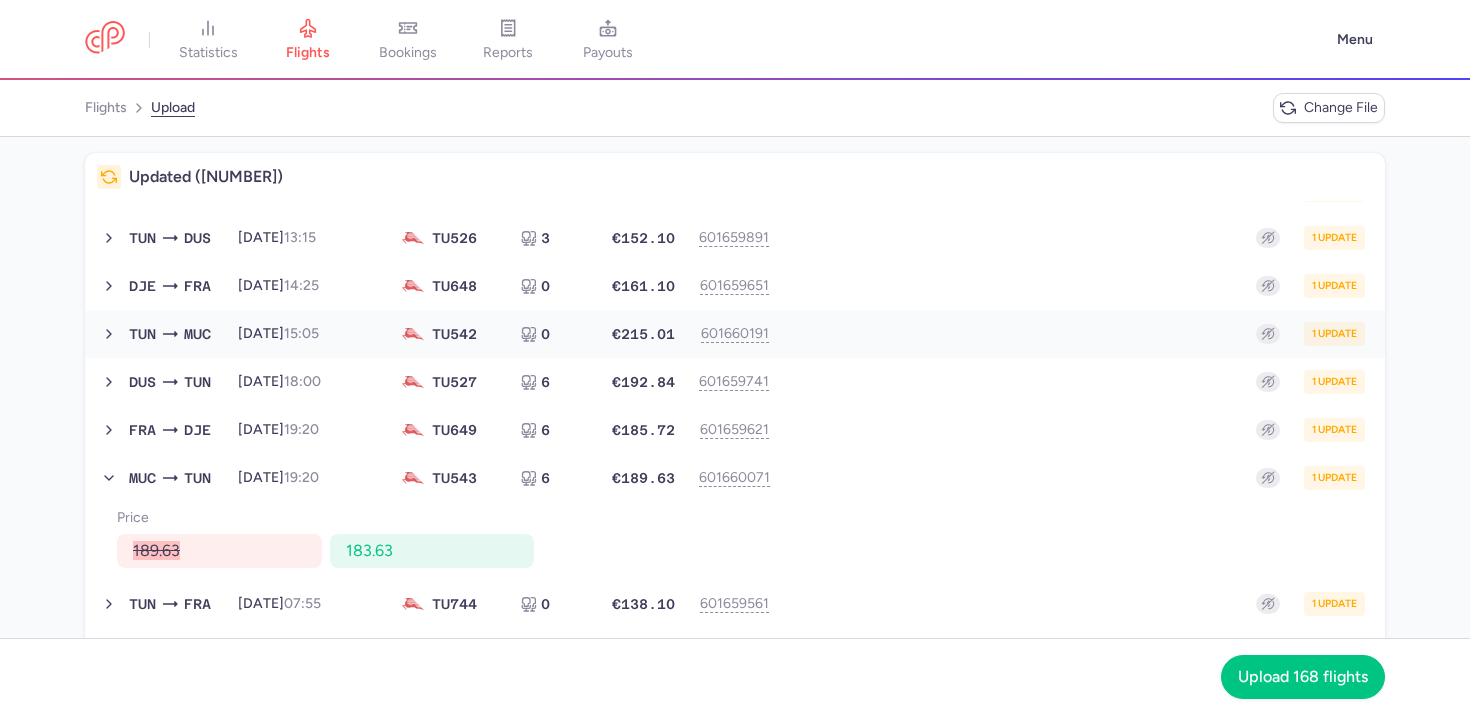 scroll, scrollTop: 2638, scrollLeft: 0, axis: vertical 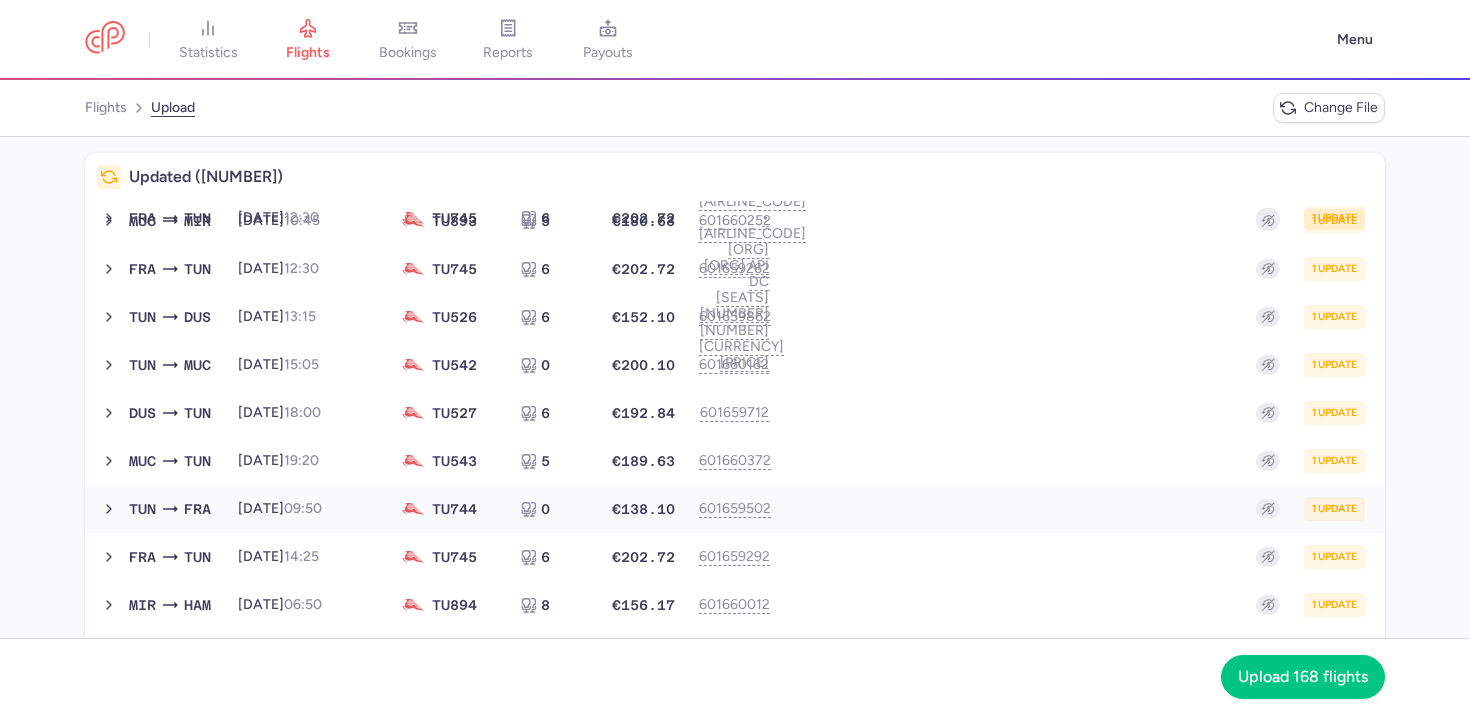 click on "TUN  FRA 2025-09-11,  09:50 TU  744 0 €138.10 601659502 1 update 2025-09-11, 09:50 TU744 0 seats €138.10" at bounding box center (735, 509) 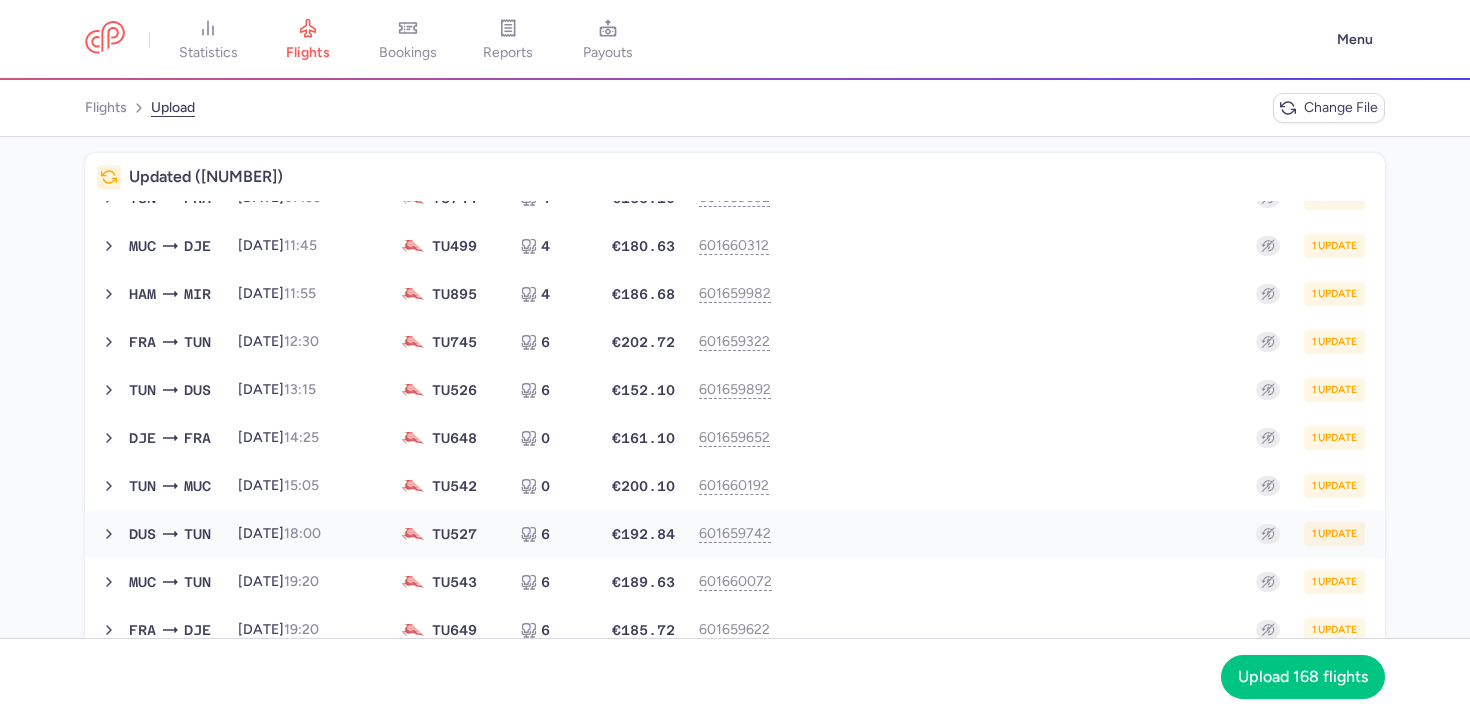 click on "DUS  TUN 2025-09-12,  18:00 TU  527 6 €192.84 601659742 1 update 2025-09-12, 18:00 TU527 6 seats €192.84" at bounding box center (747, 534) 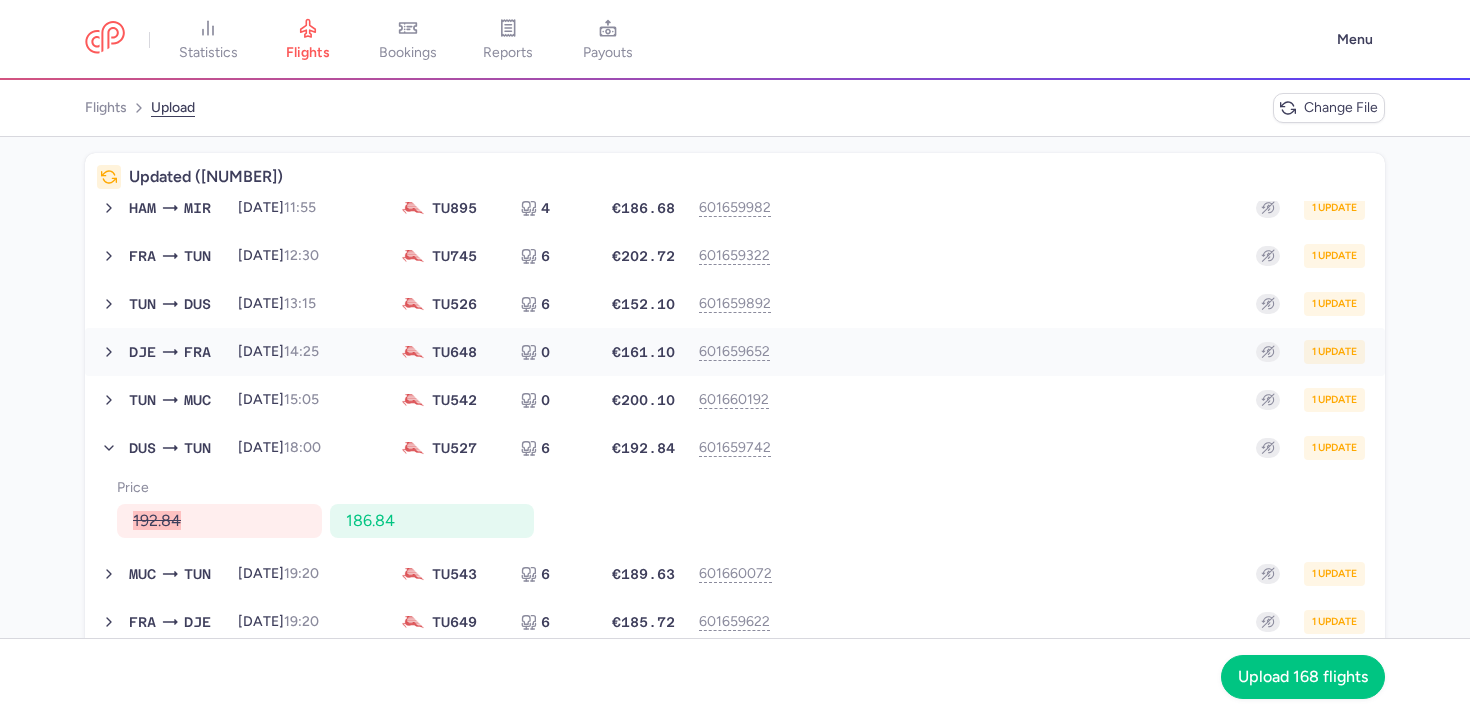 scroll, scrollTop: 3456, scrollLeft: 0, axis: vertical 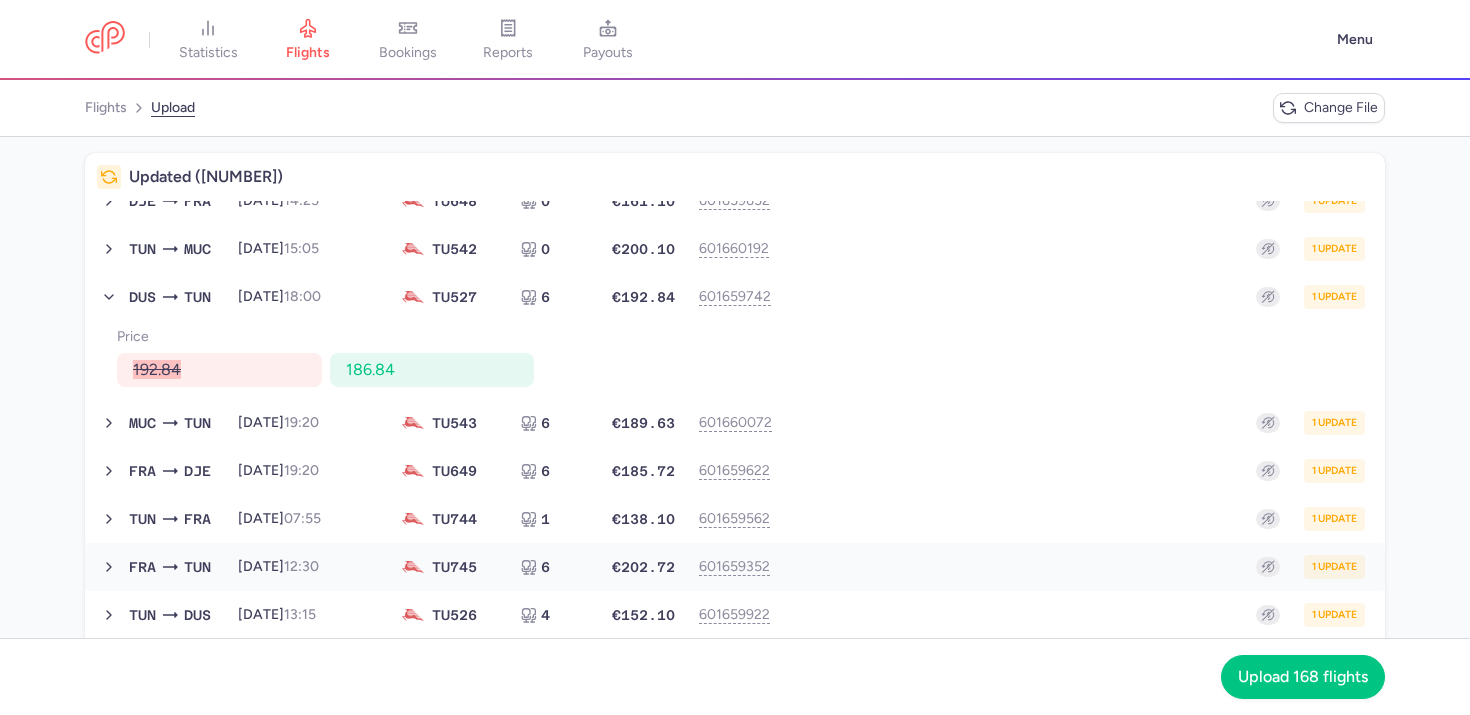 click on "FRA  TUN 2025-09-13,  12:30 TU  745 6 €202.72 601659352 1 update 2025-09-13, 12:30 TU745 6 seats €202.72" at bounding box center [747, 567] 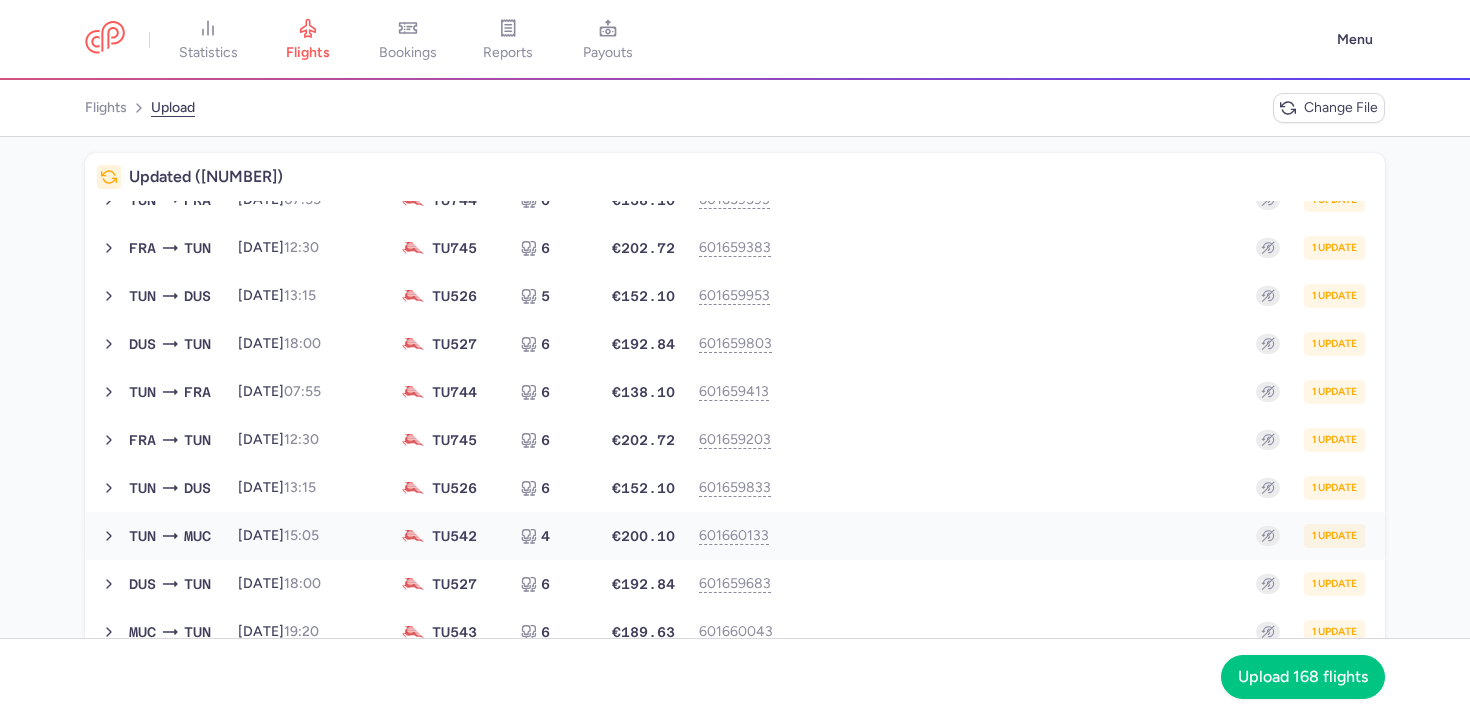 click on "2025-09-15,  15:05" at bounding box center [308, 536] 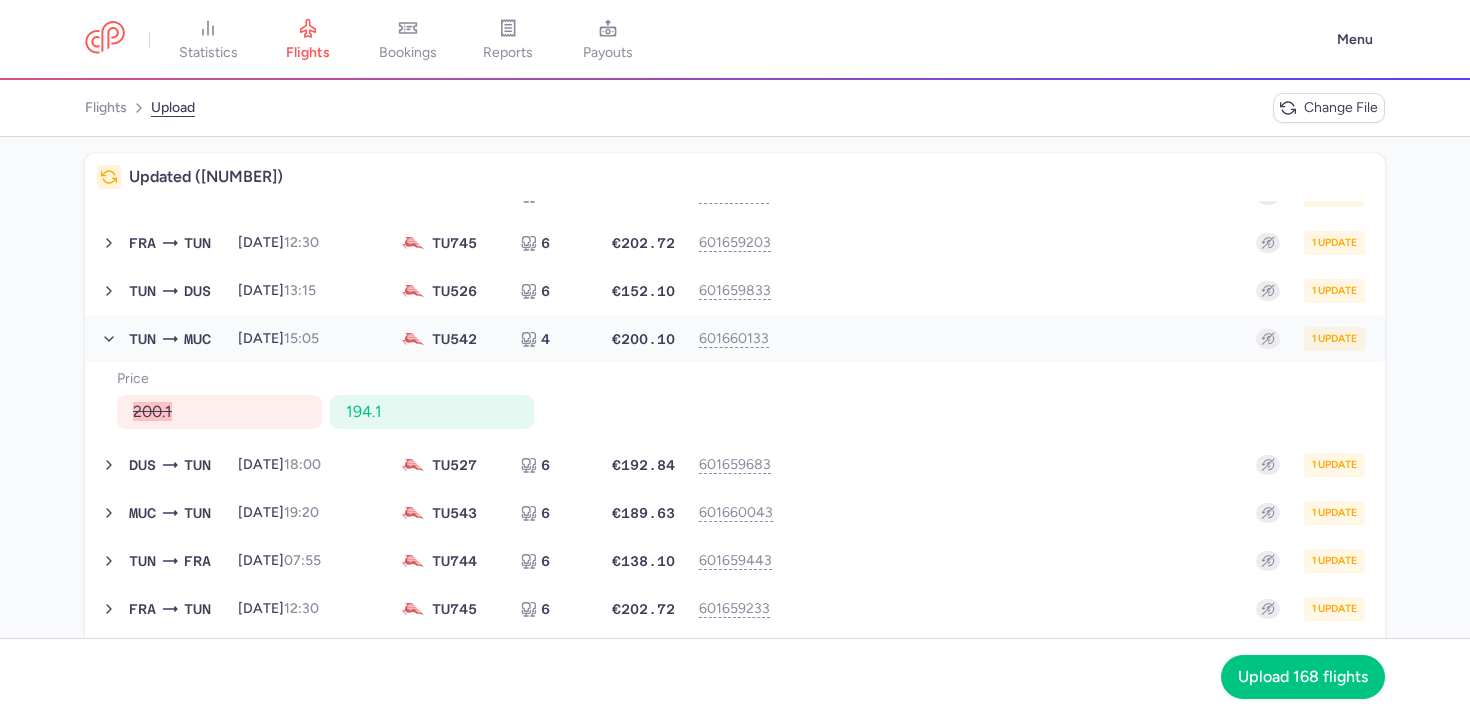 scroll, scrollTop: 4448, scrollLeft: 0, axis: vertical 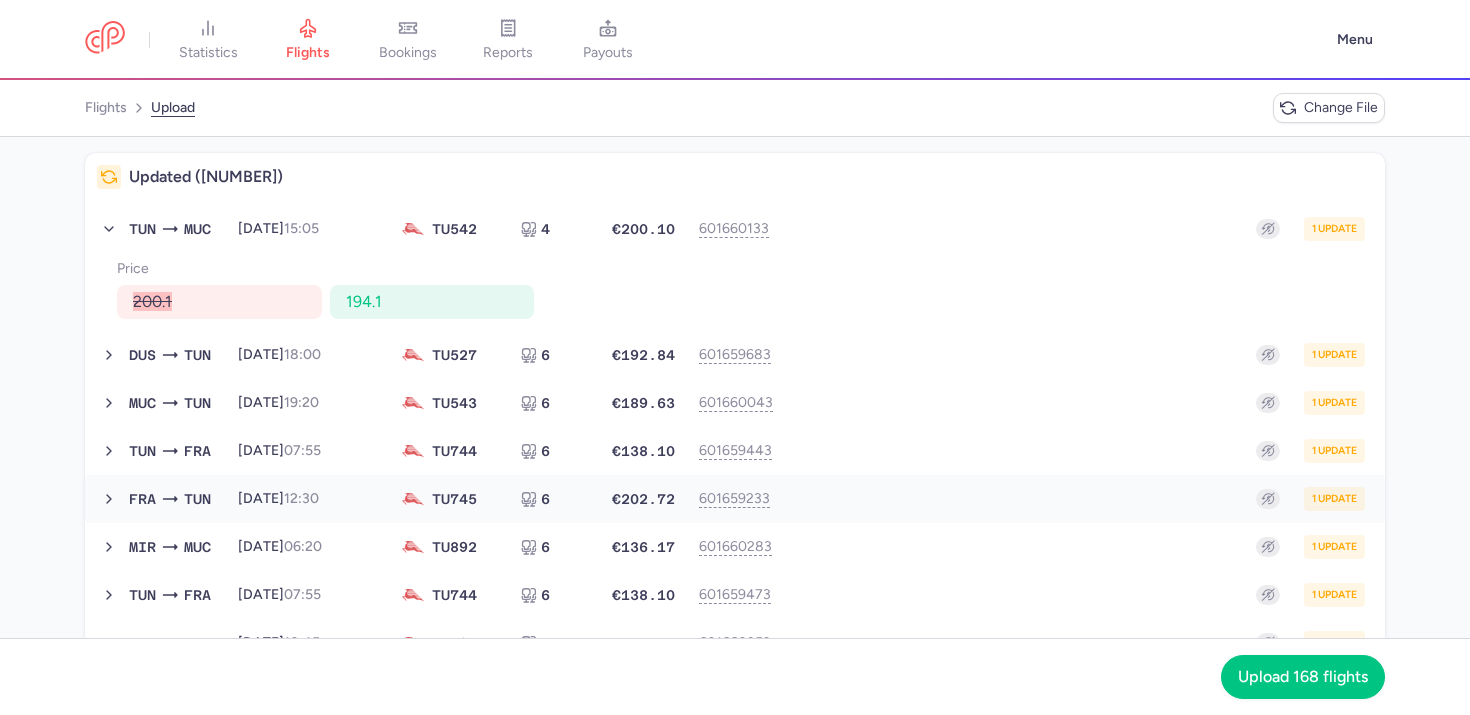 click on "2025-09-16,  12:30" at bounding box center [308, 499] 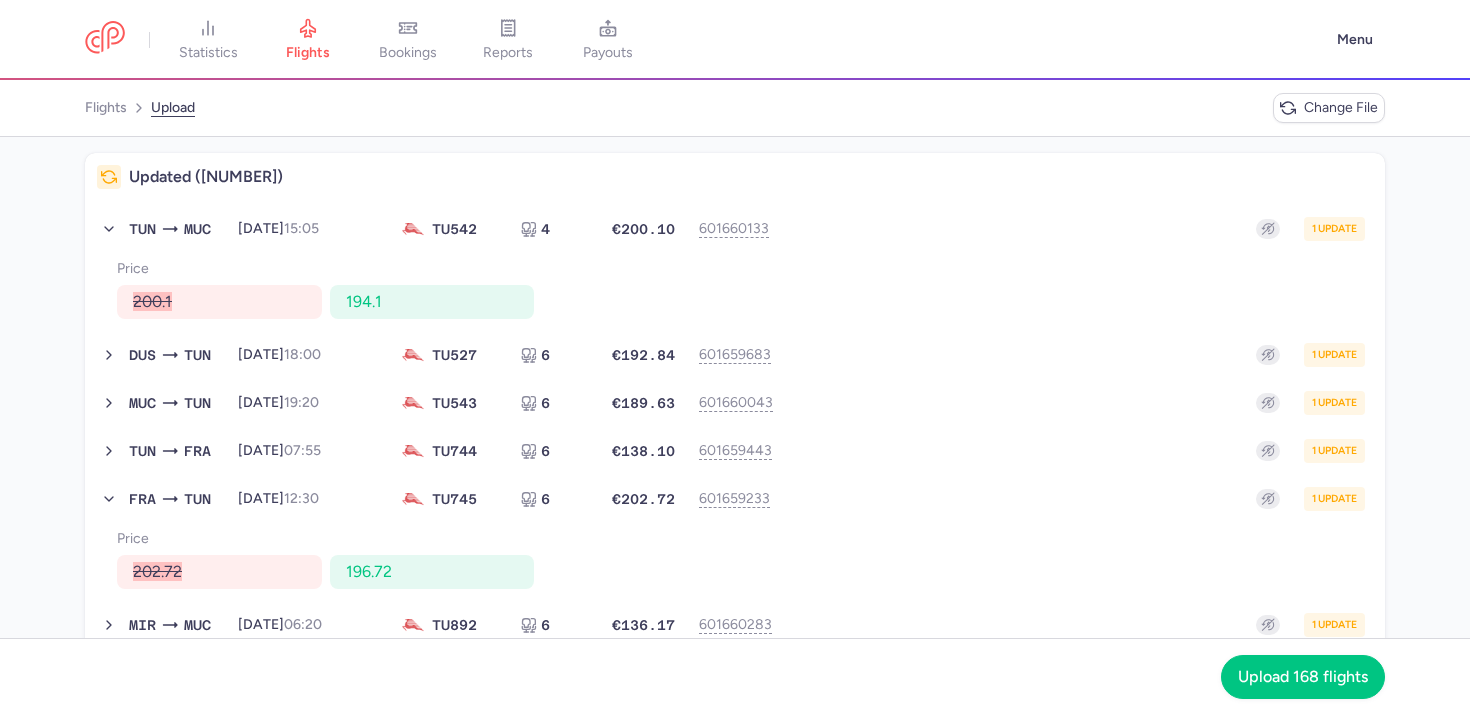 scroll, scrollTop: 4697, scrollLeft: 0, axis: vertical 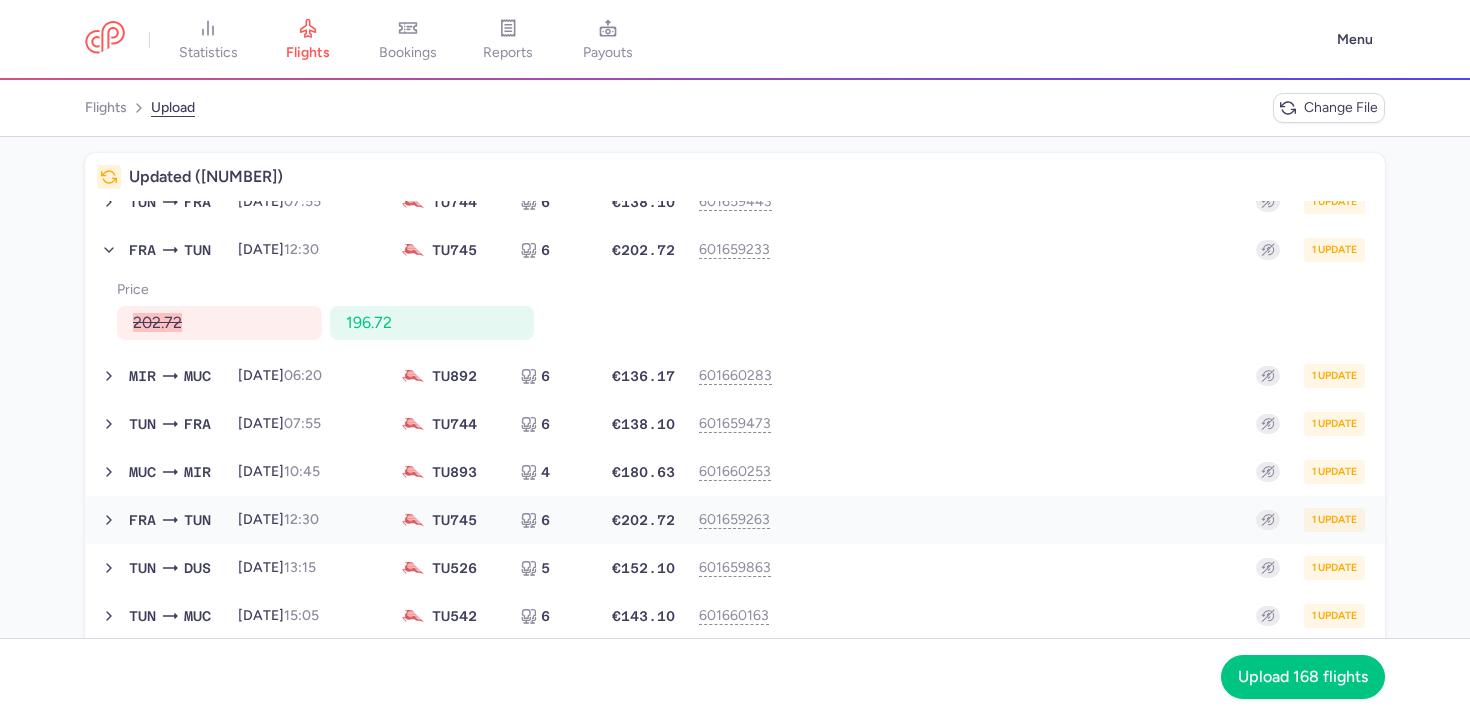 click on "FRA  TUN 2025-09-17,  12:30 TU  745 6 €202.72 601659263 1 update 2025-09-17, 12:30 TU745 6 seats €202.72" at bounding box center [747, 520] 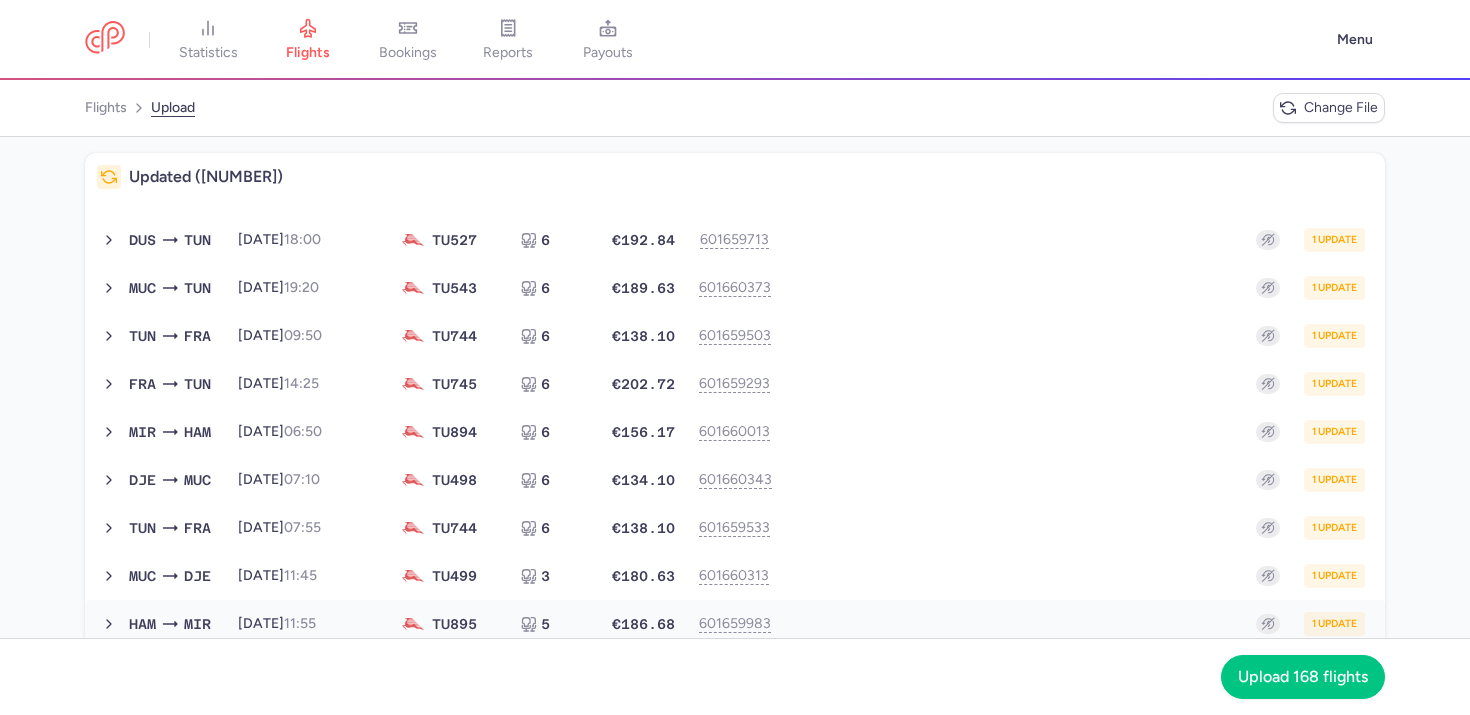 scroll, scrollTop: 5510, scrollLeft: 0, axis: vertical 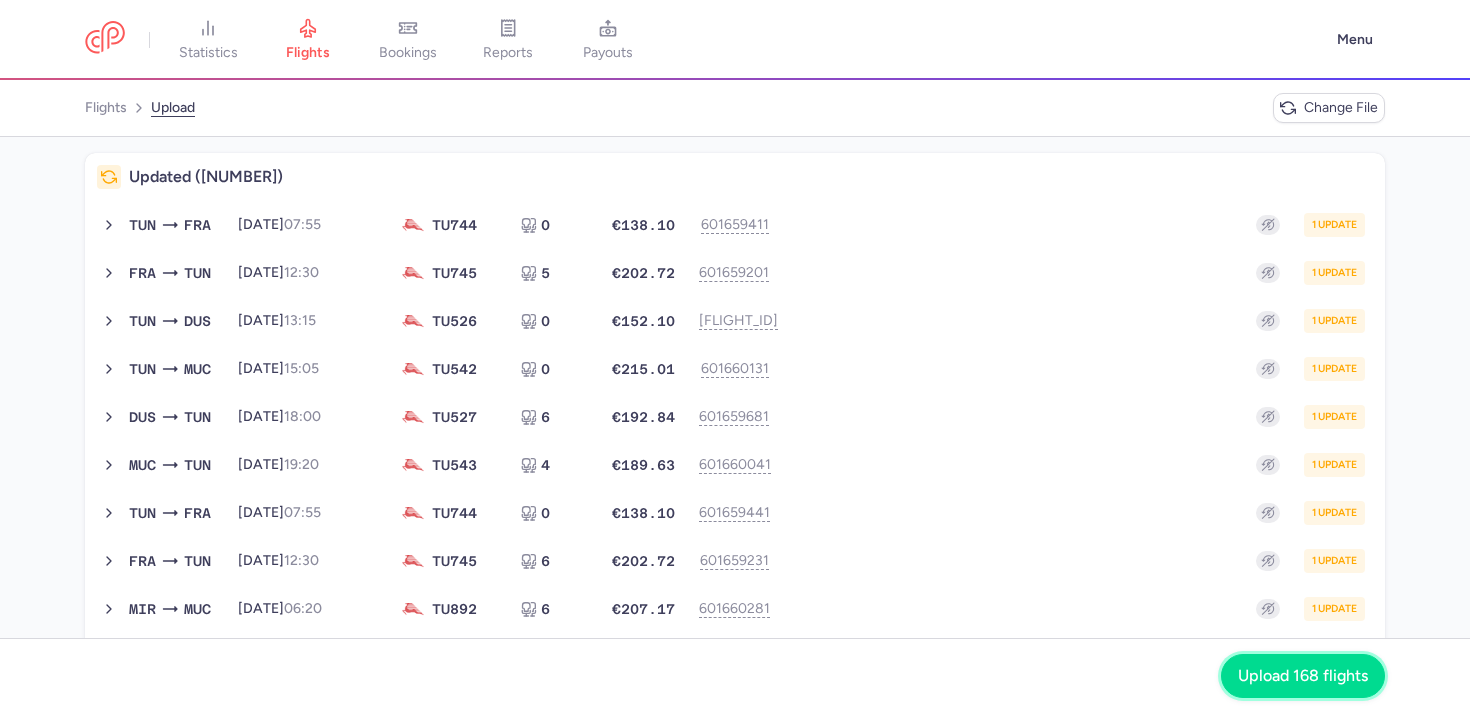 click on "Upload 168 flights" at bounding box center [1303, 676] 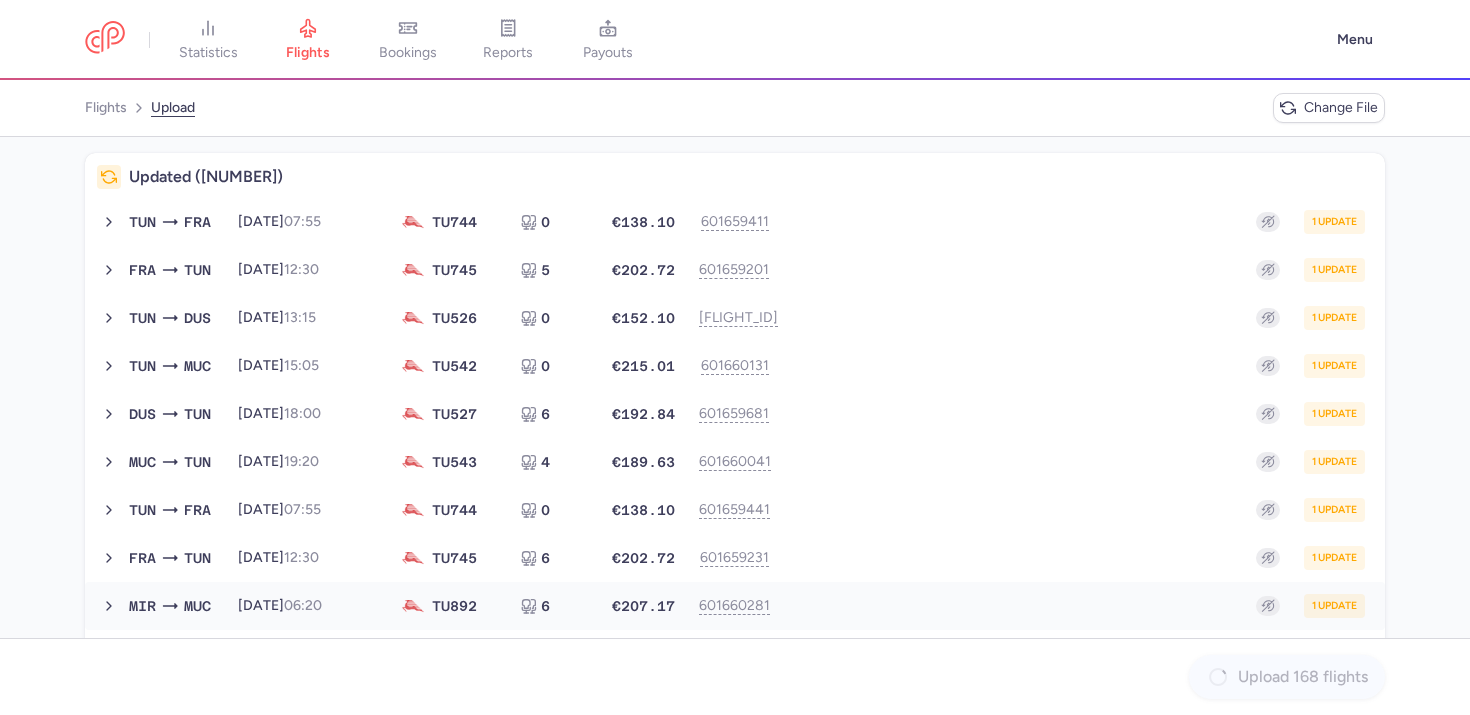 scroll, scrollTop: 4, scrollLeft: 0, axis: vertical 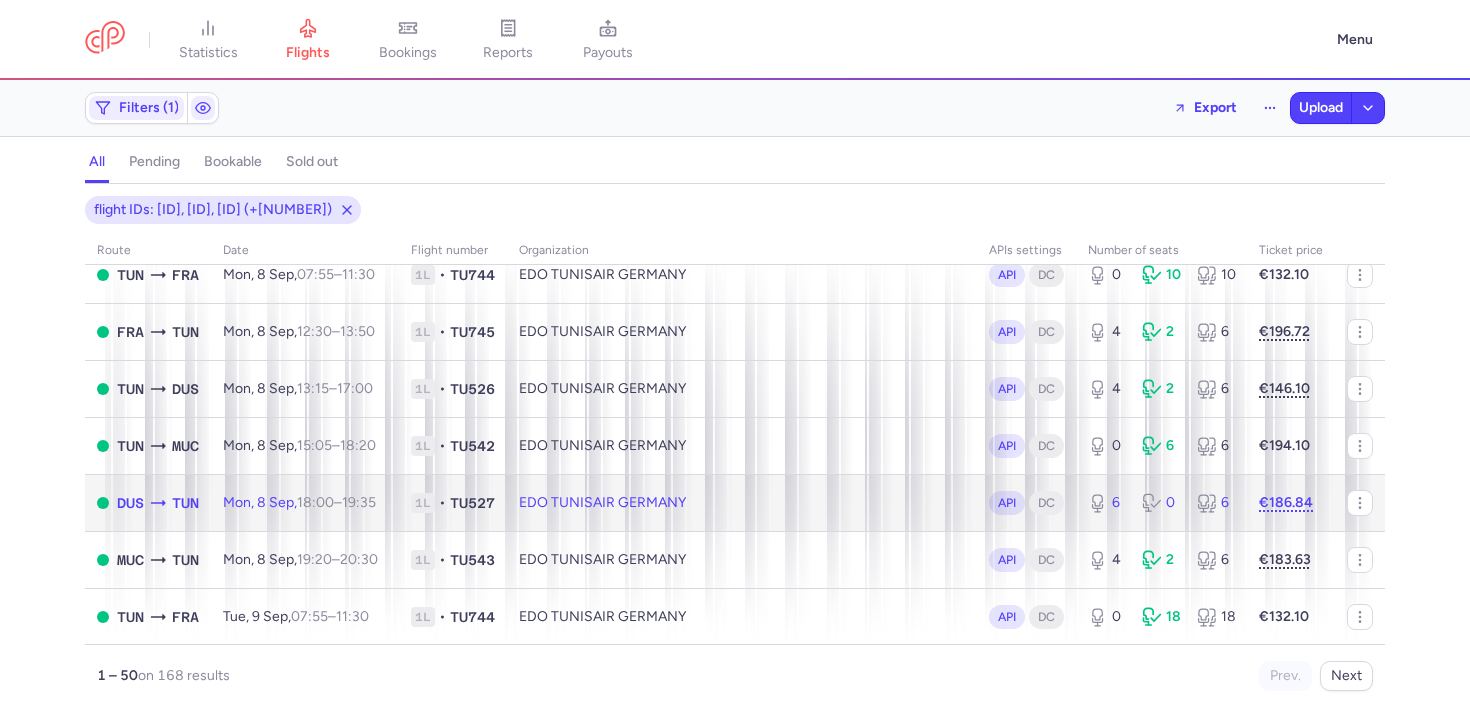 click on "EDO TUNISAIR GERMANY" 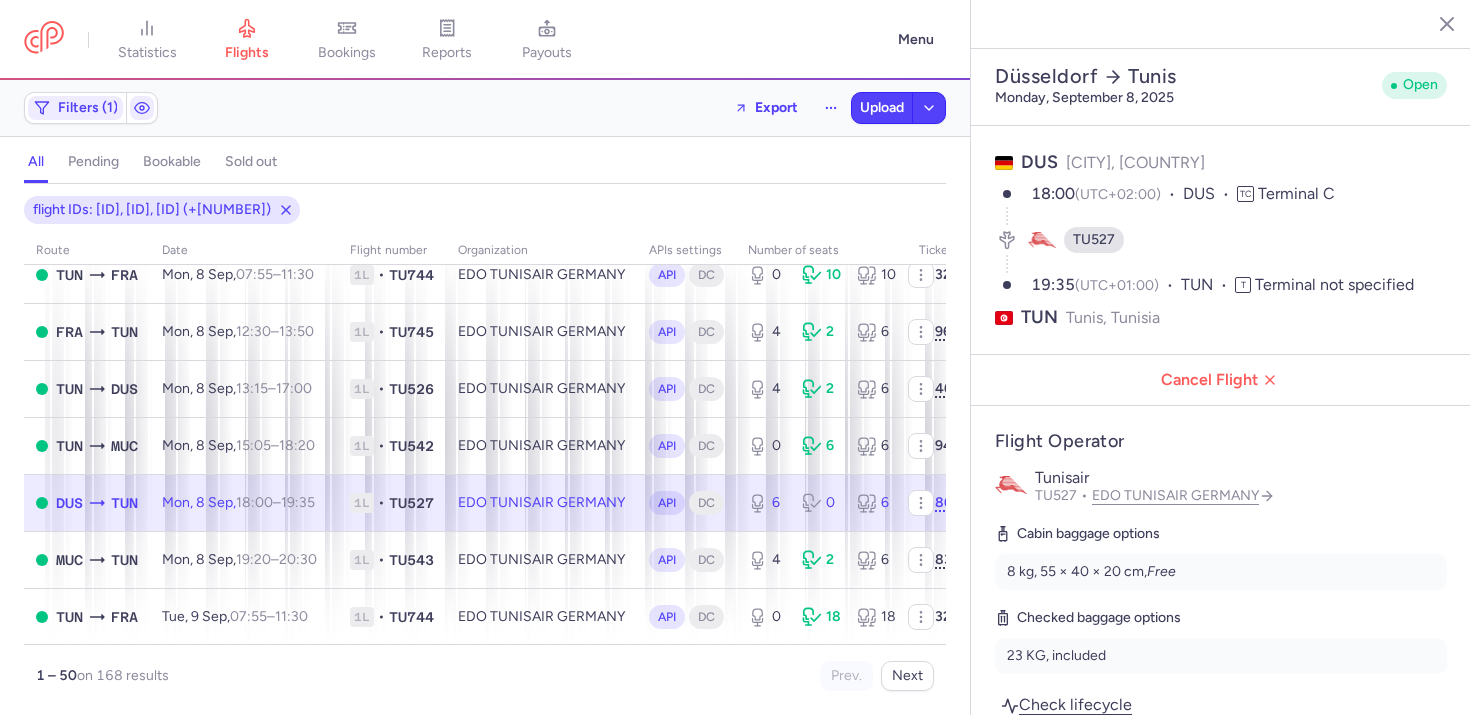 scroll, scrollTop: 4, scrollLeft: 0, axis: vertical 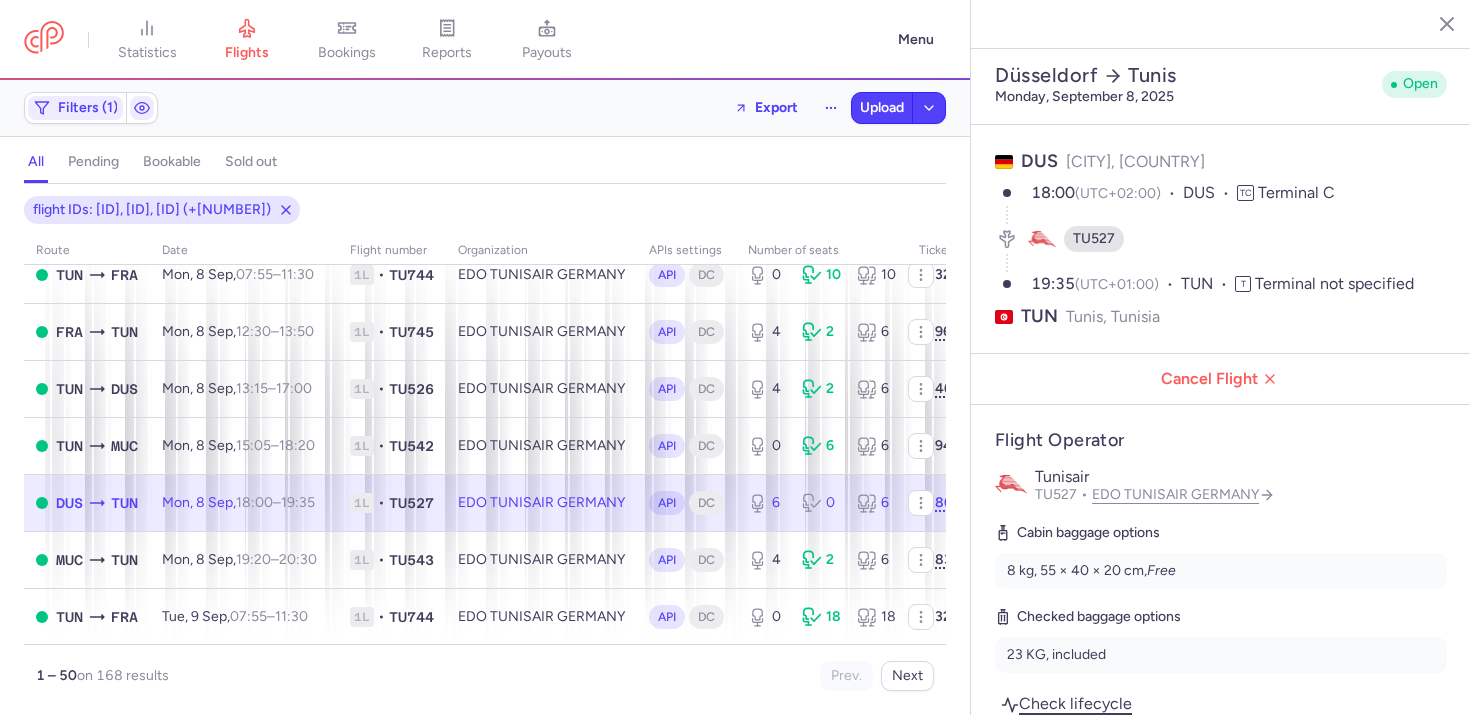 click on "Check lifecycle" at bounding box center [1066, 703] 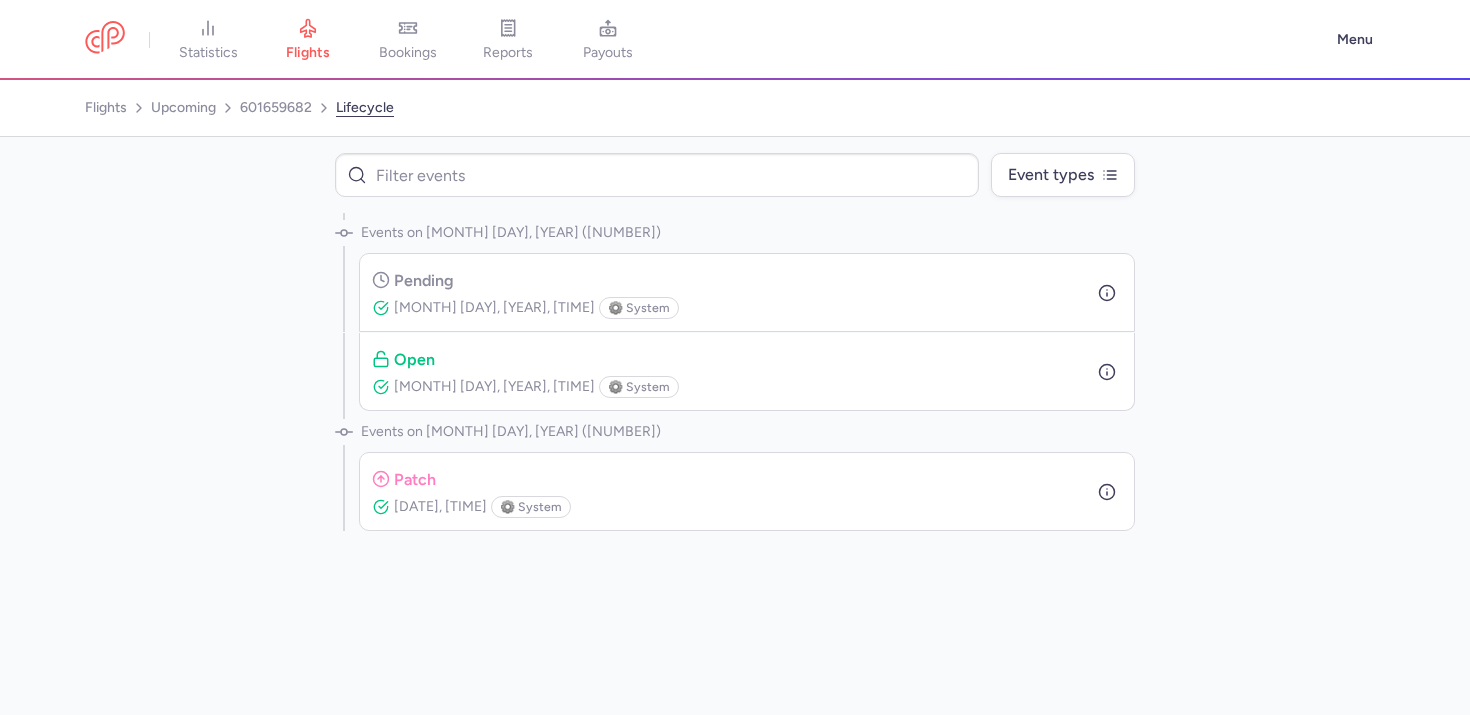 click on "Aug 05, 2025, 15:31 ⚙️ system" at bounding box center (471, 507) 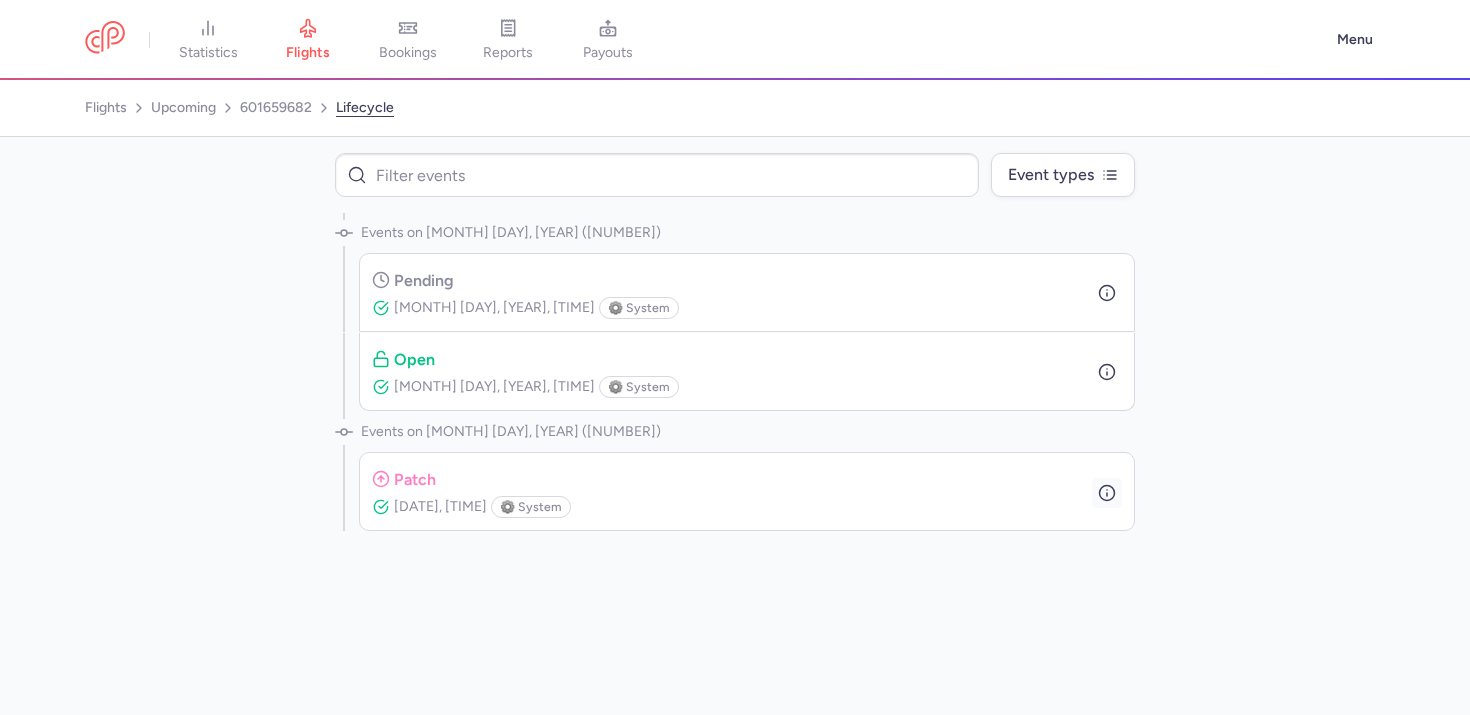 click 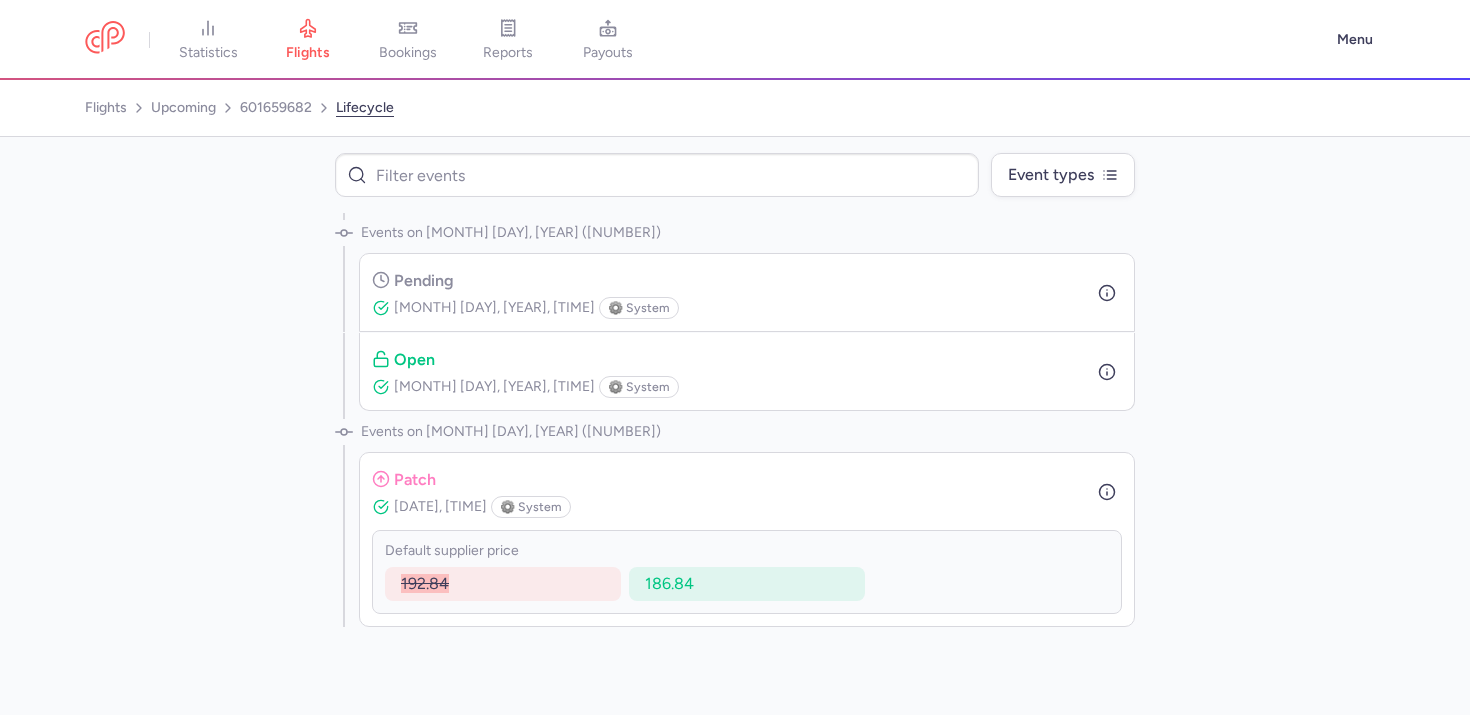 click on "default supplier price 192.84 186.84" at bounding box center (747, 572) 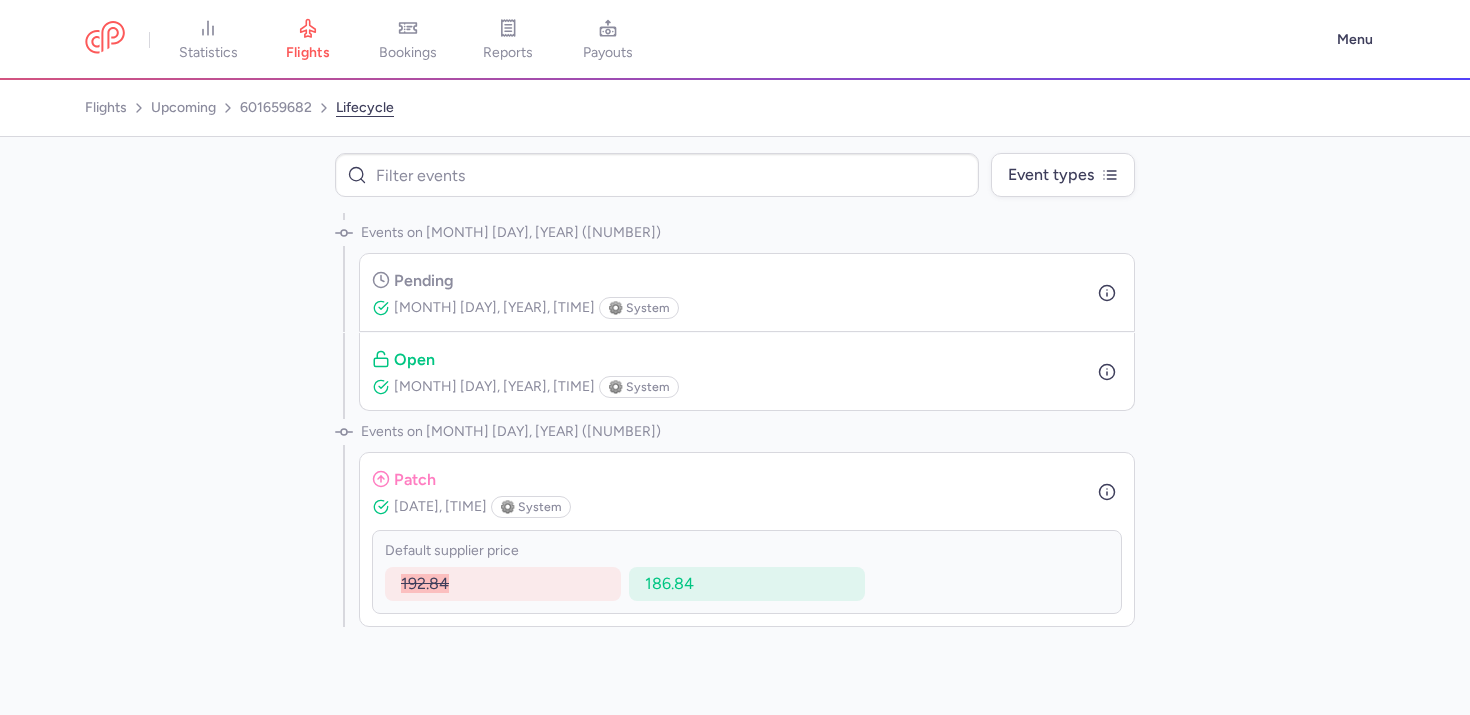 click on "Events on Dec 06, 2024 (2) pending Dec 06, 2024, 16:34 ⚙️ system open Dec 06, 2024, 17:31 ⚙️ system Events on Aug 05, 2025 (1) patch Aug 05, 2025, 15:31 ⚙️ system default supplier price 192.84 186.84" at bounding box center (735, 420) 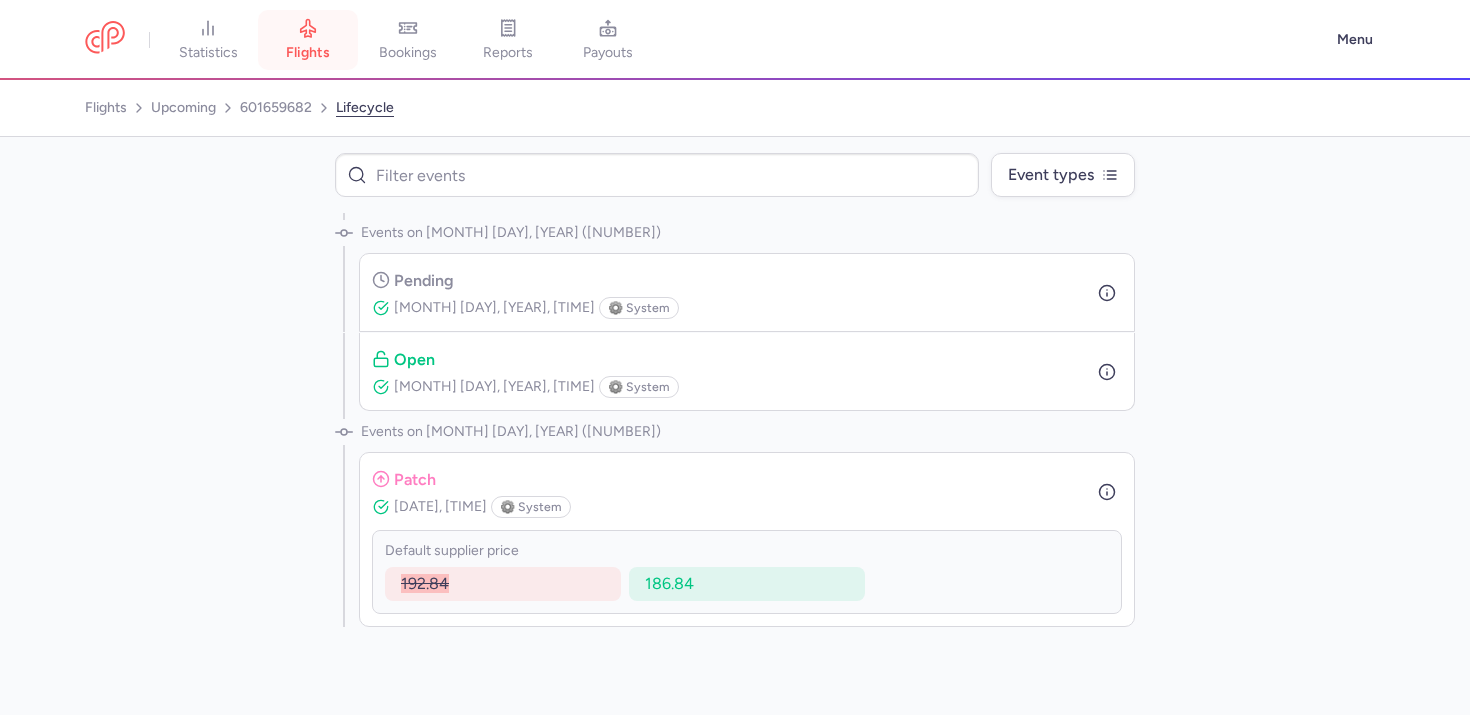 click on "flights" at bounding box center (308, 40) 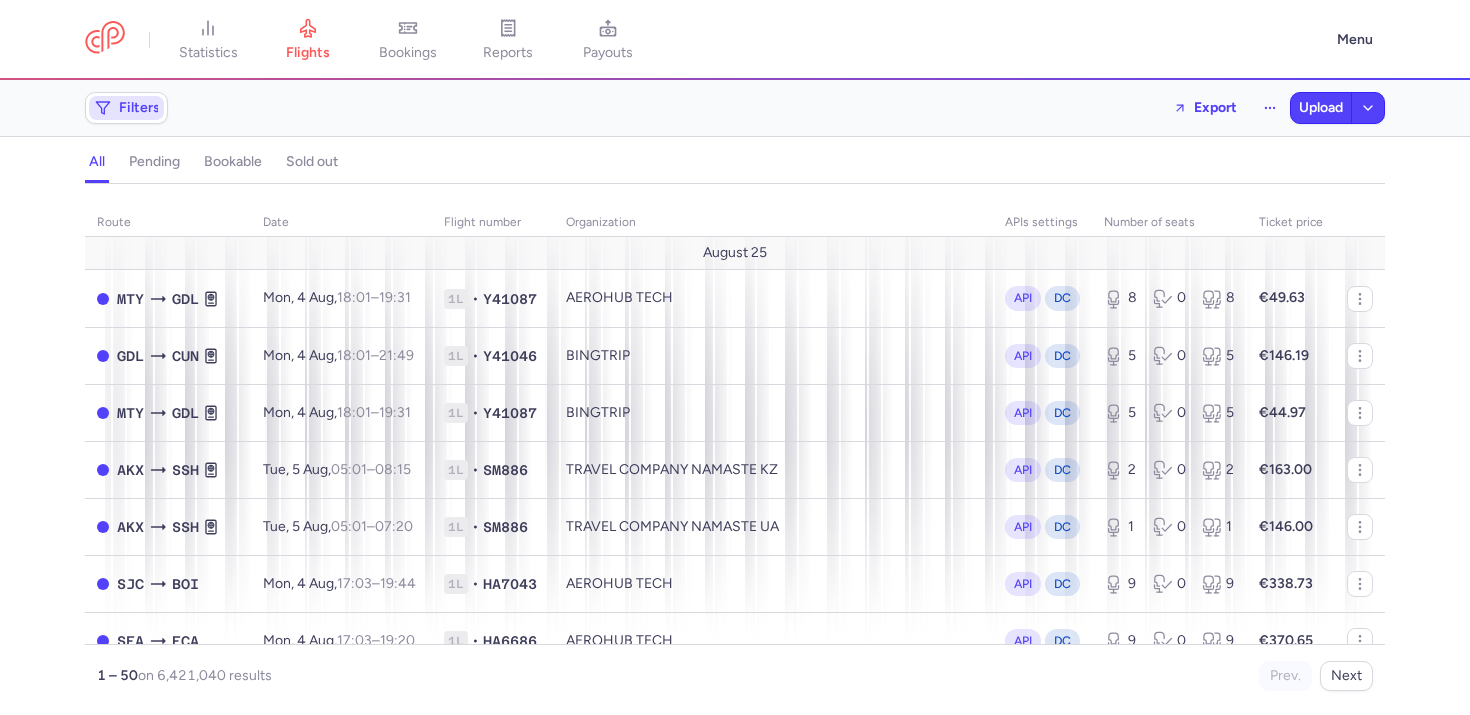click on "Filters" 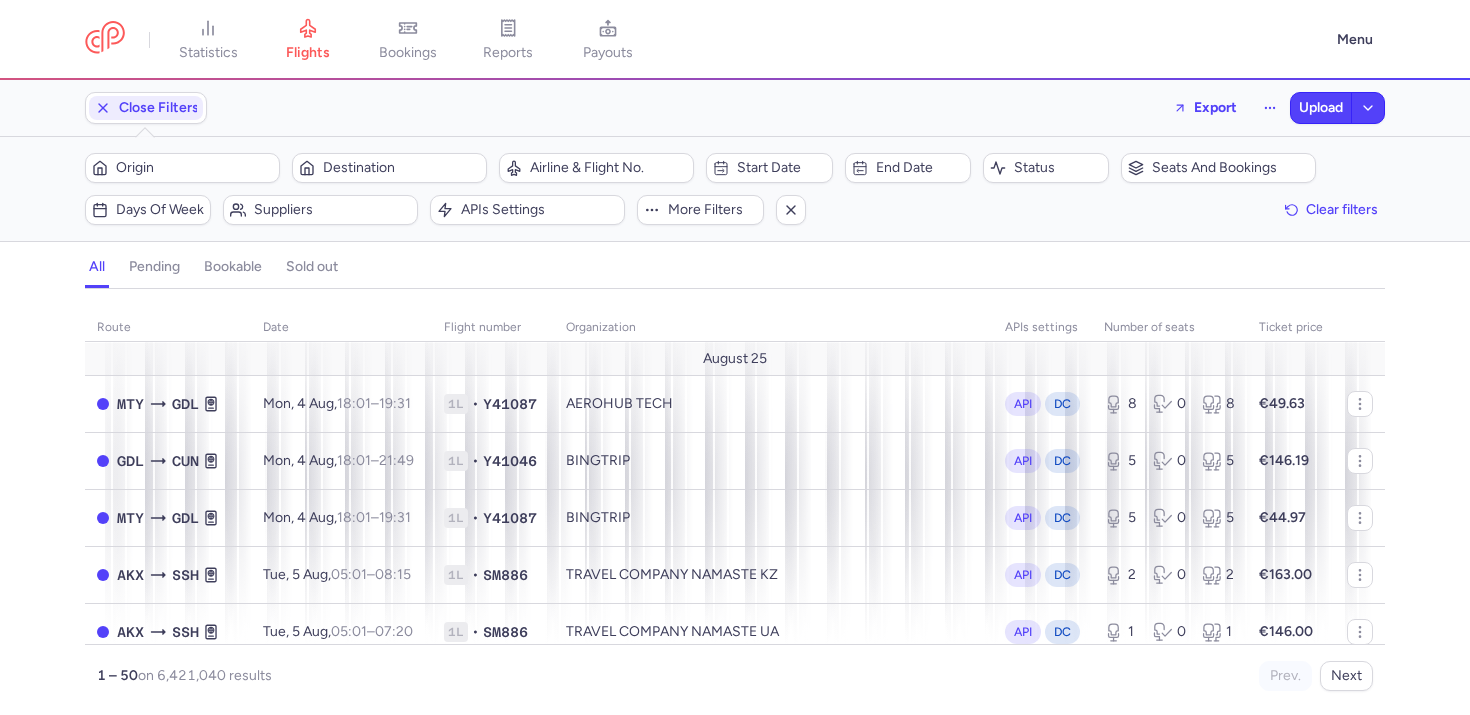 scroll, scrollTop: 0, scrollLeft: 0, axis: both 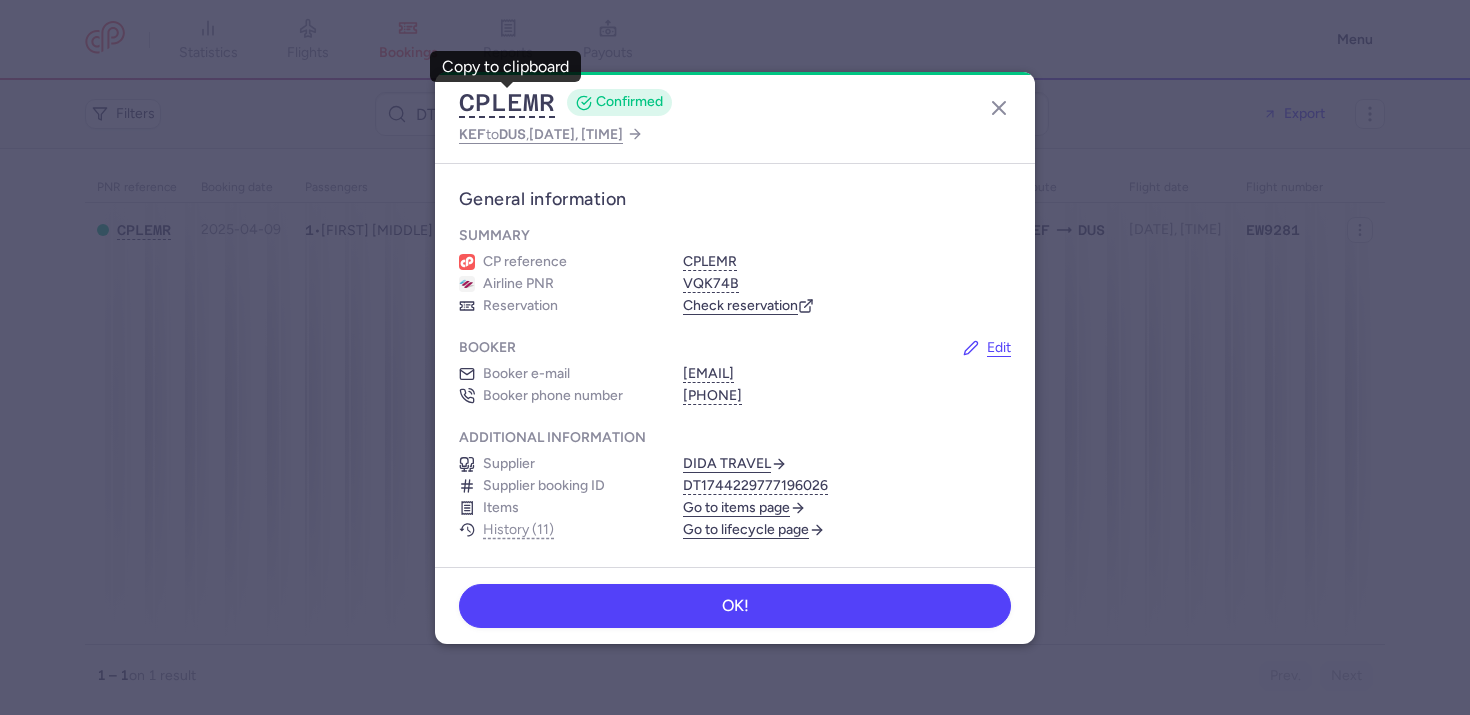 click 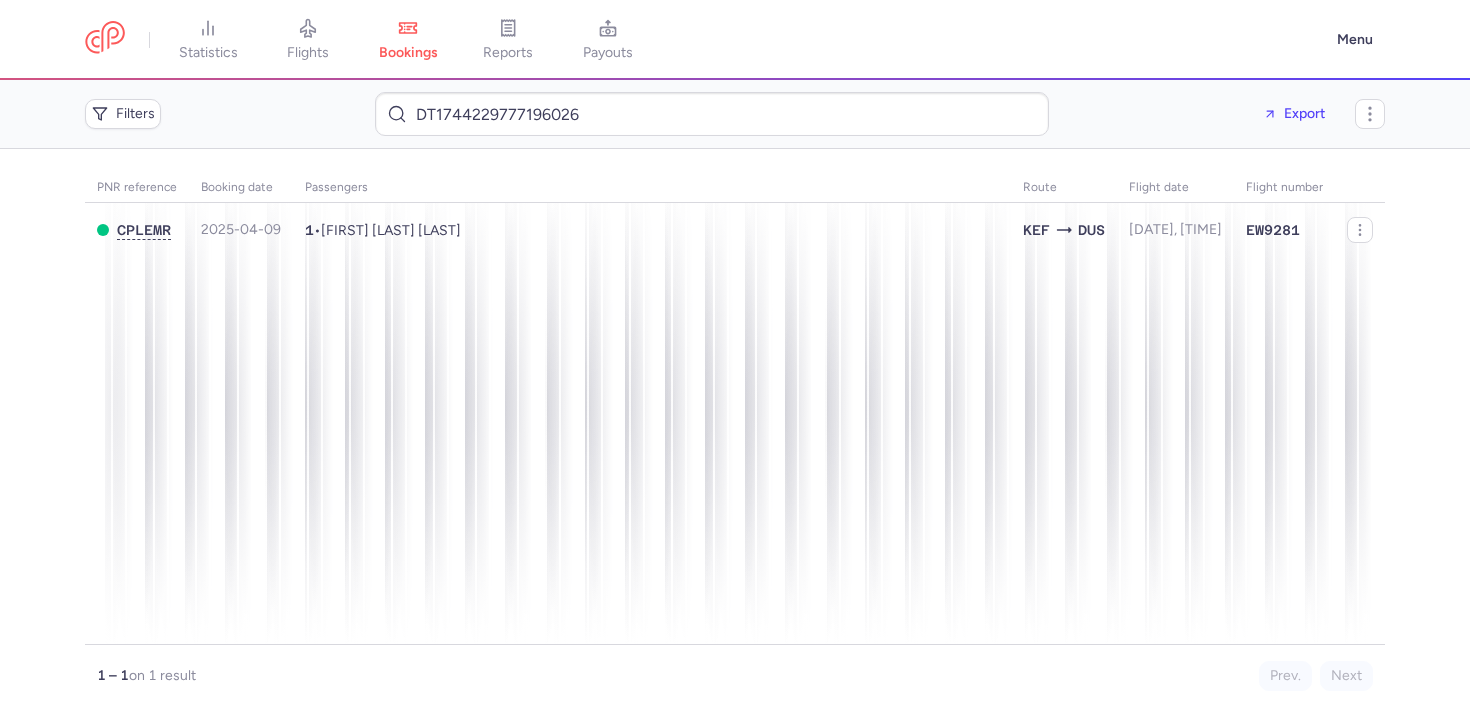 scroll, scrollTop: 0, scrollLeft: 0, axis: both 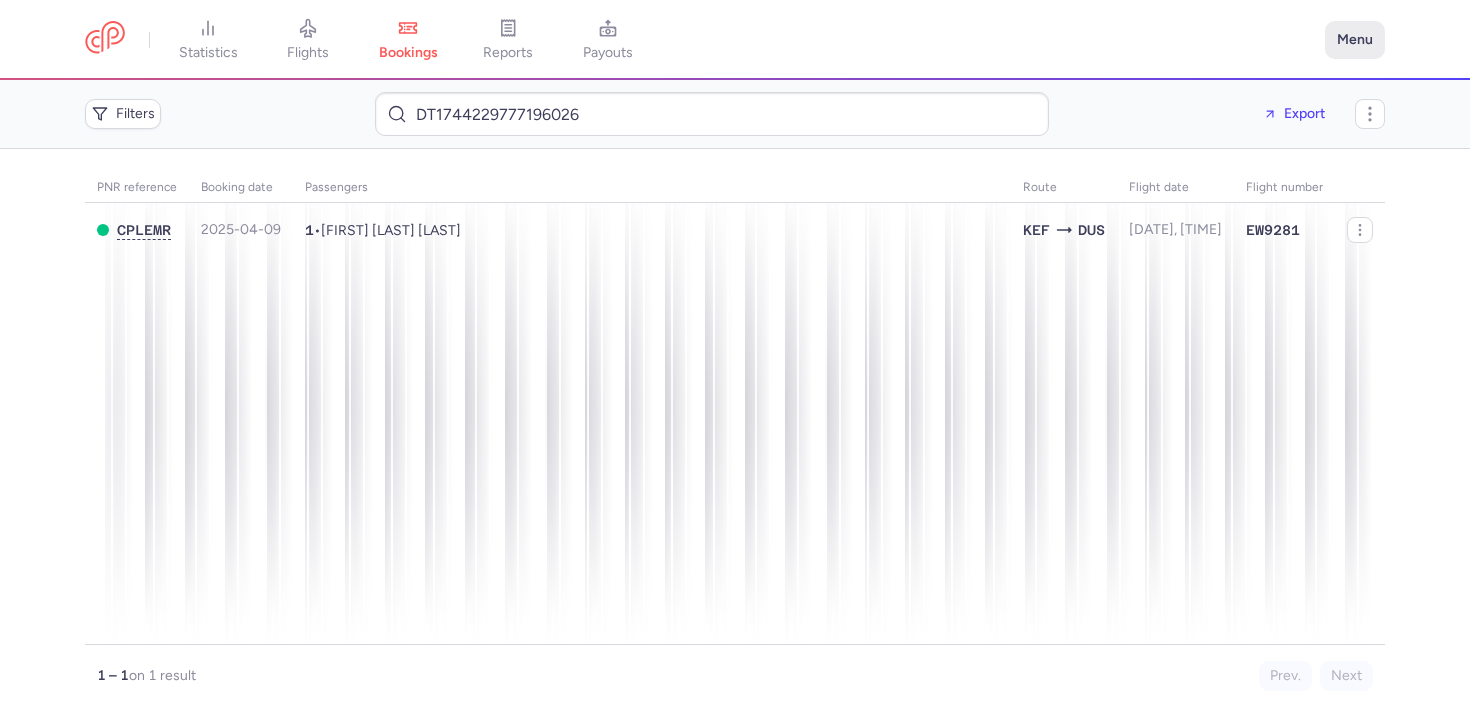 click on "Menu" at bounding box center [1355, 40] 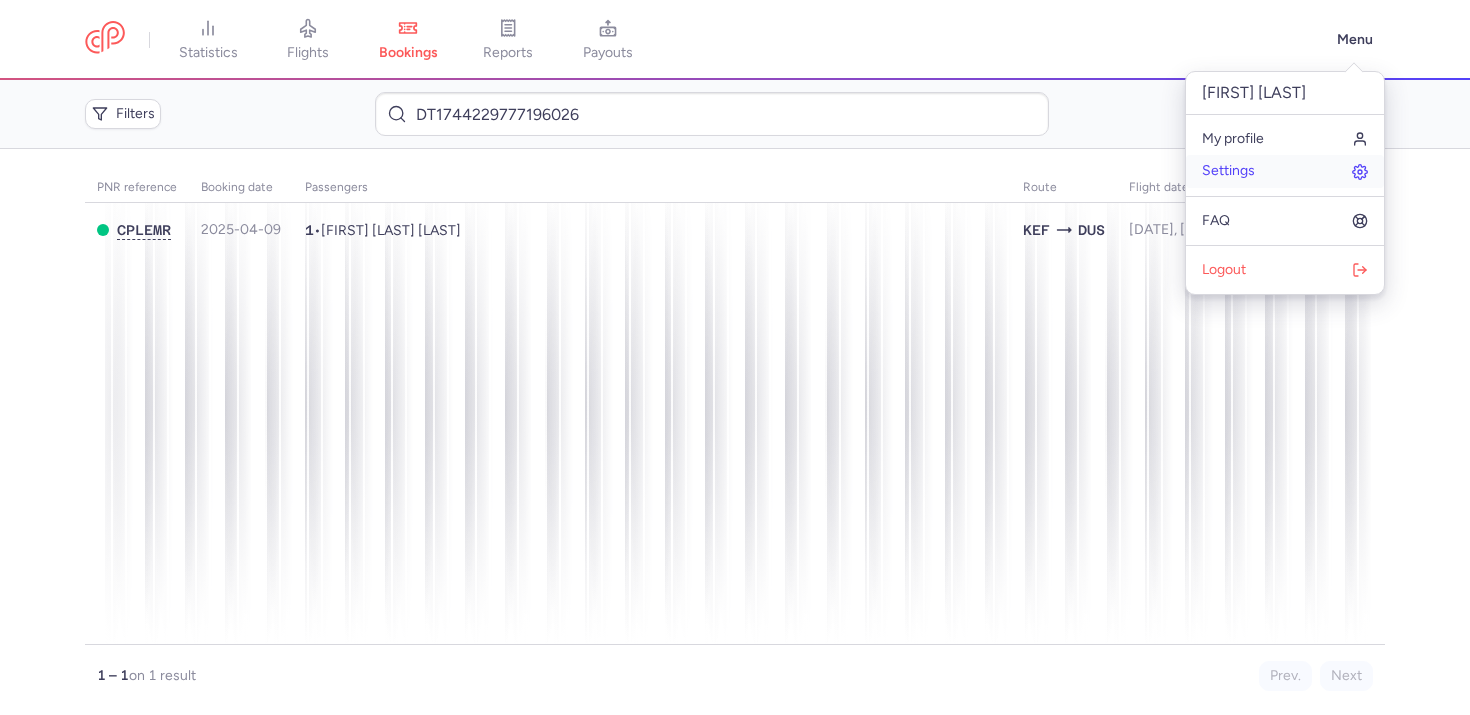 click on "Settings" at bounding box center (1228, 171) 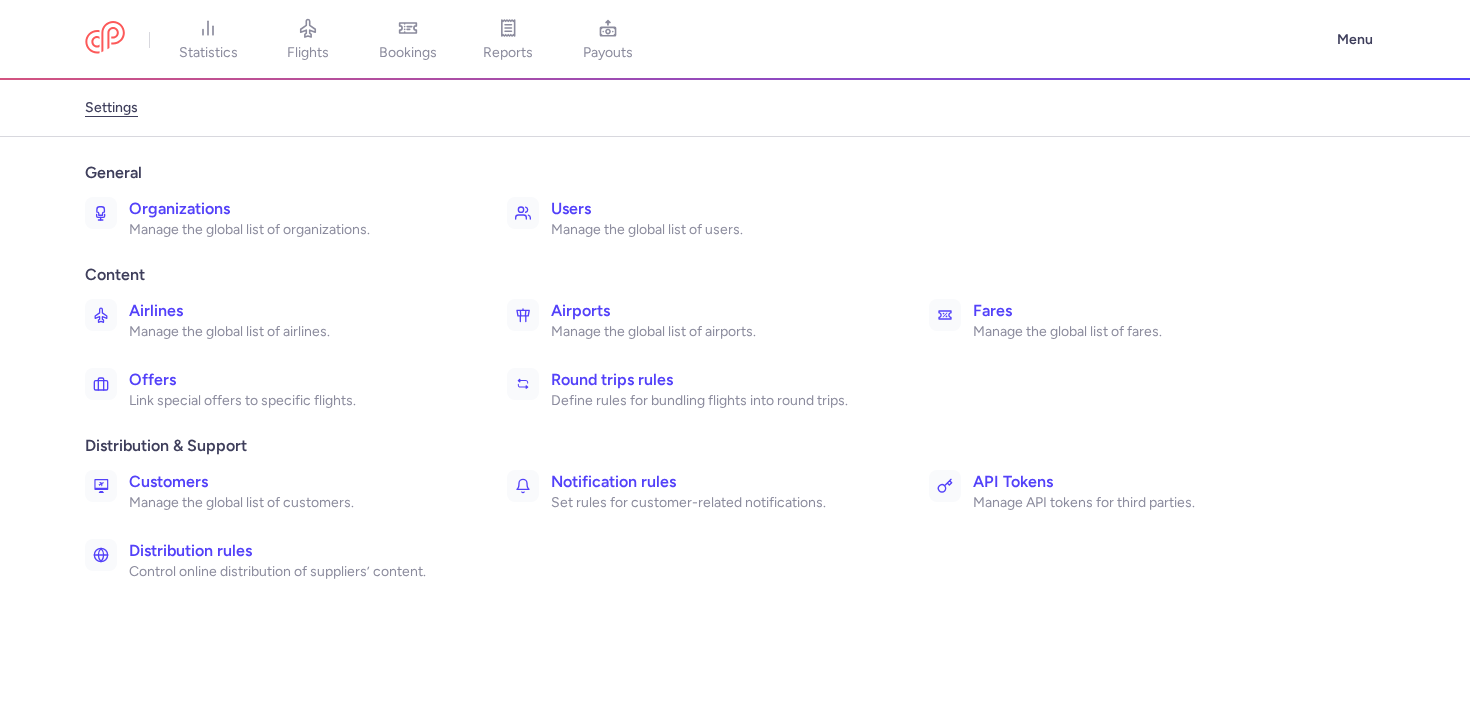 click on "Control online distribution of suppliers’ content." at bounding box center [296, 572] 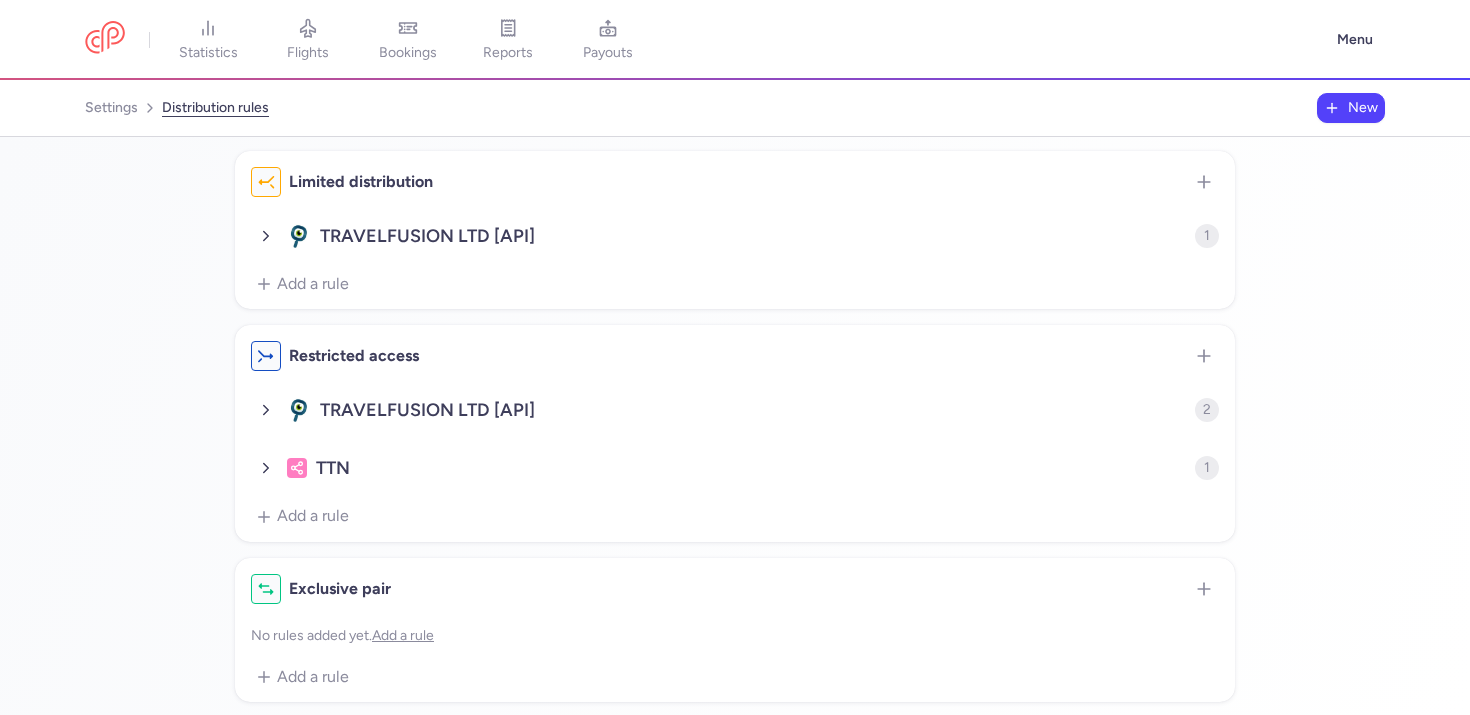 scroll, scrollTop: 21, scrollLeft: 0, axis: vertical 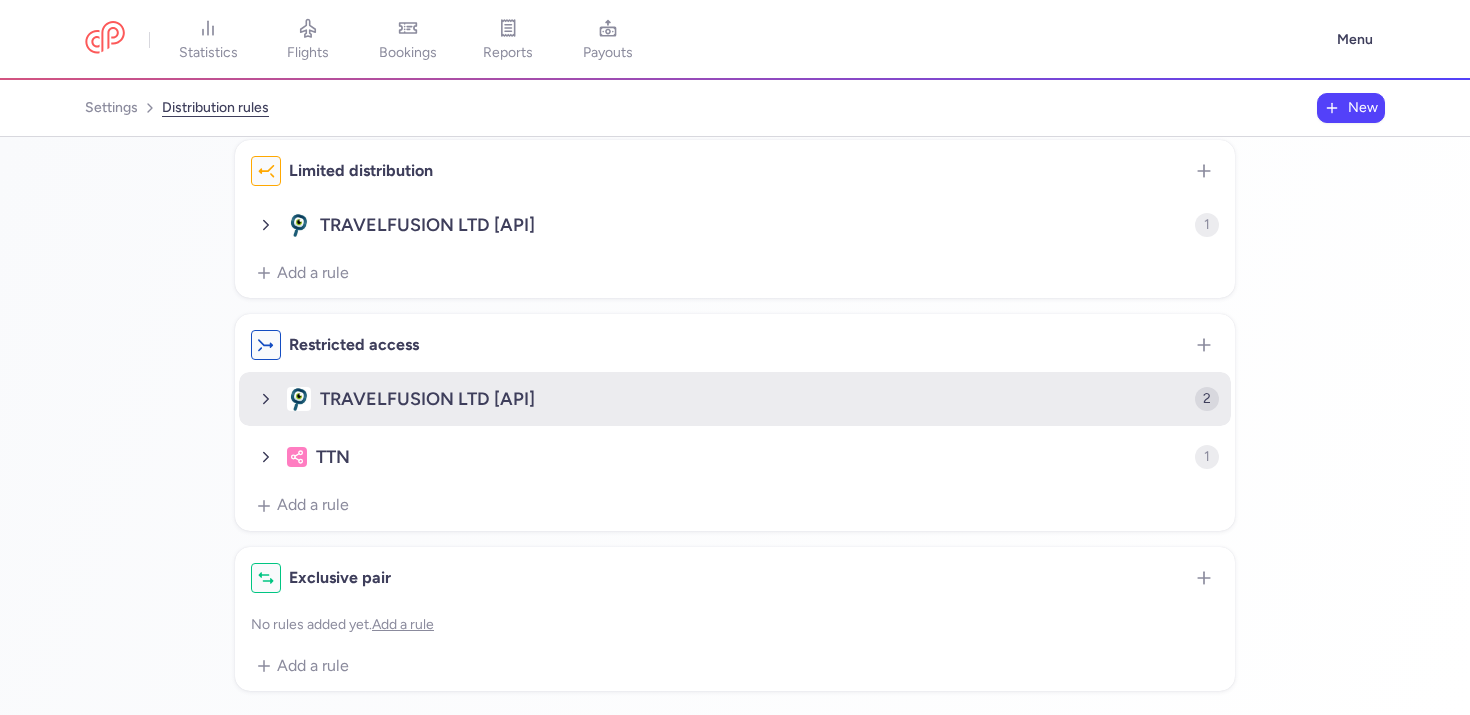 click on "TRAVELFUSION LTD [API]" 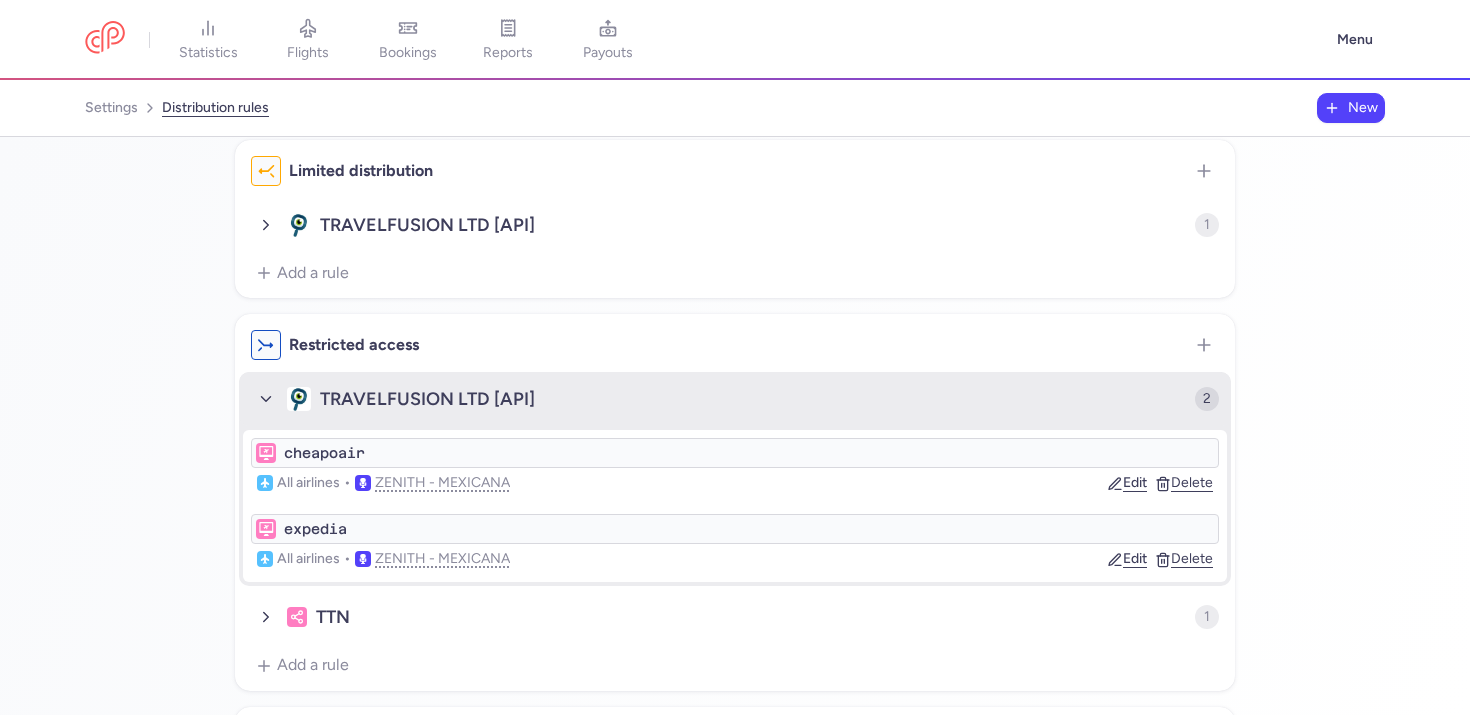 click on "TRAVELFUSION LTD [API]" 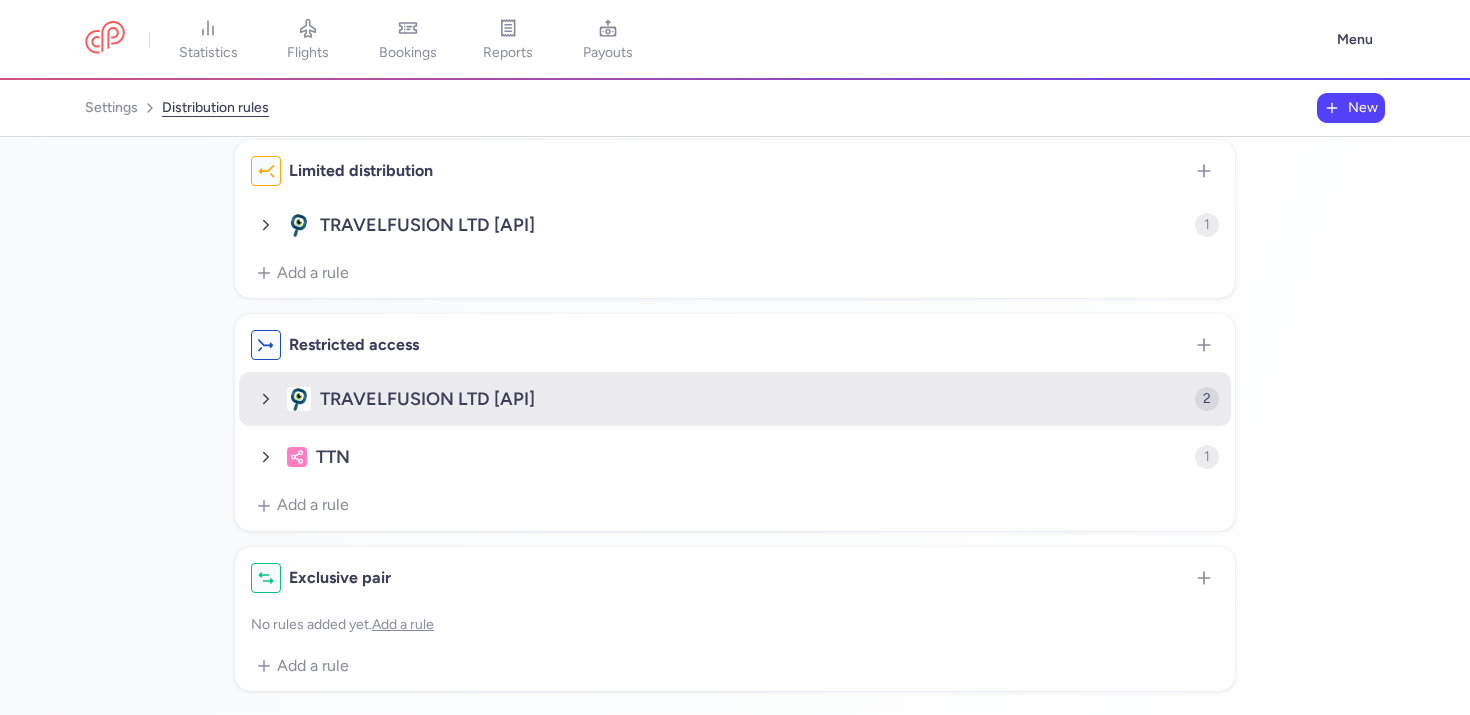 scroll, scrollTop: 0, scrollLeft: 0, axis: both 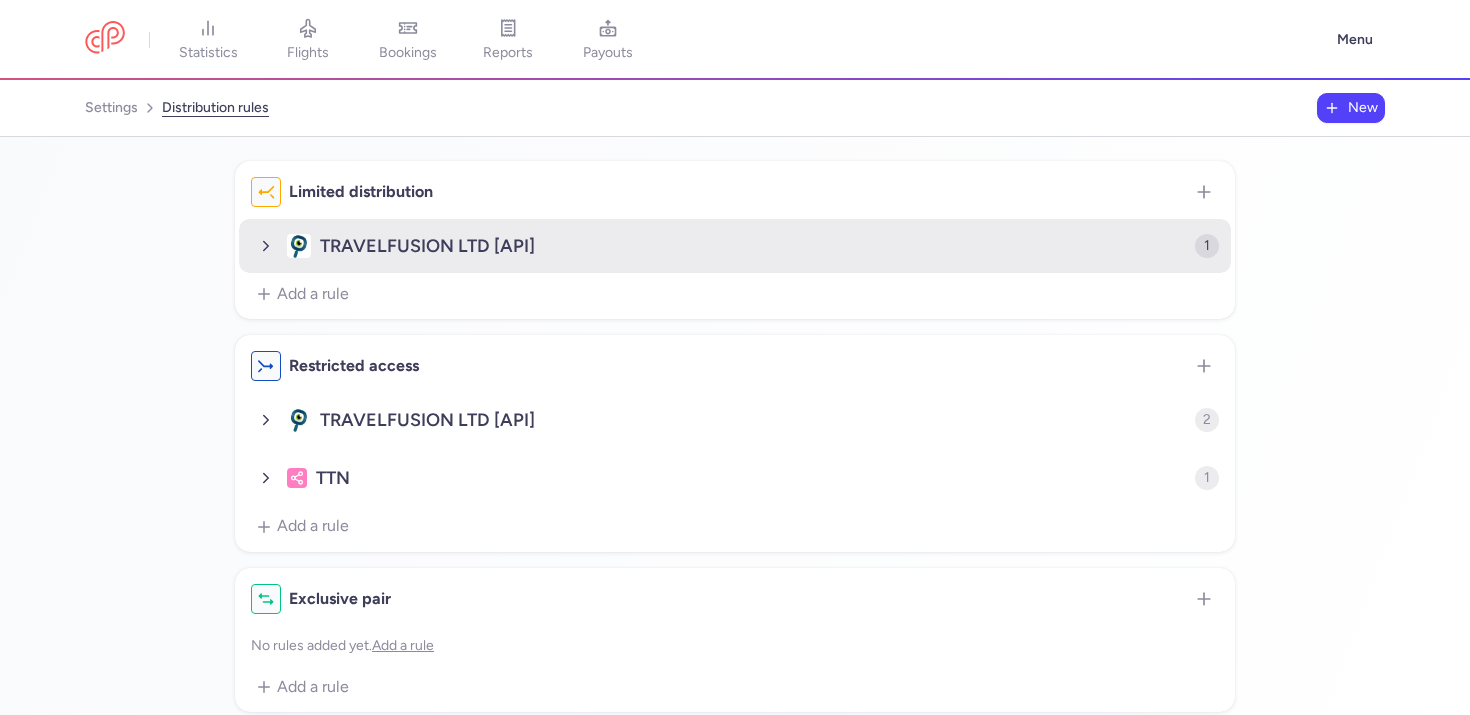 click on "TRAVELFUSION LTD [API]" 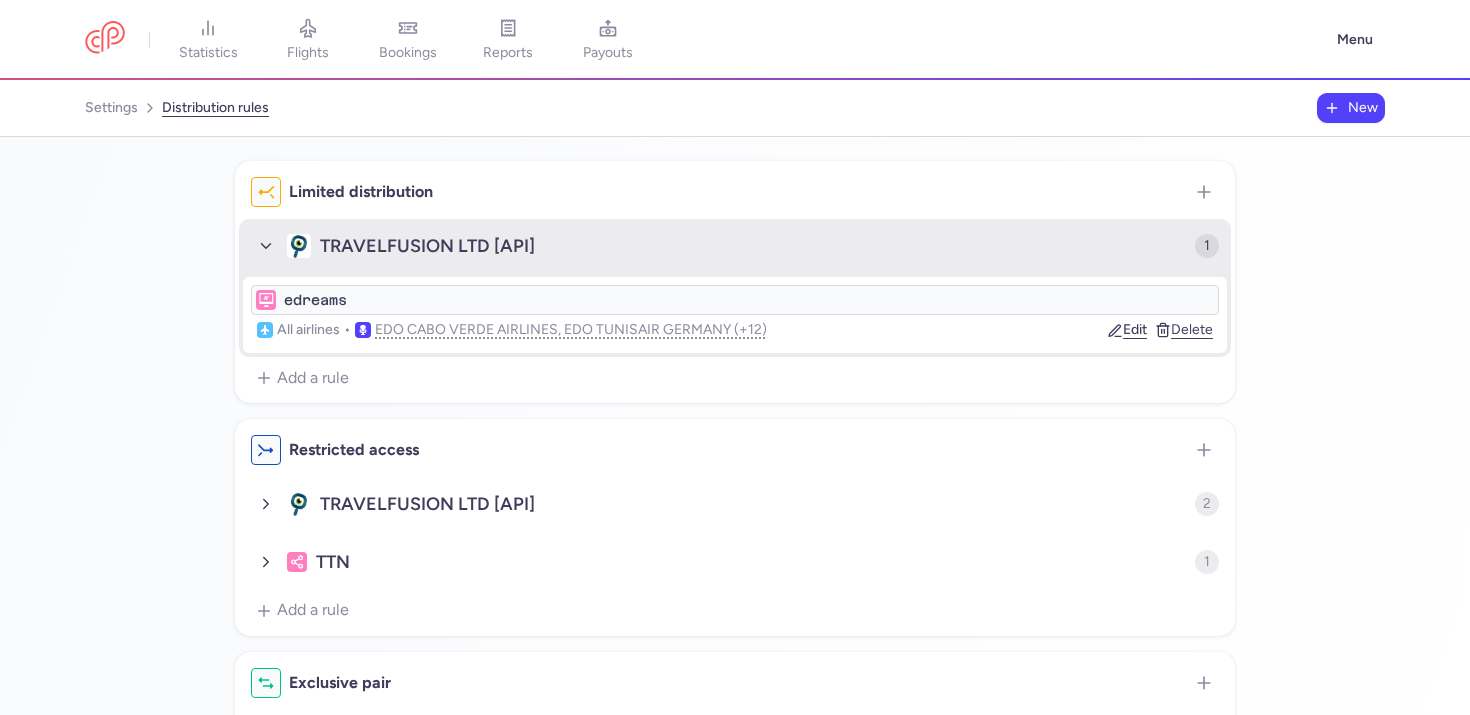 click on "TRAVELFUSION LTD [API]" 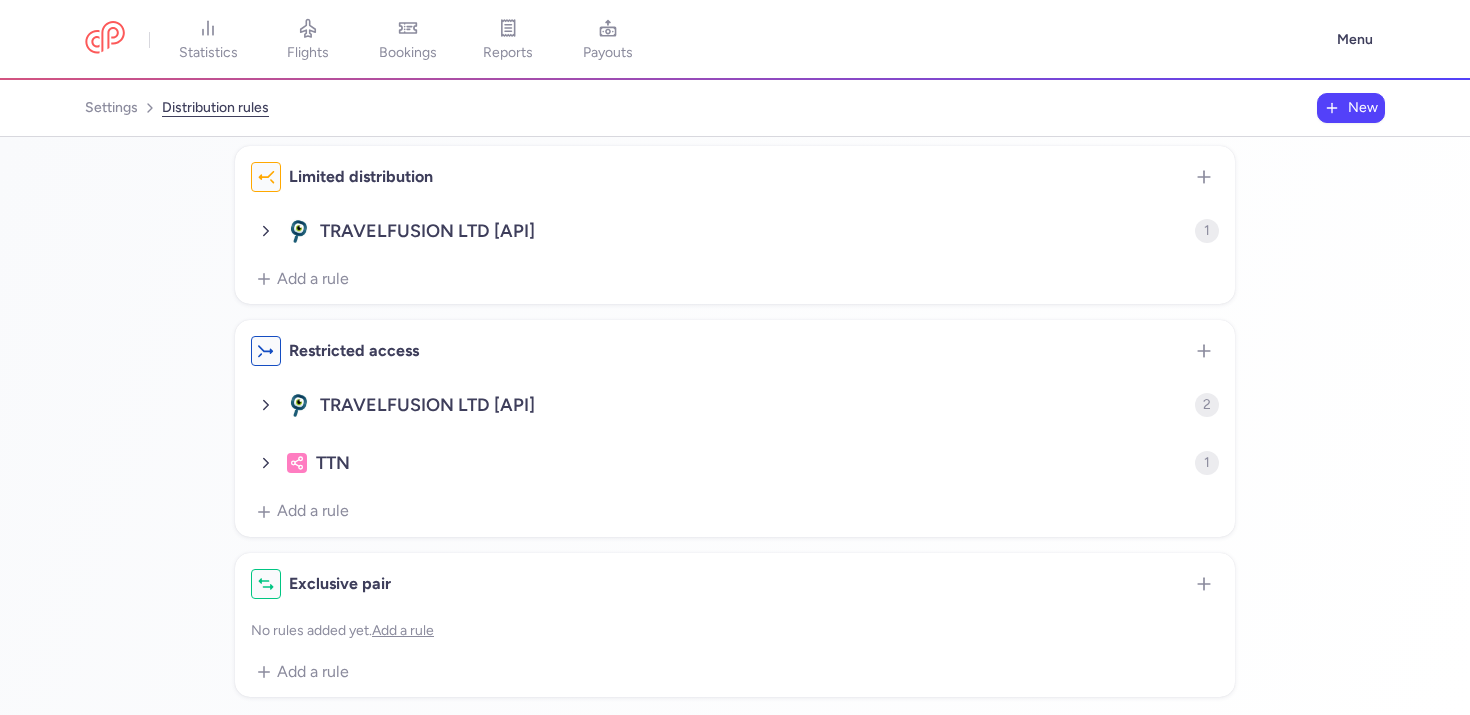 scroll, scrollTop: 21, scrollLeft: 0, axis: vertical 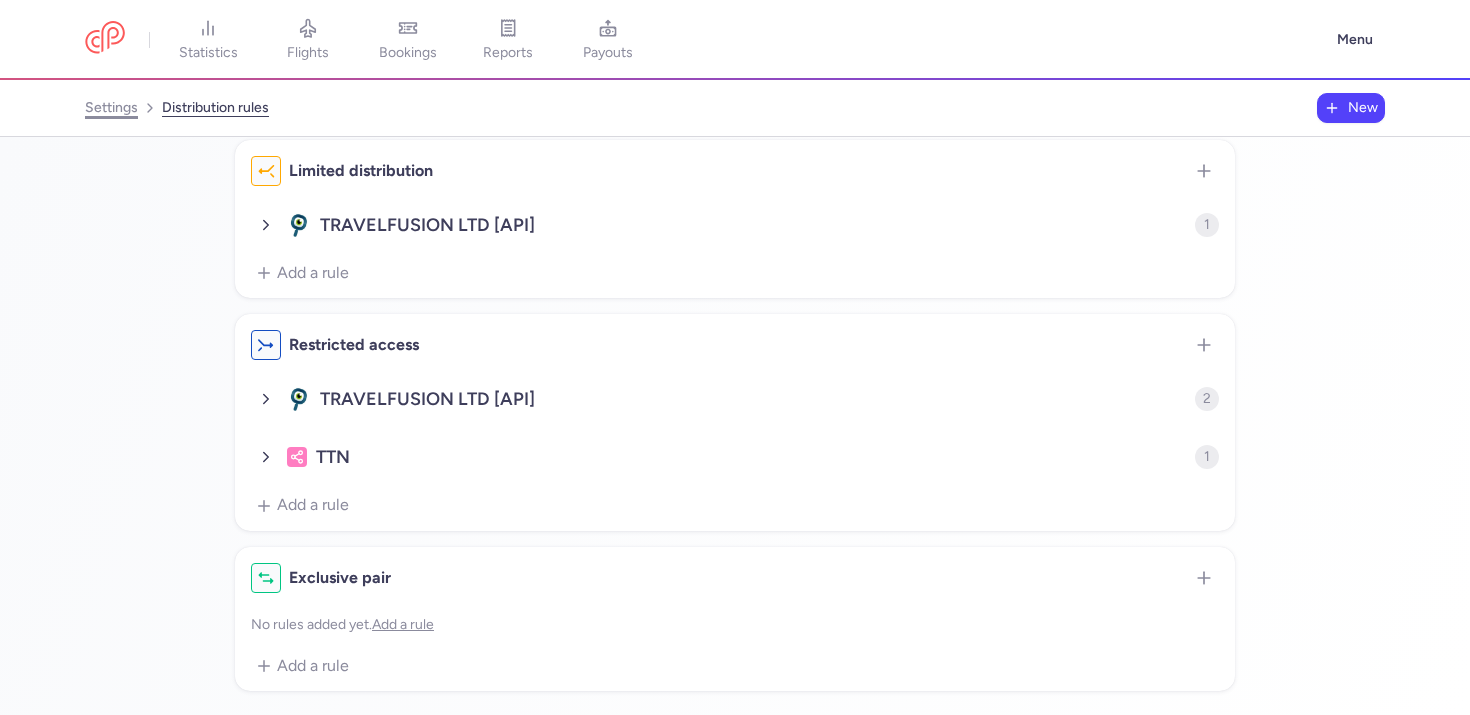 click on "settings" at bounding box center (111, 108) 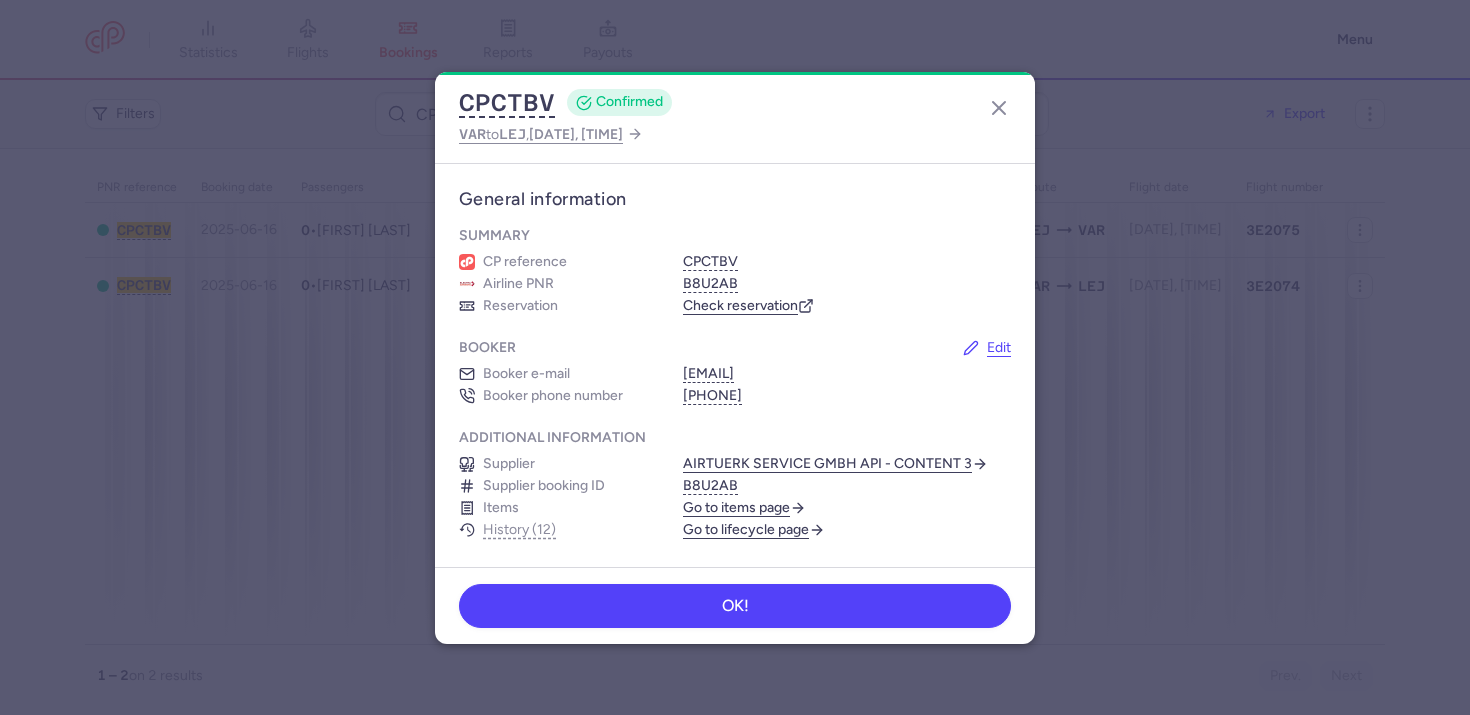 scroll, scrollTop: 0, scrollLeft: 0, axis: both 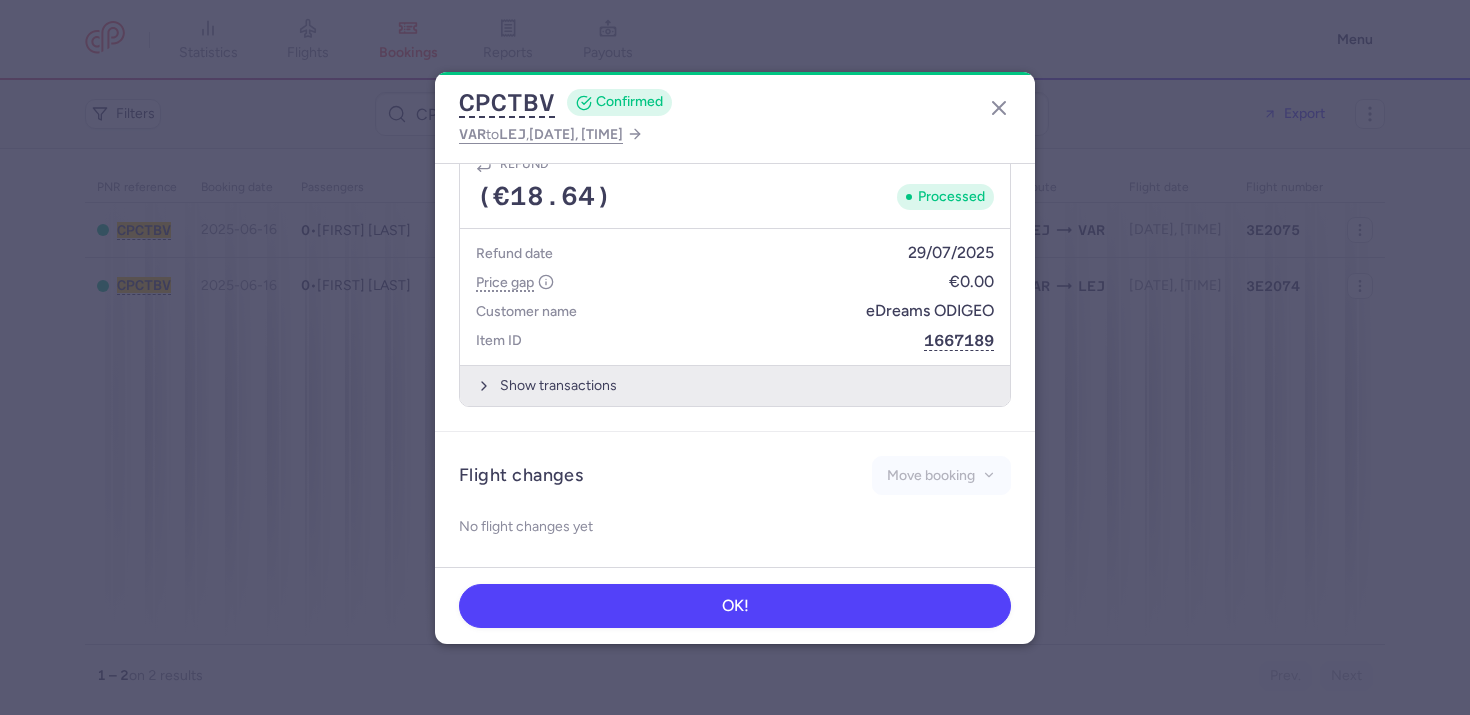 click on "Show transactions" at bounding box center (735, 385) 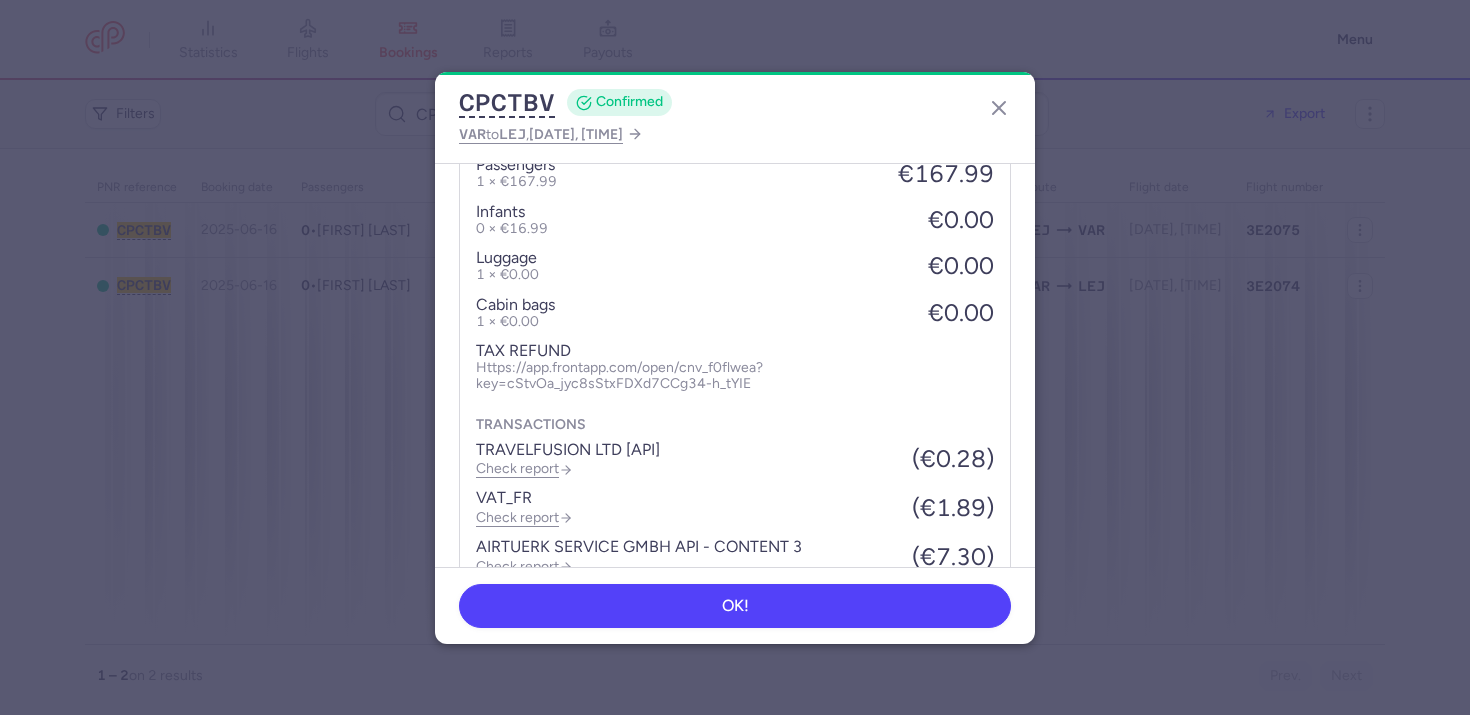 scroll, scrollTop: 1580, scrollLeft: 0, axis: vertical 